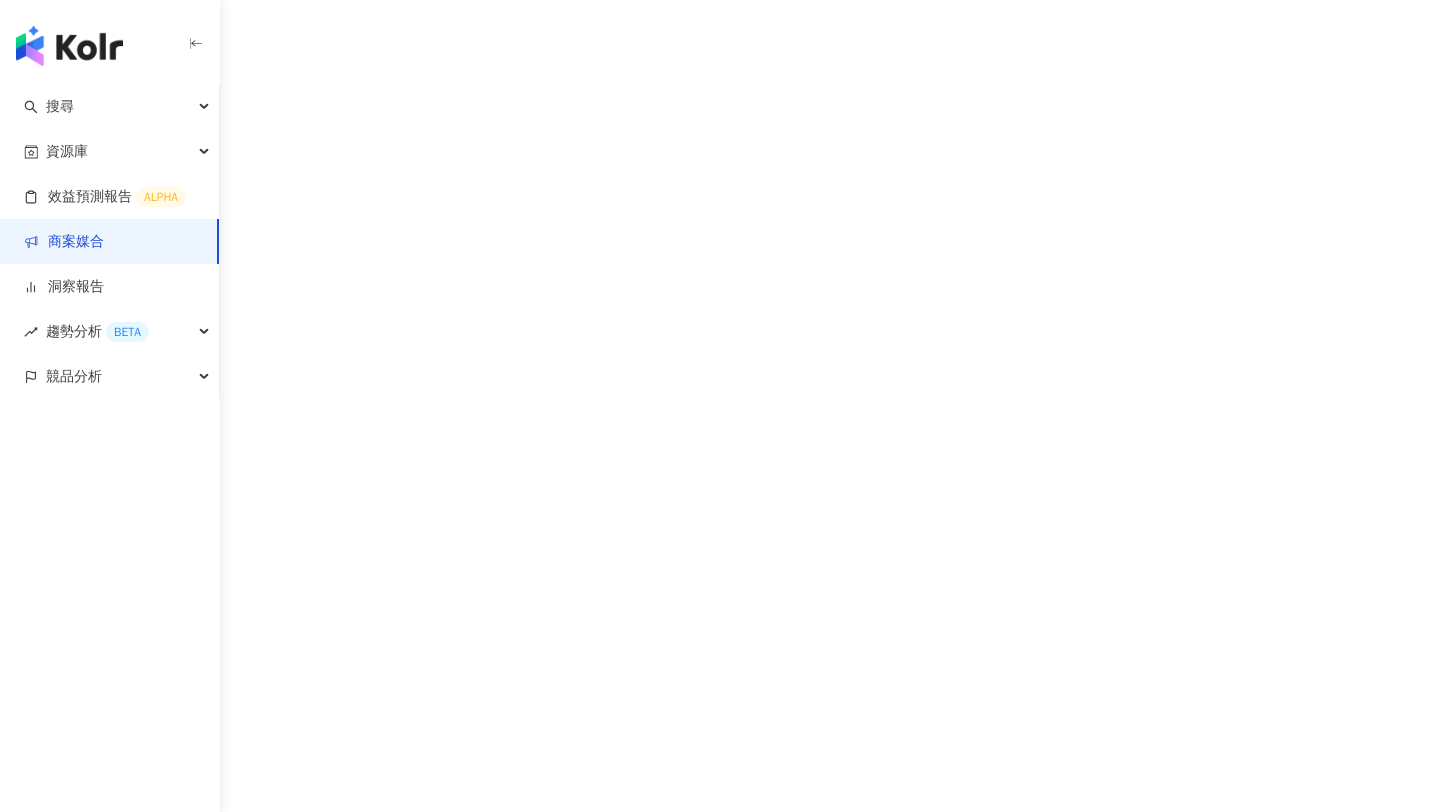scroll, scrollTop: 0, scrollLeft: 0, axis: both 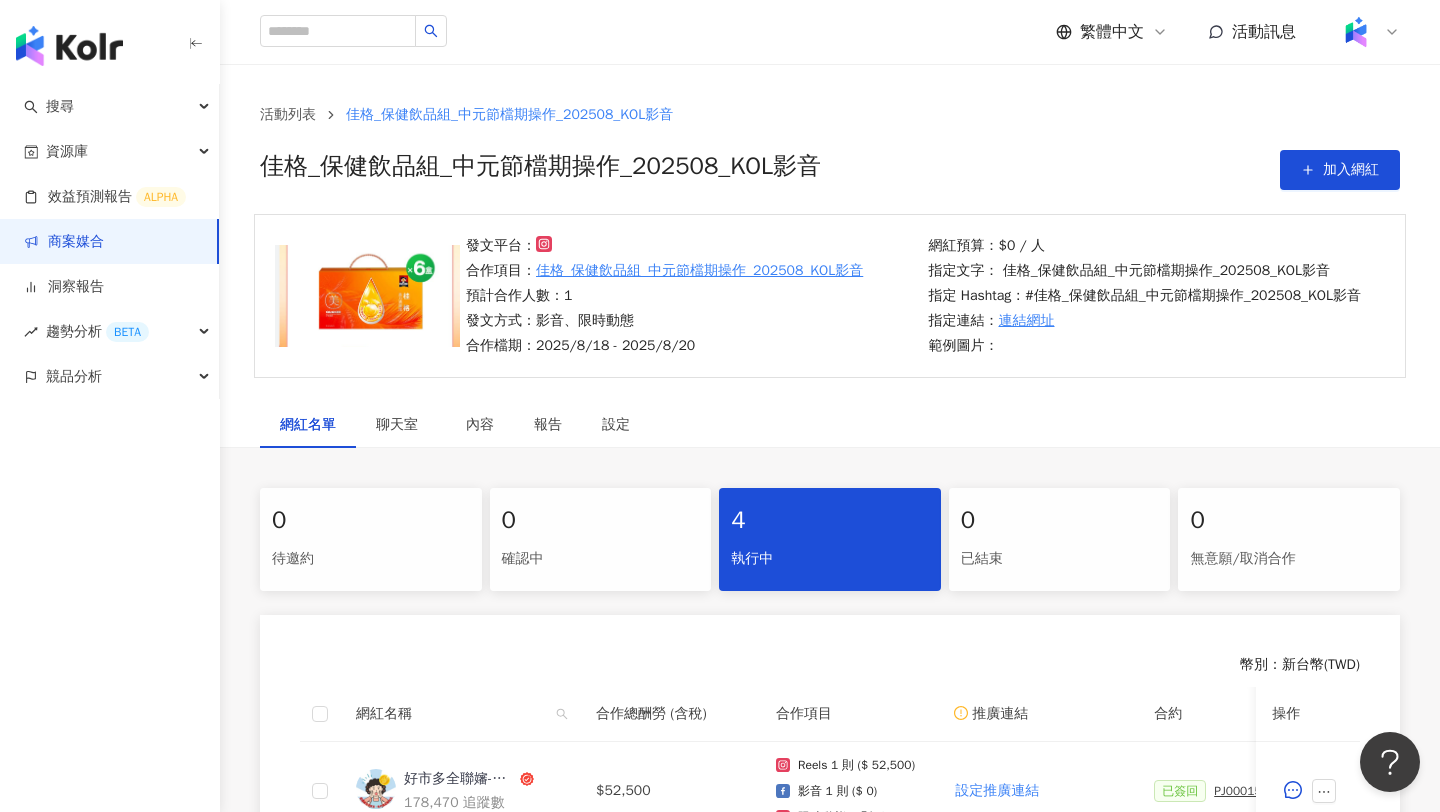 click on "活動列表 佳格_保健飲品組_中元節檔期操作_202508_KOL影音 佳格_保健飲品組_中元節檔期操作_202508_KOL影音 加入網紅" at bounding box center [830, 147] 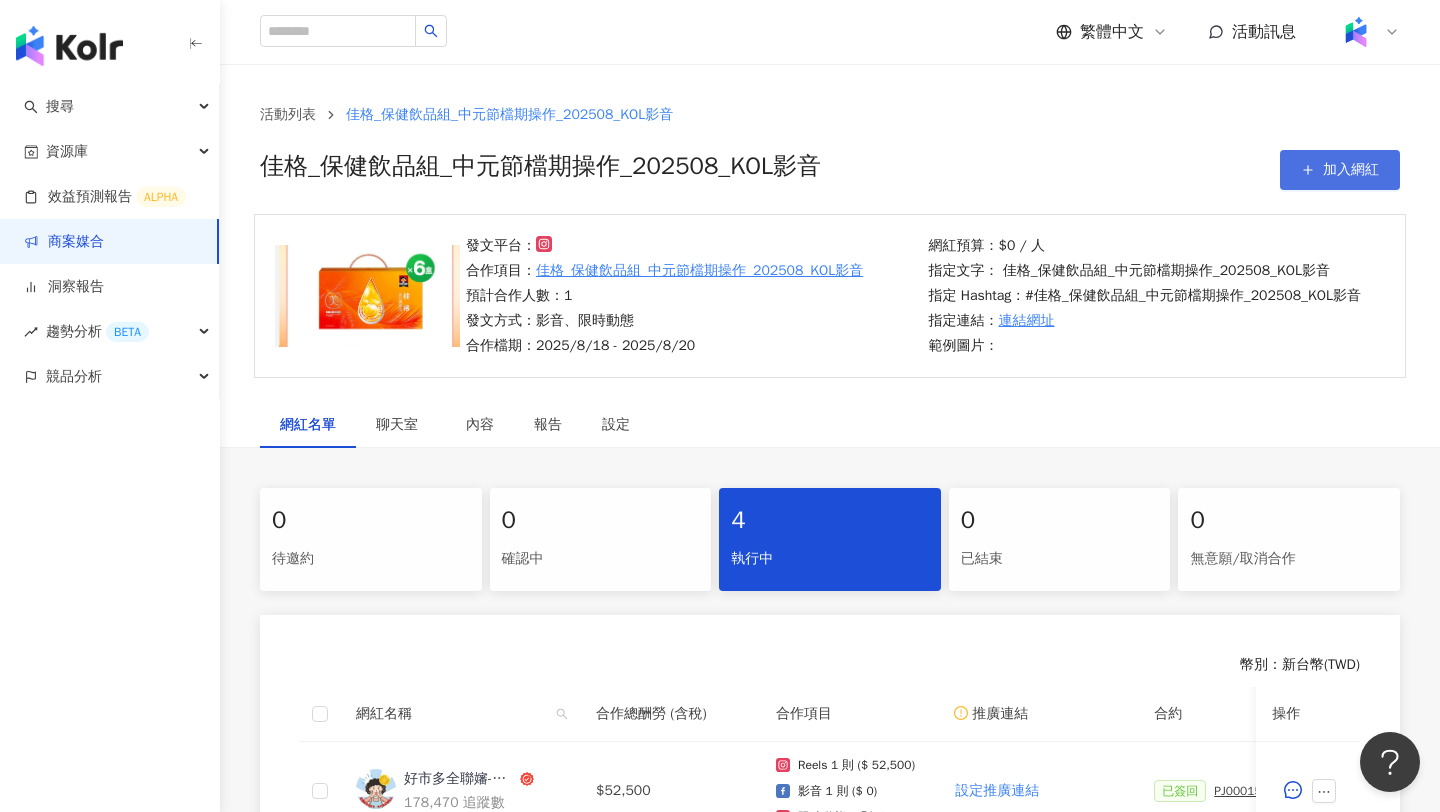 click on "加入網紅" at bounding box center (1351, 170) 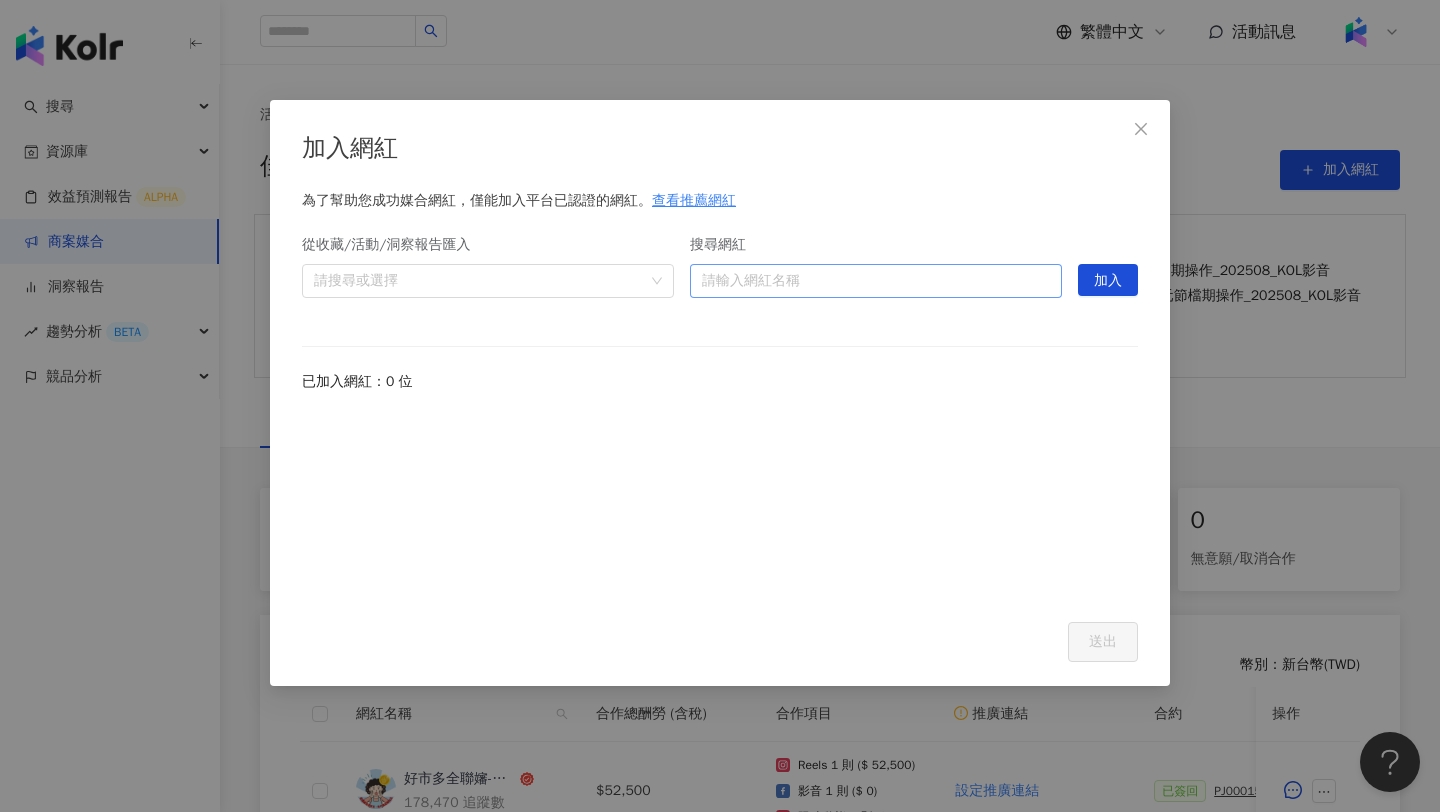 click on "搜尋網紅" at bounding box center (876, 281) 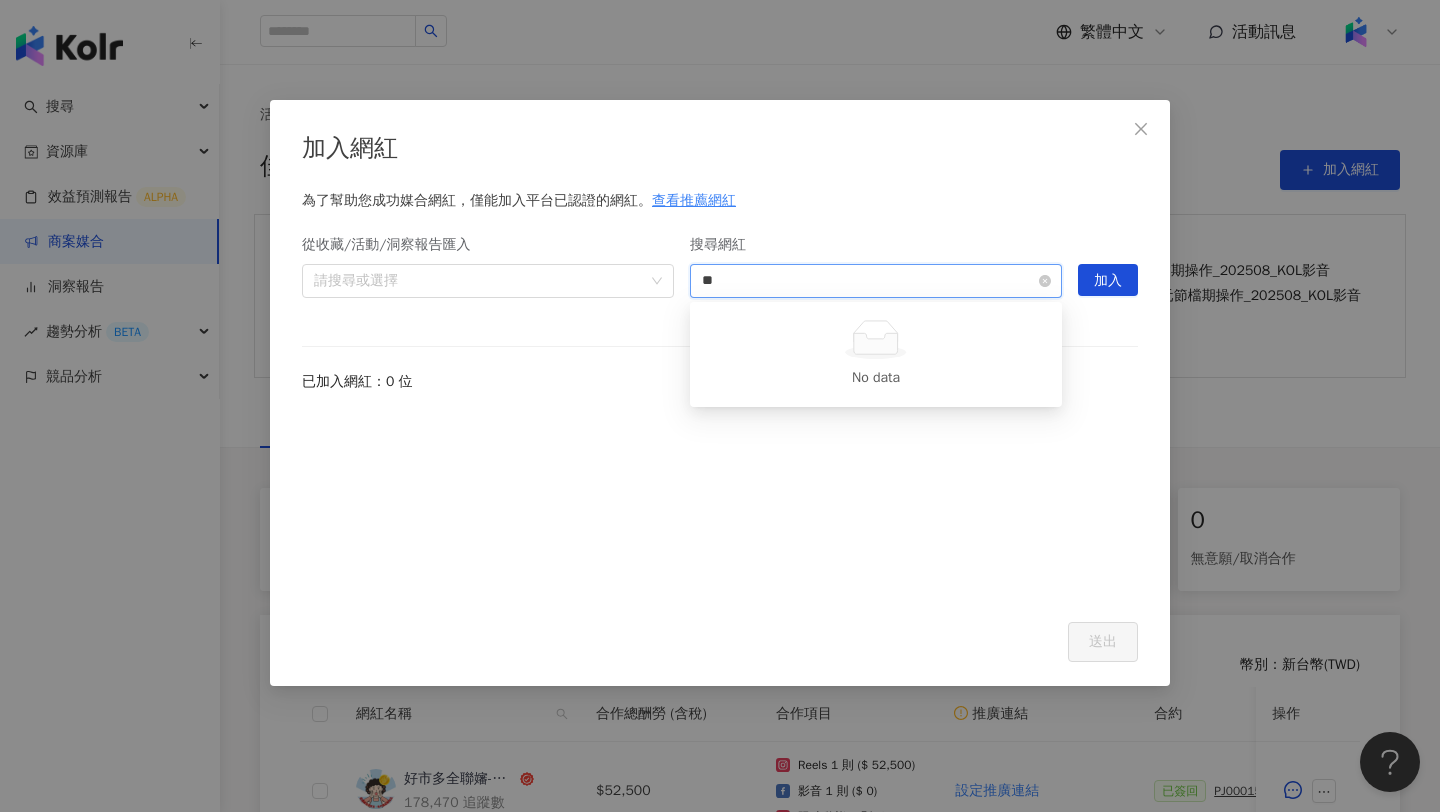 type on "*" 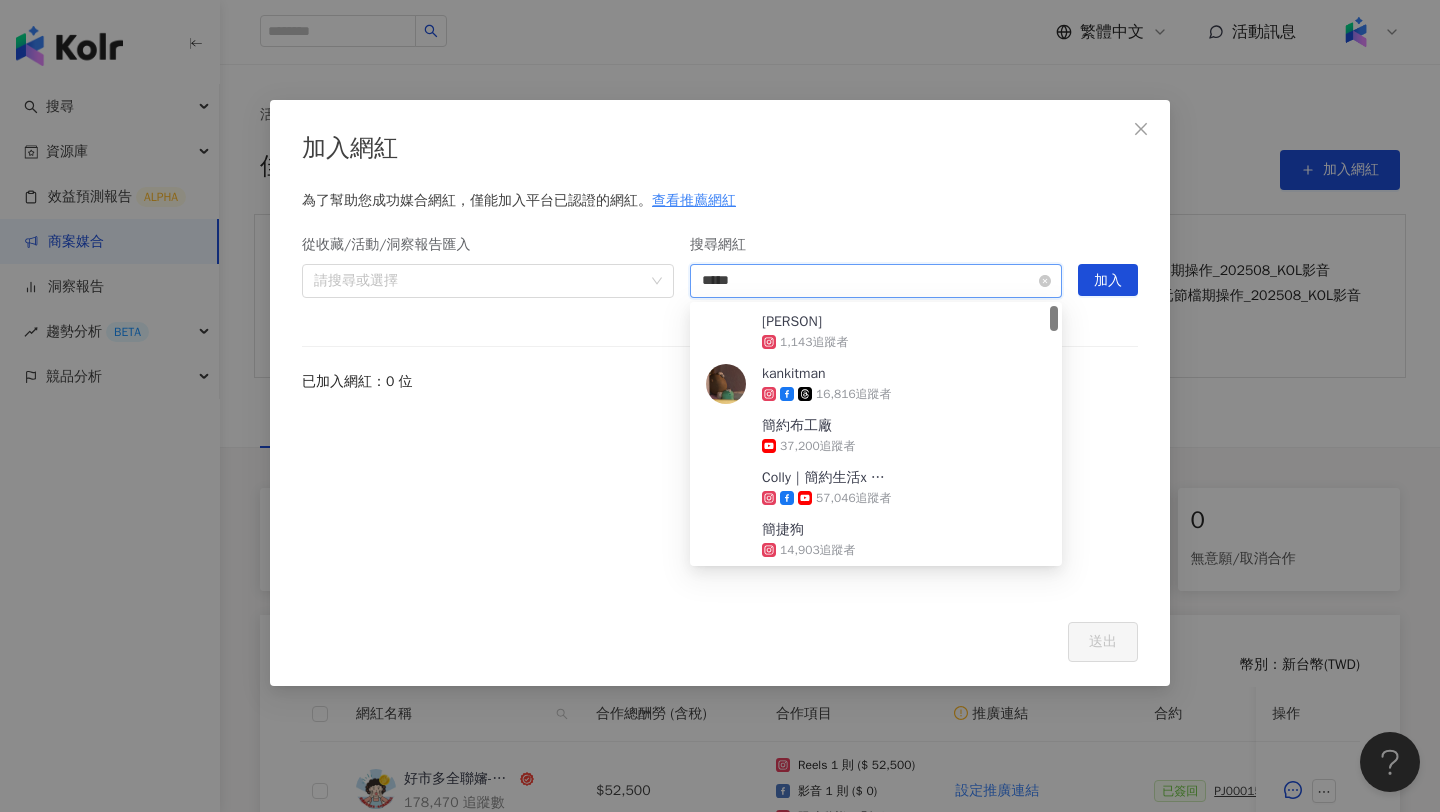 type on "***" 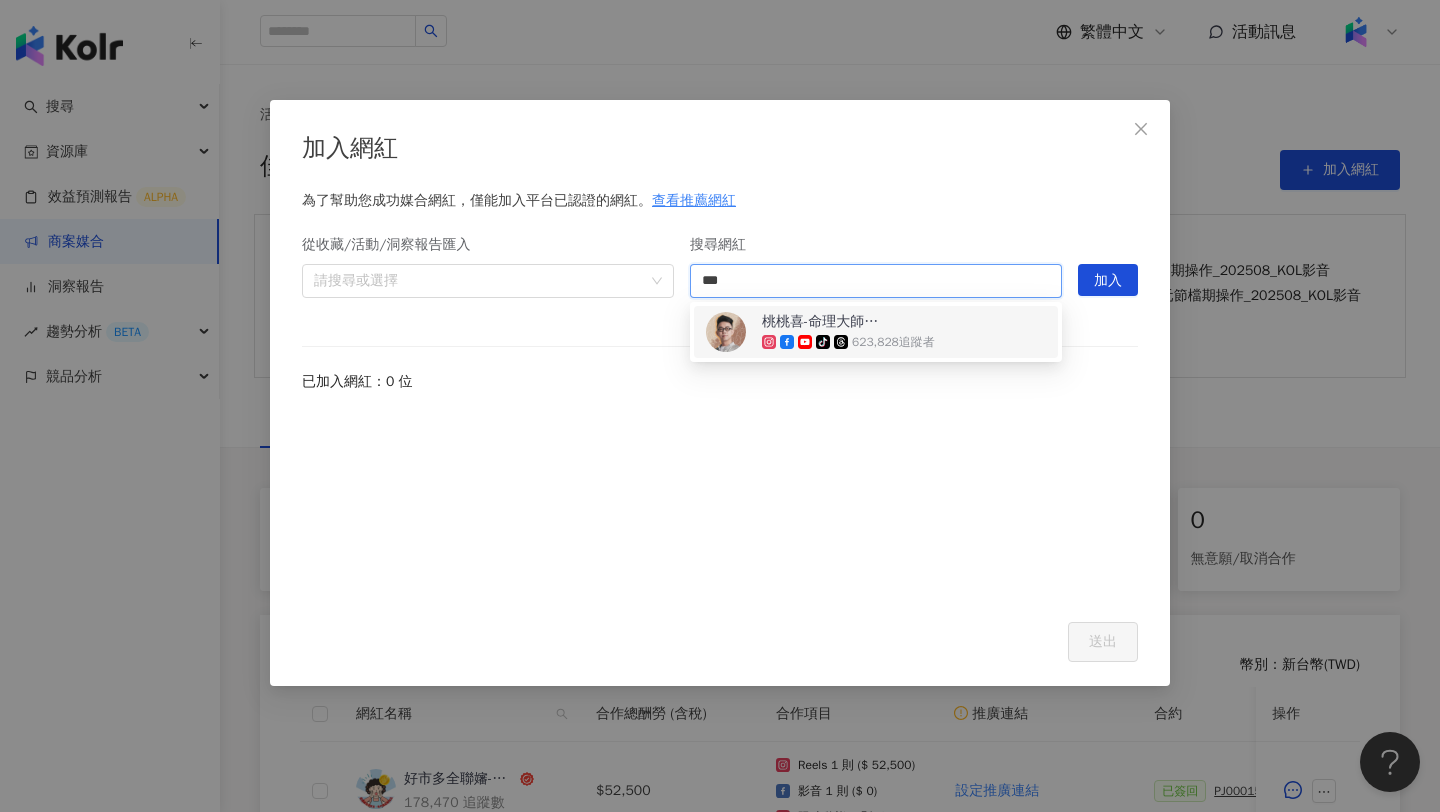 click on "桃桃喜-命理大師簡少年 tiktok-icon 623,828 追蹤者" at bounding box center [876, 332] 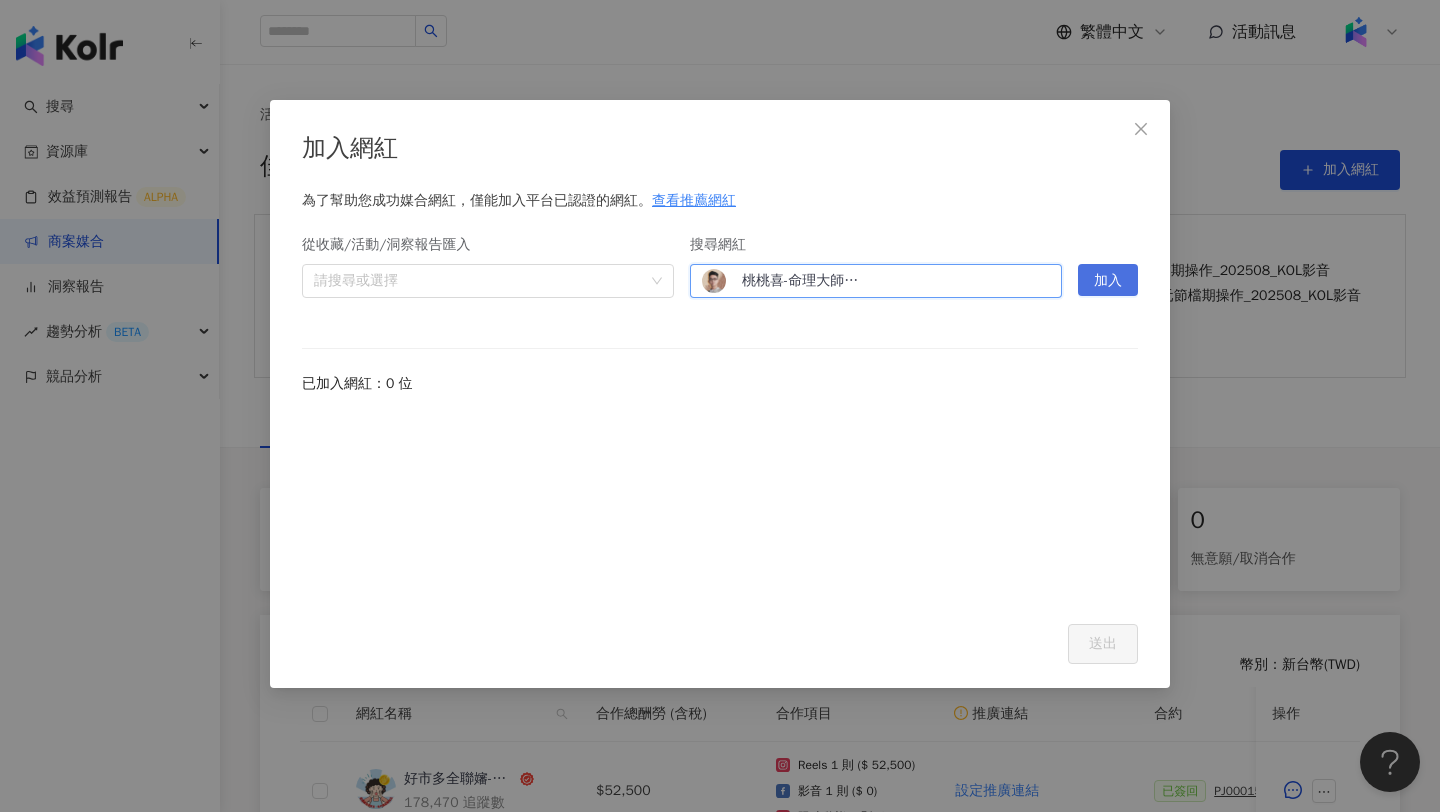 click on "加入" at bounding box center (1108, 281) 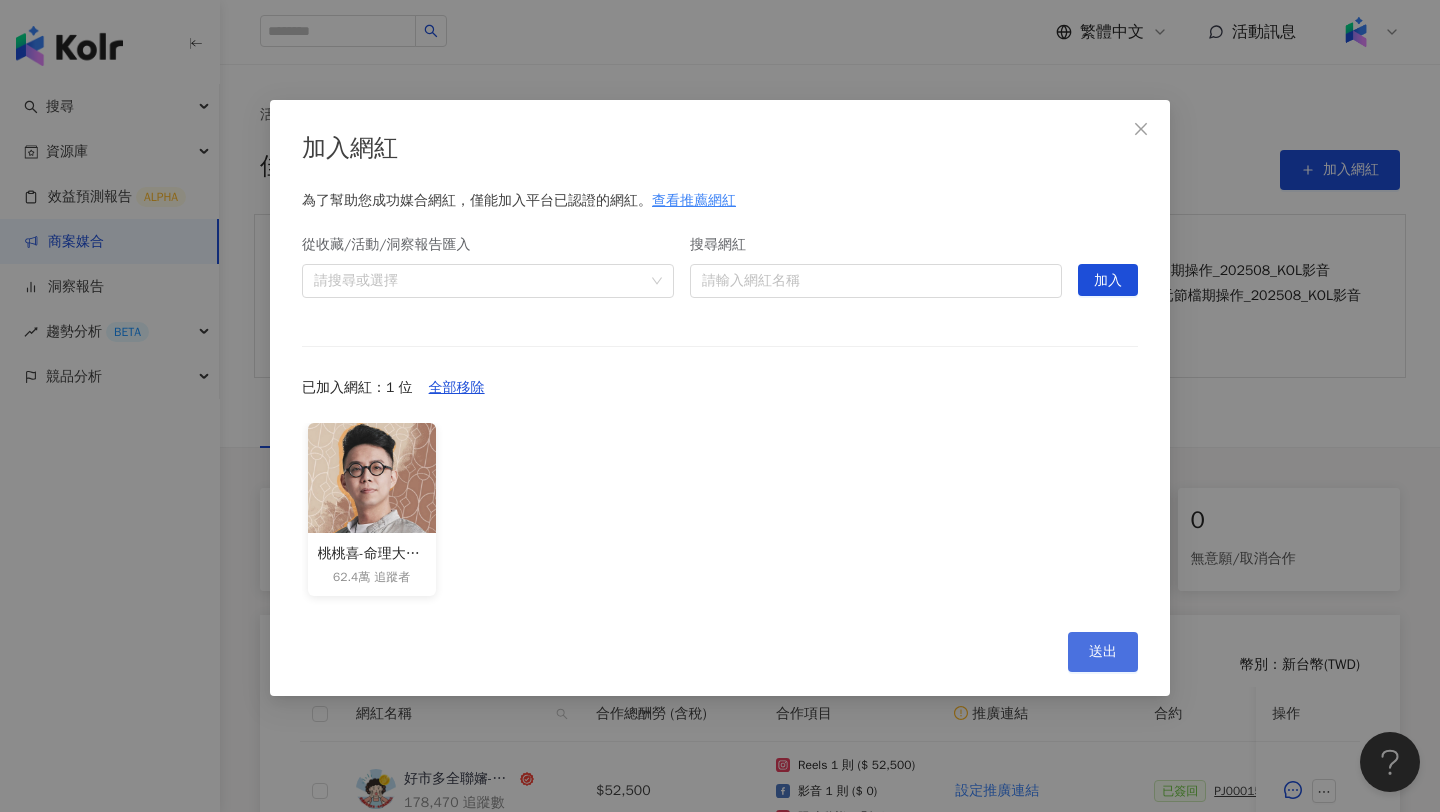 click on "送出" at bounding box center (1103, 652) 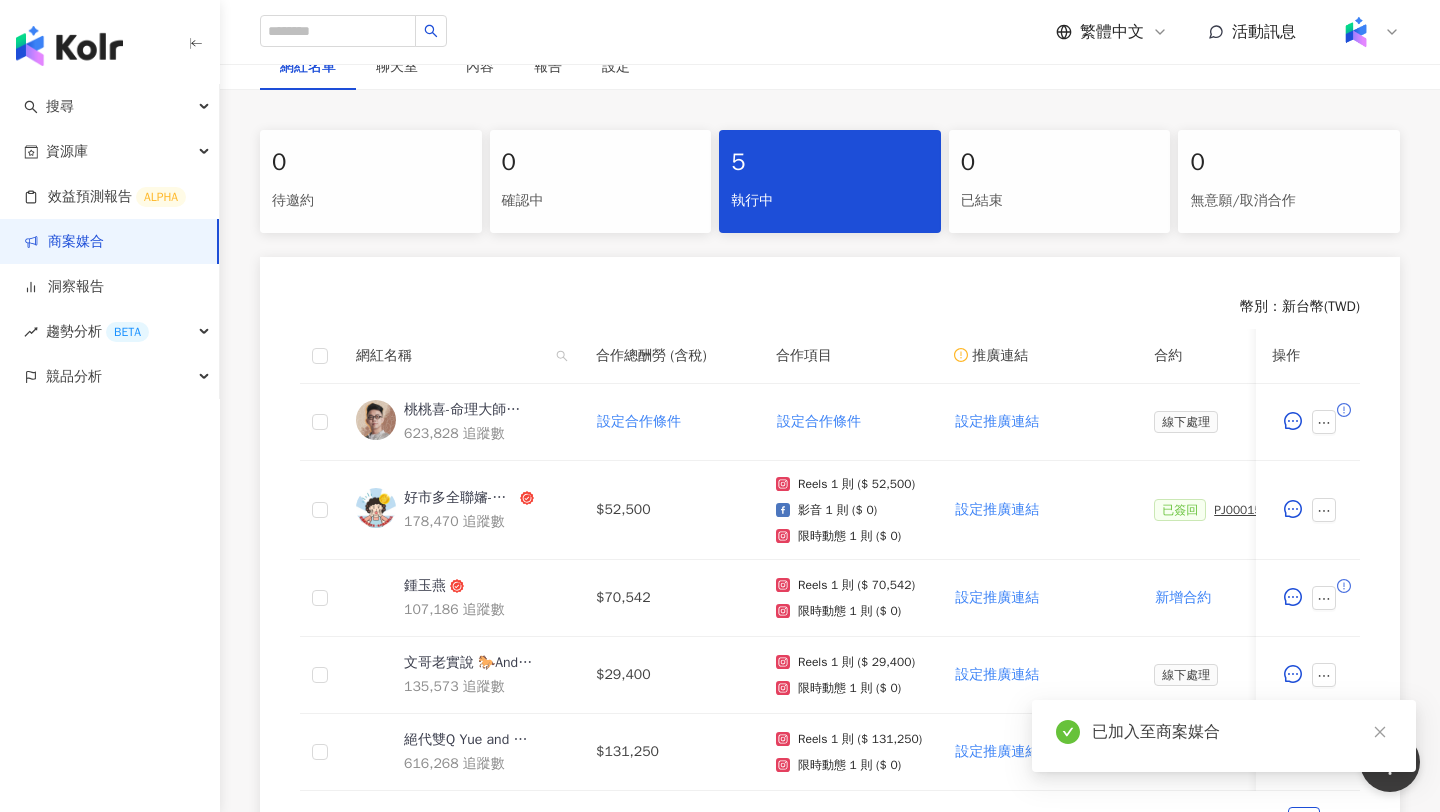 scroll, scrollTop: 360, scrollLeft: 0, axis: vertical 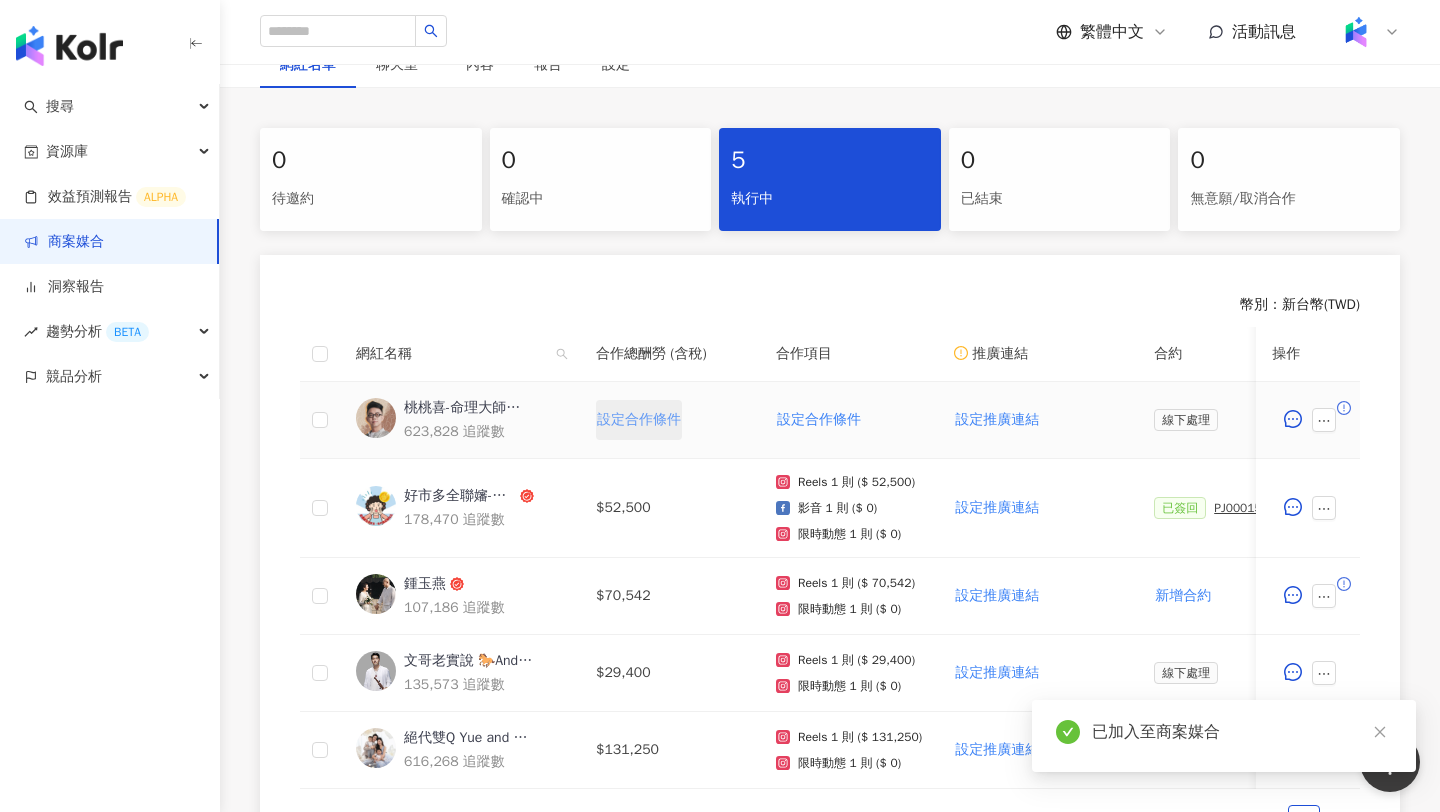 click on "設定合作條件" at bounding box center (639, 420) 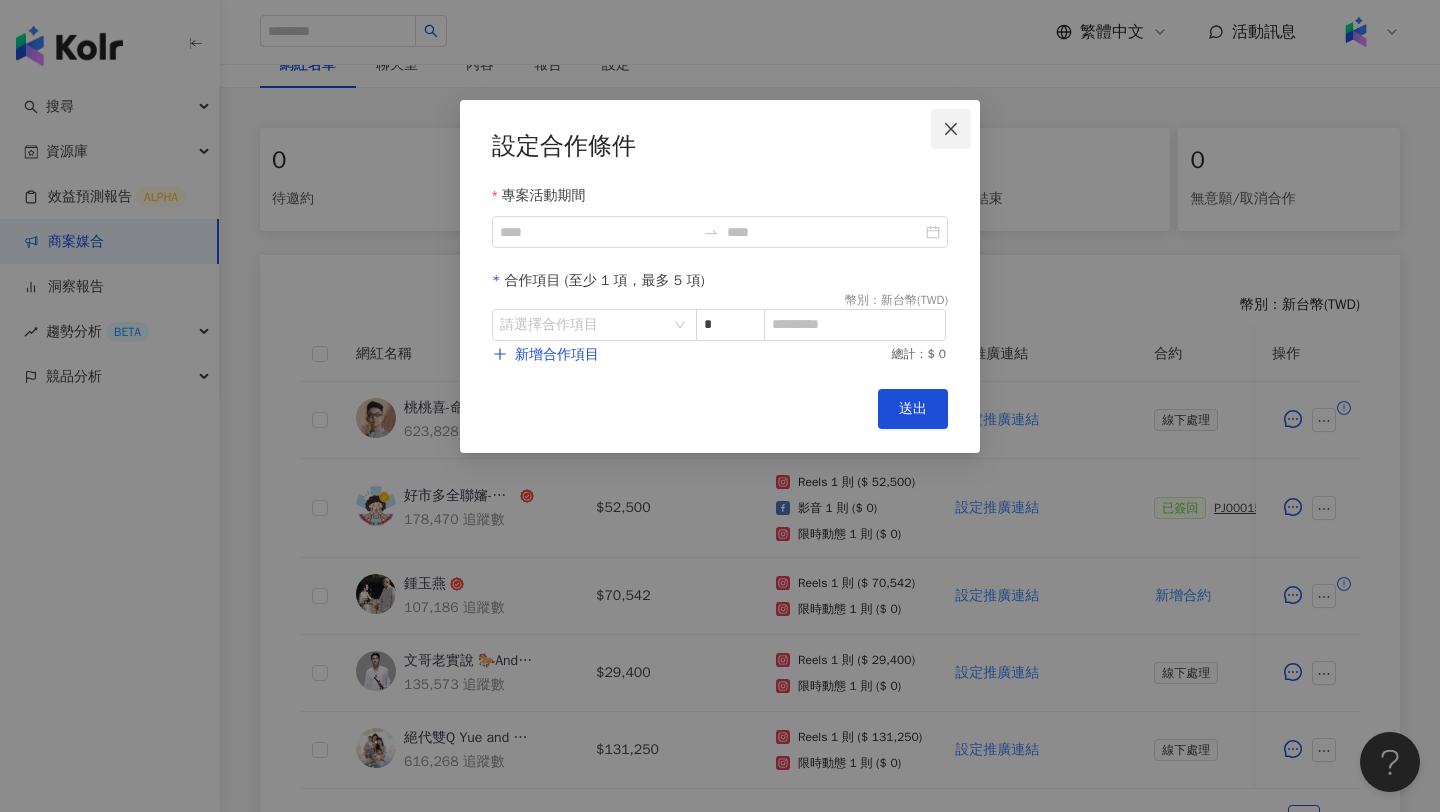 click at bounding box center [951, 129] 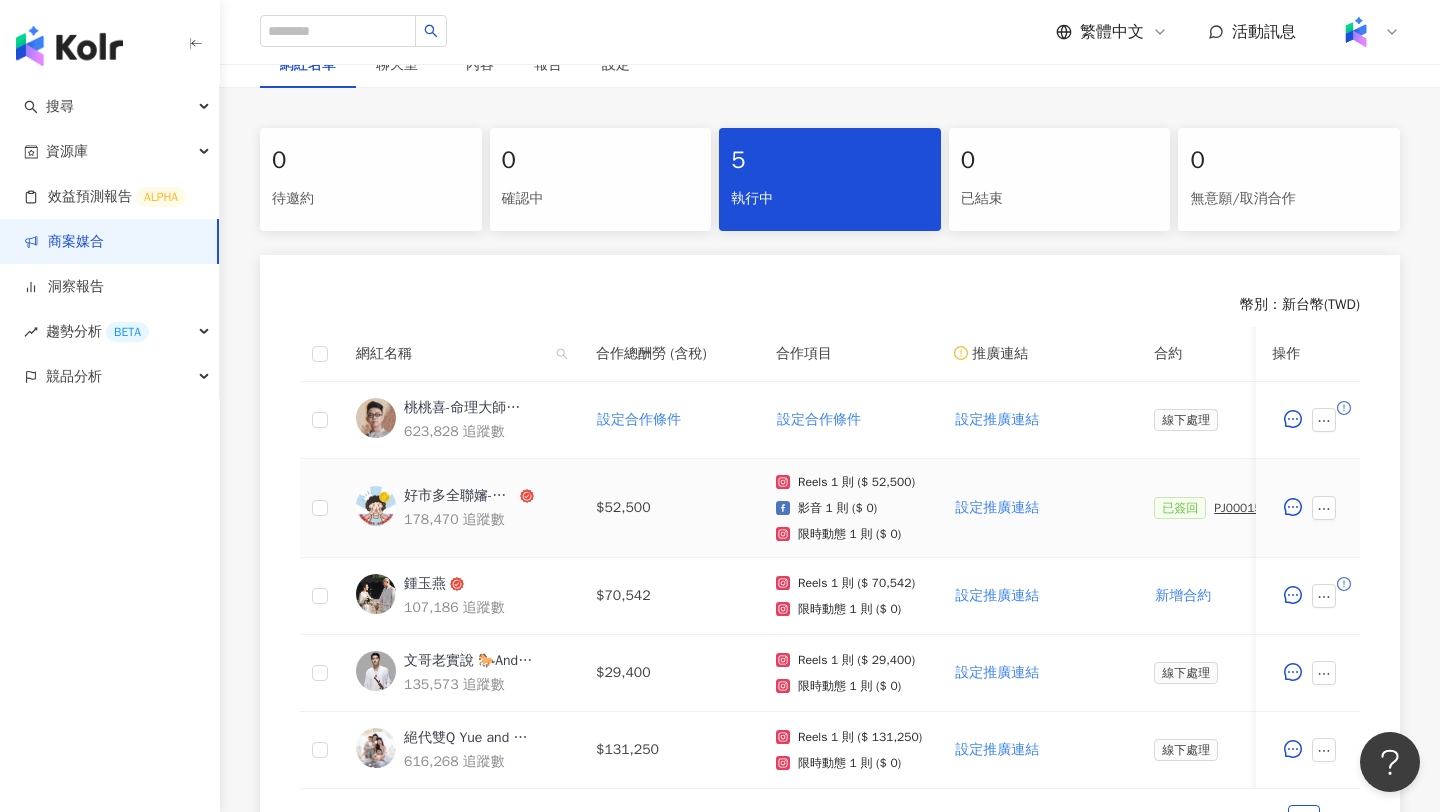 click on "PJ0001573 佳格_保健飲品組_中元節檔期操作_202508_KOL影音_活動確認單" at bounding box center (1264, 508) 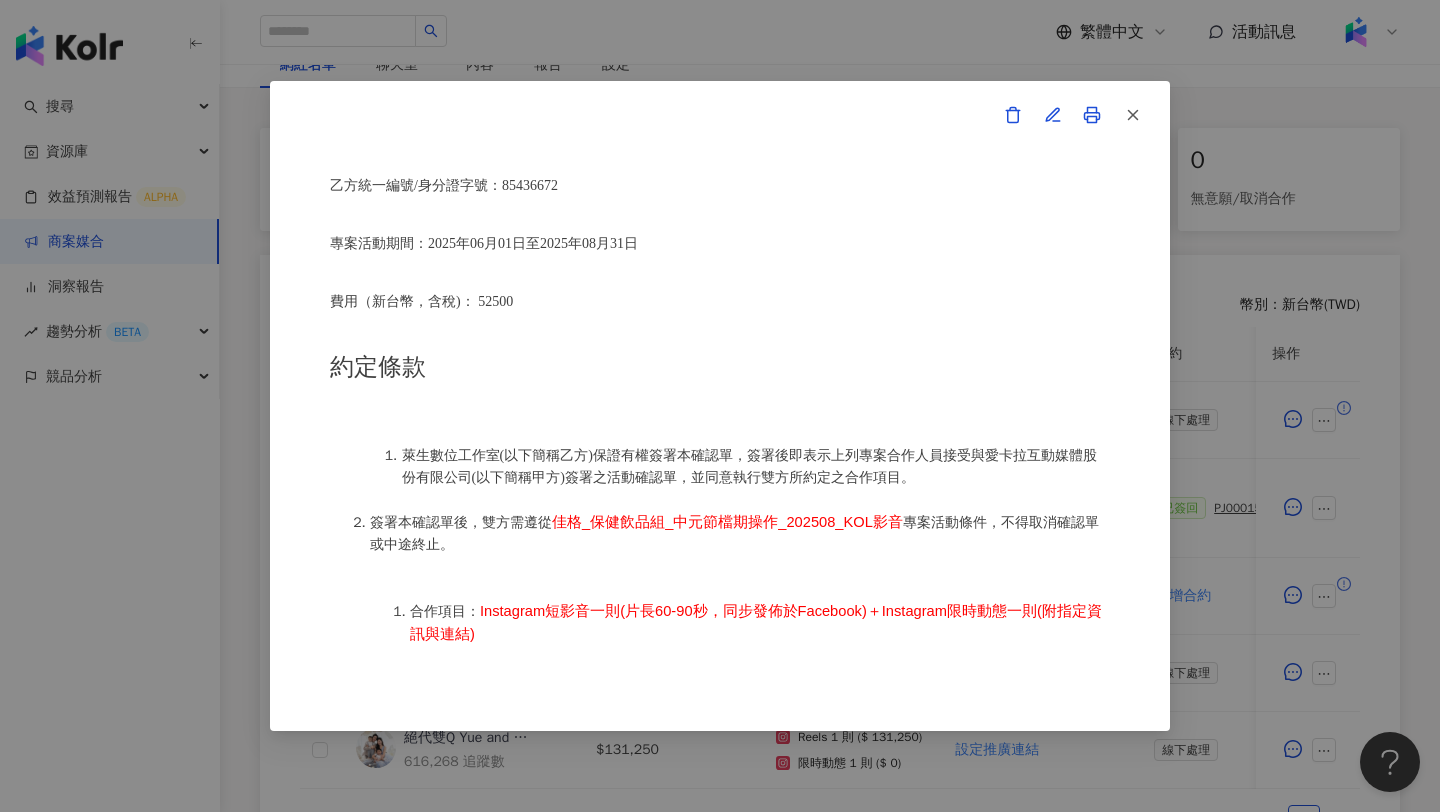scroll, scrollTop: 666, scrollLeft: 0, axis: vertical 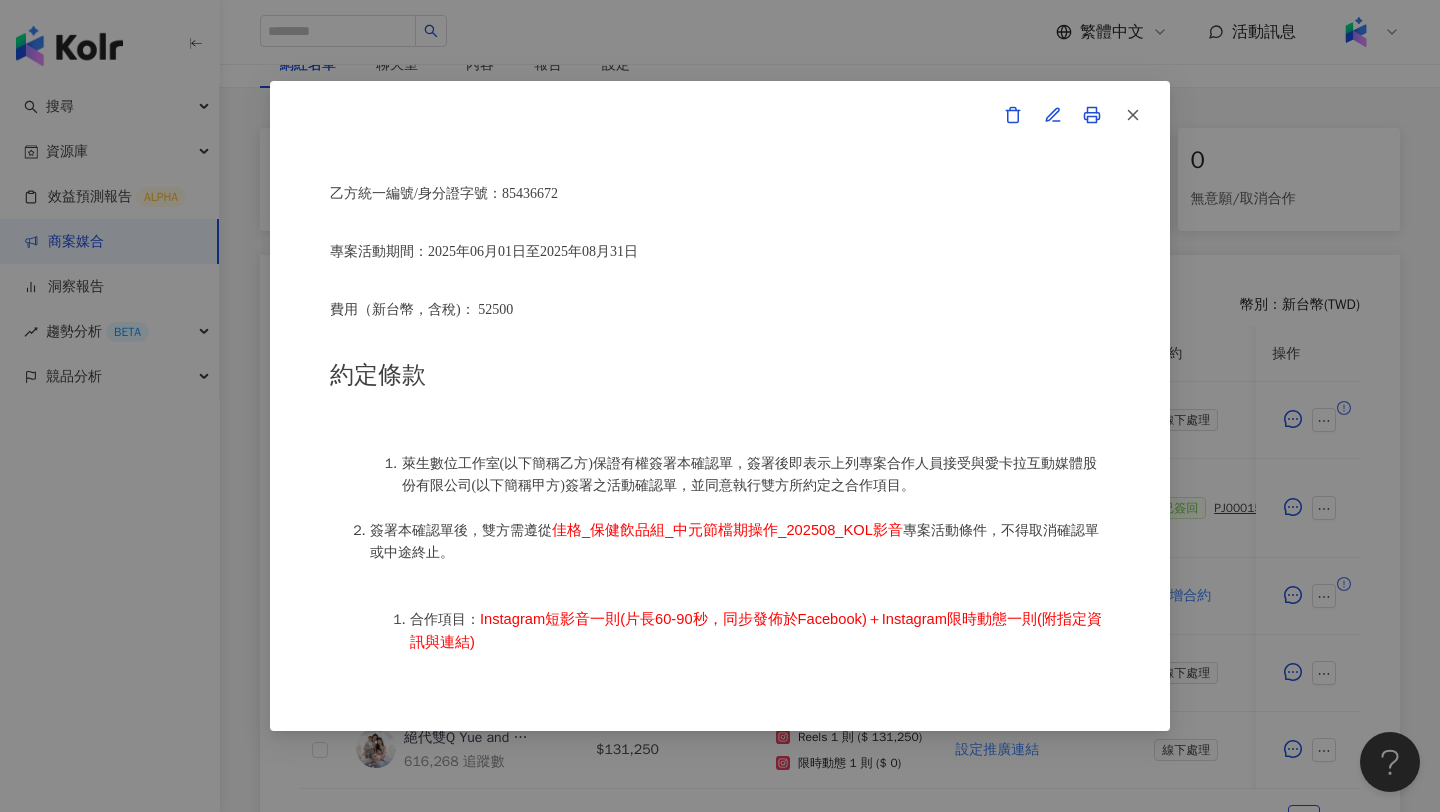 click on "活動確認單
約定雙方
甲方名稱：愛卡拉互動媒體股份有限公司
甲方負責人：程世嘉
甲方統一編號：53342456
甲方地址：104 台北市中山區南京東路二段167號8樓
甲方專案負責人：呂承翰 Allen
甲方專案負責人電話：(02)8768-1110
甲方專案負責人 Email：Allen.Lu@ikala.ai
乙方名稱：萊生數位工作室
乙方地址：新北市樹林區樹新路231巷10號4樓
乙方統一編號/身分證字號：85436672
專案活動期間：2025年06月01日至2025年08月31日
費用（新台幣，含稅)： 52500
約定條款
萊生數位工作室(以下簡稱乙方)保證有權簽署本確認單，簽署後即表示上列專案合作人員接受與愛卡拉互動媒體股份有限公司(以下簡稱甲方)簽署之活動確認單，並同意執行雙方所約定之合作項目。
簽署本確認單後，雙方需遵從 佳格_保健飲品組_中元節檔期操作_202508_KOL影音
合作項目：" at bounding box center [720, 406] 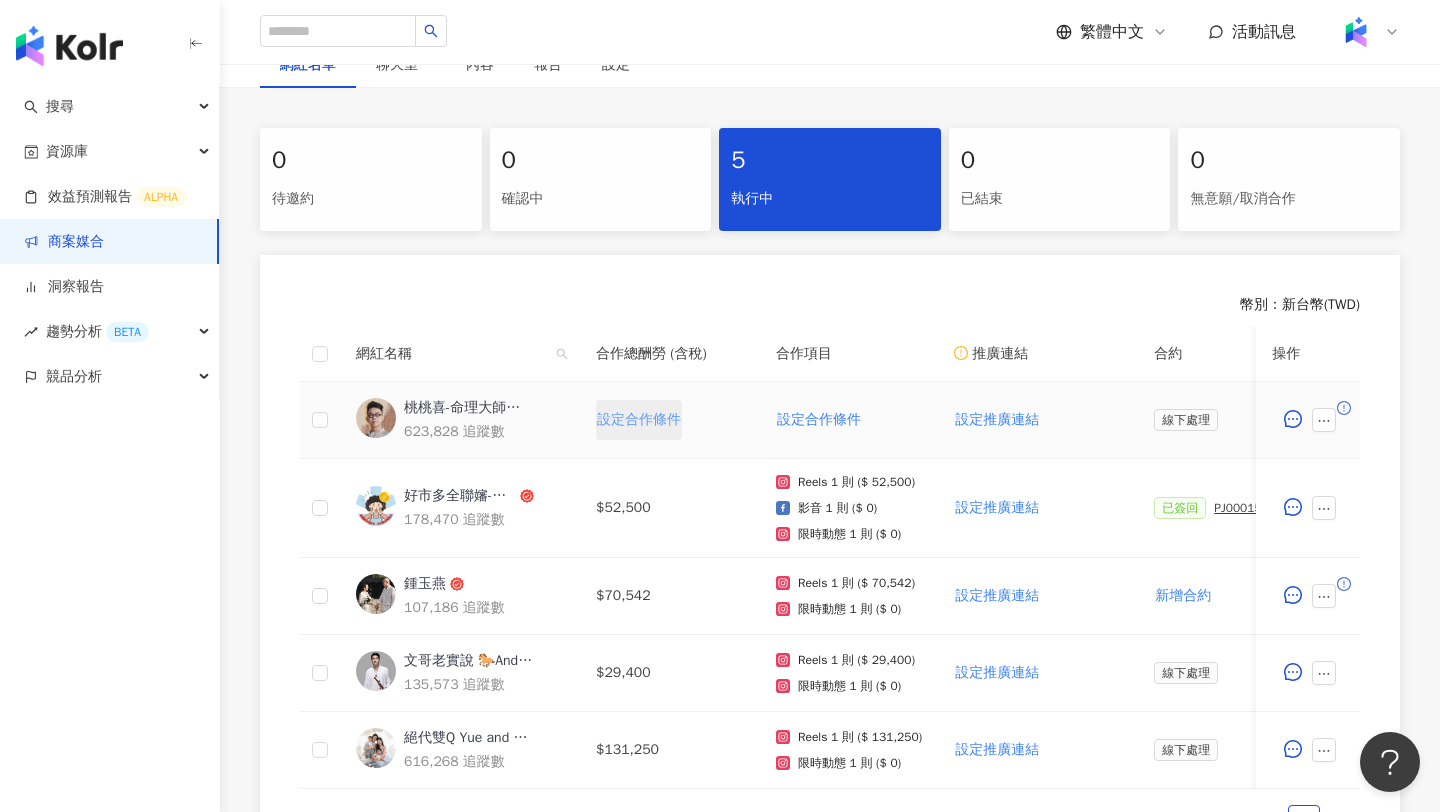 click on "設定合作條件" at bounding box center [639, 420] 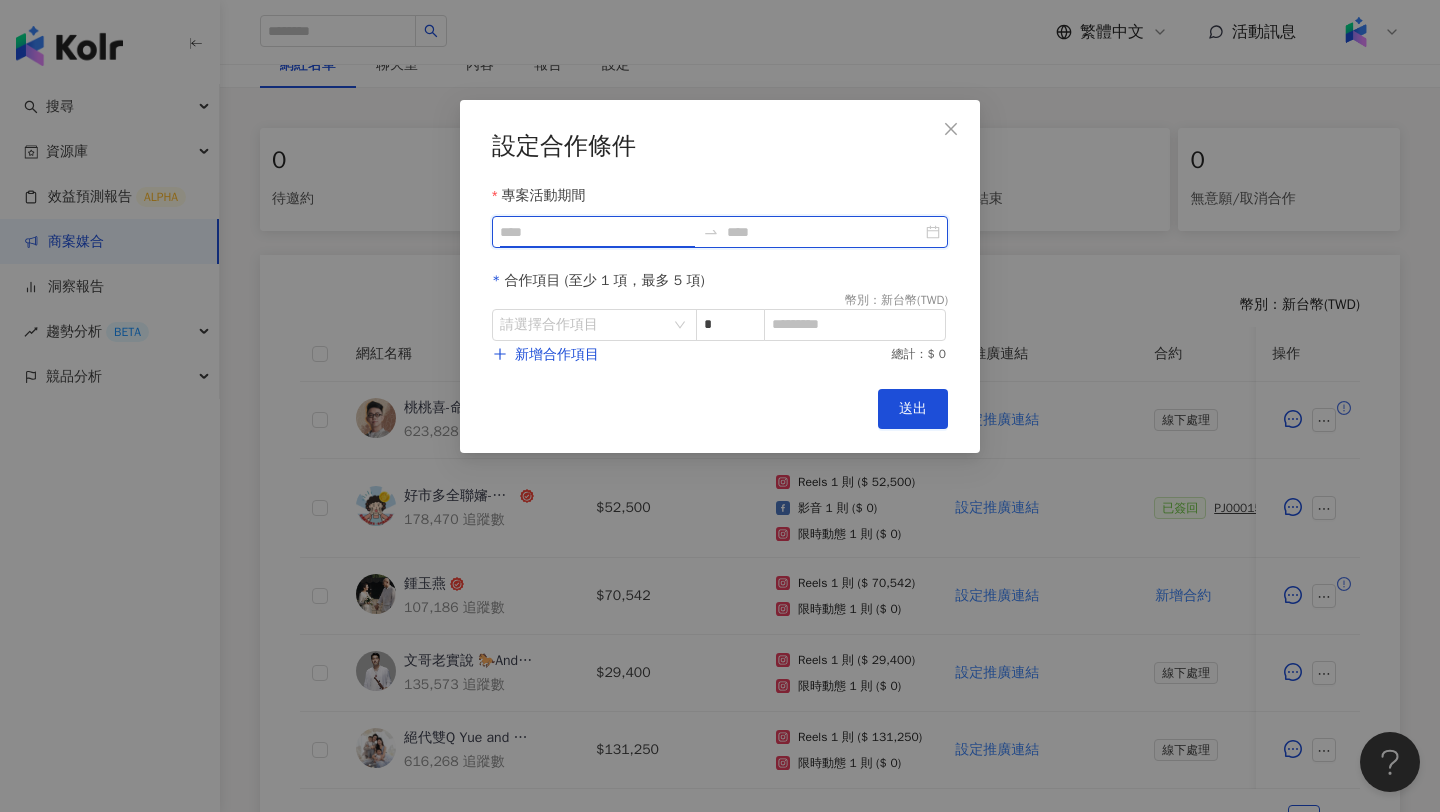 click on "專案活動期間" at bounding box center (597, 232) 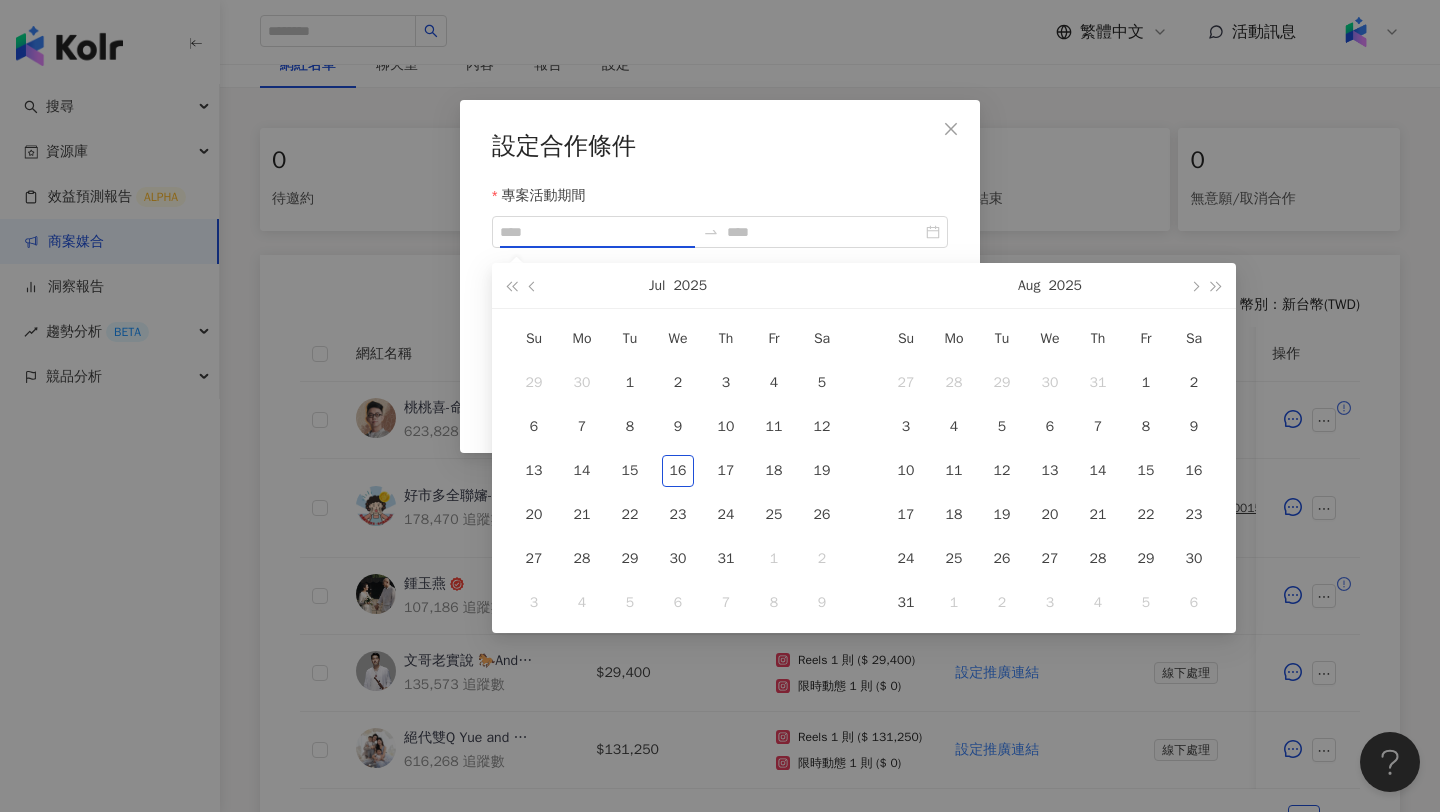 click on "Jul 2025" at bounding box center [678, 285] 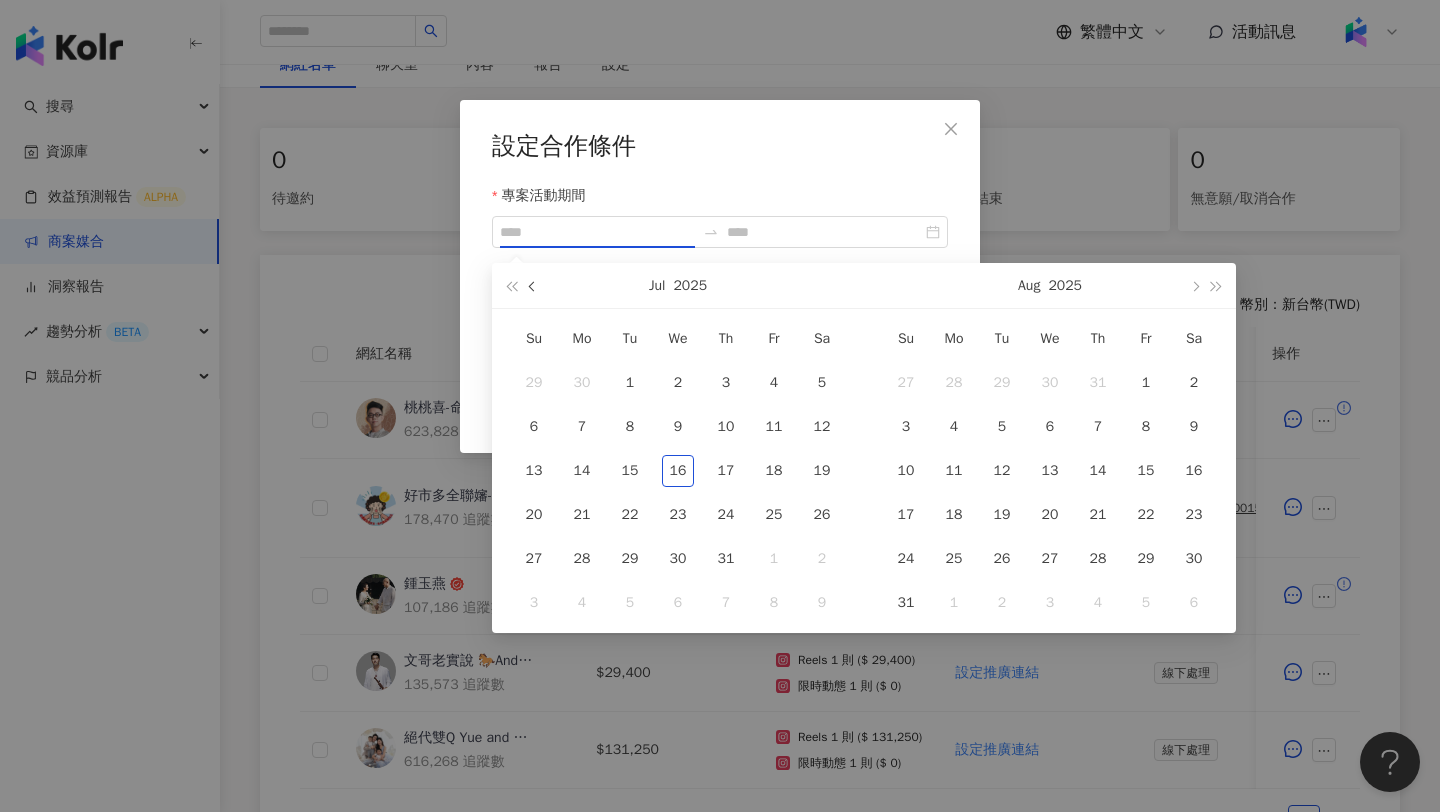 click at bounding box center [533, 285] 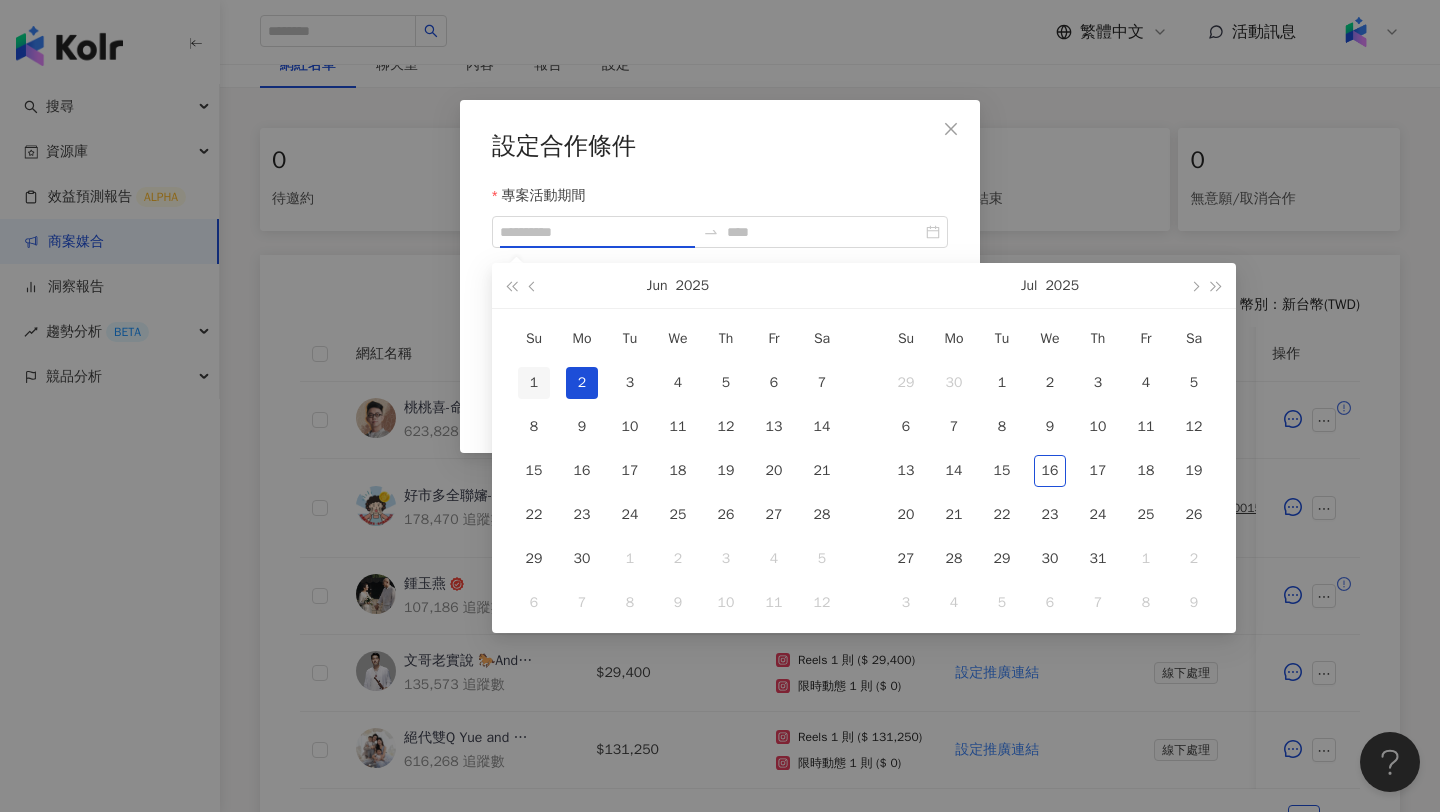 type on "**********" 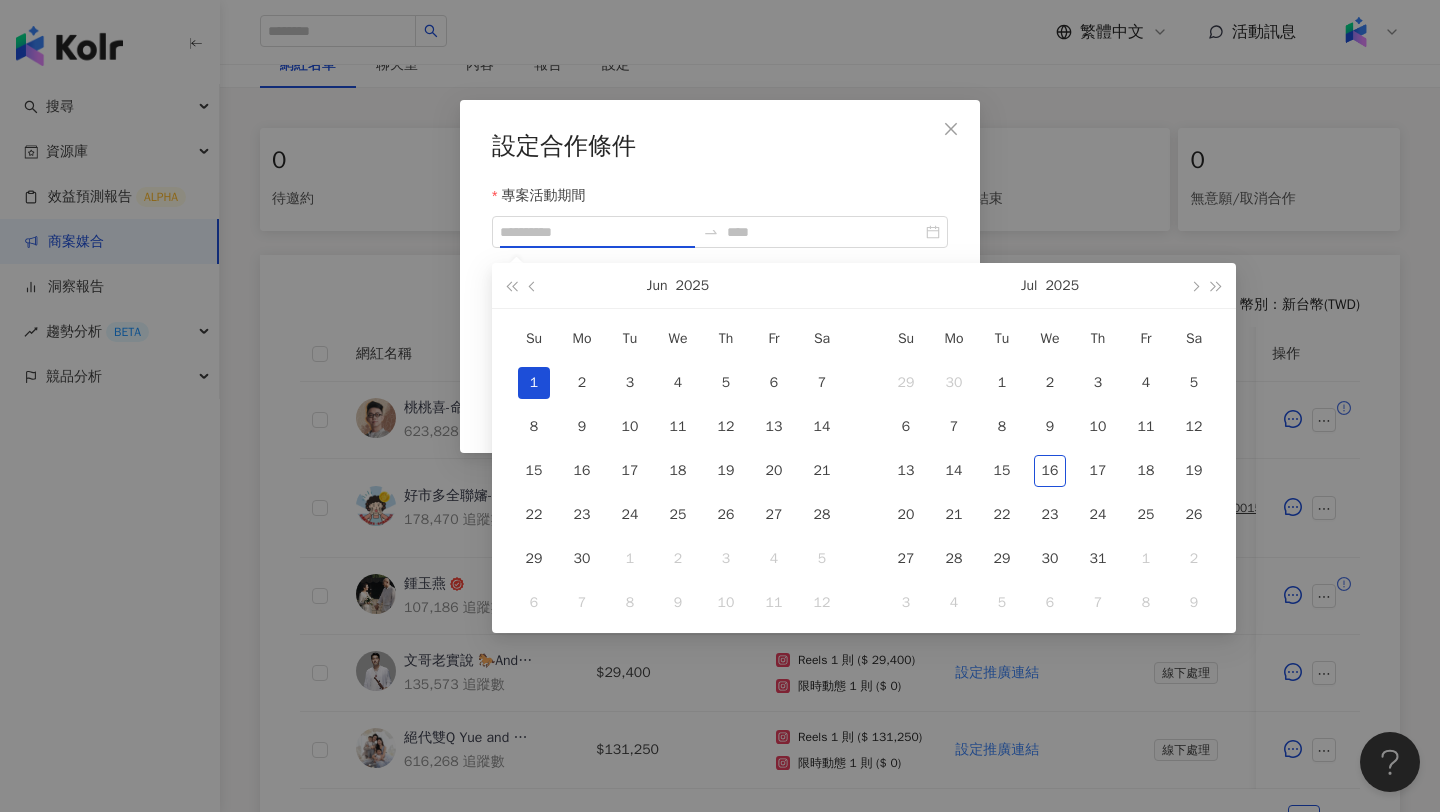 click on "1" at bounding box center (534, 383) 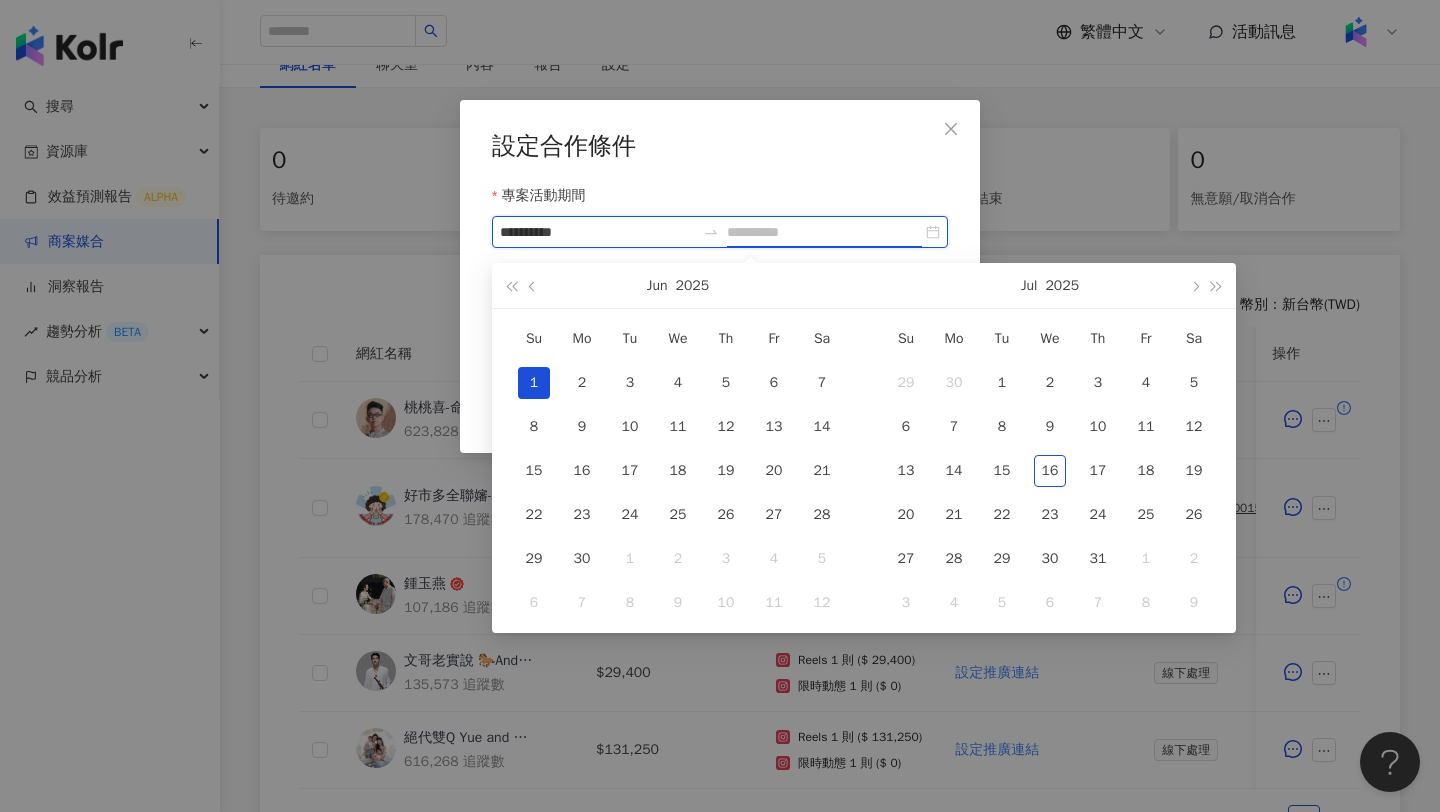 type on "**********" 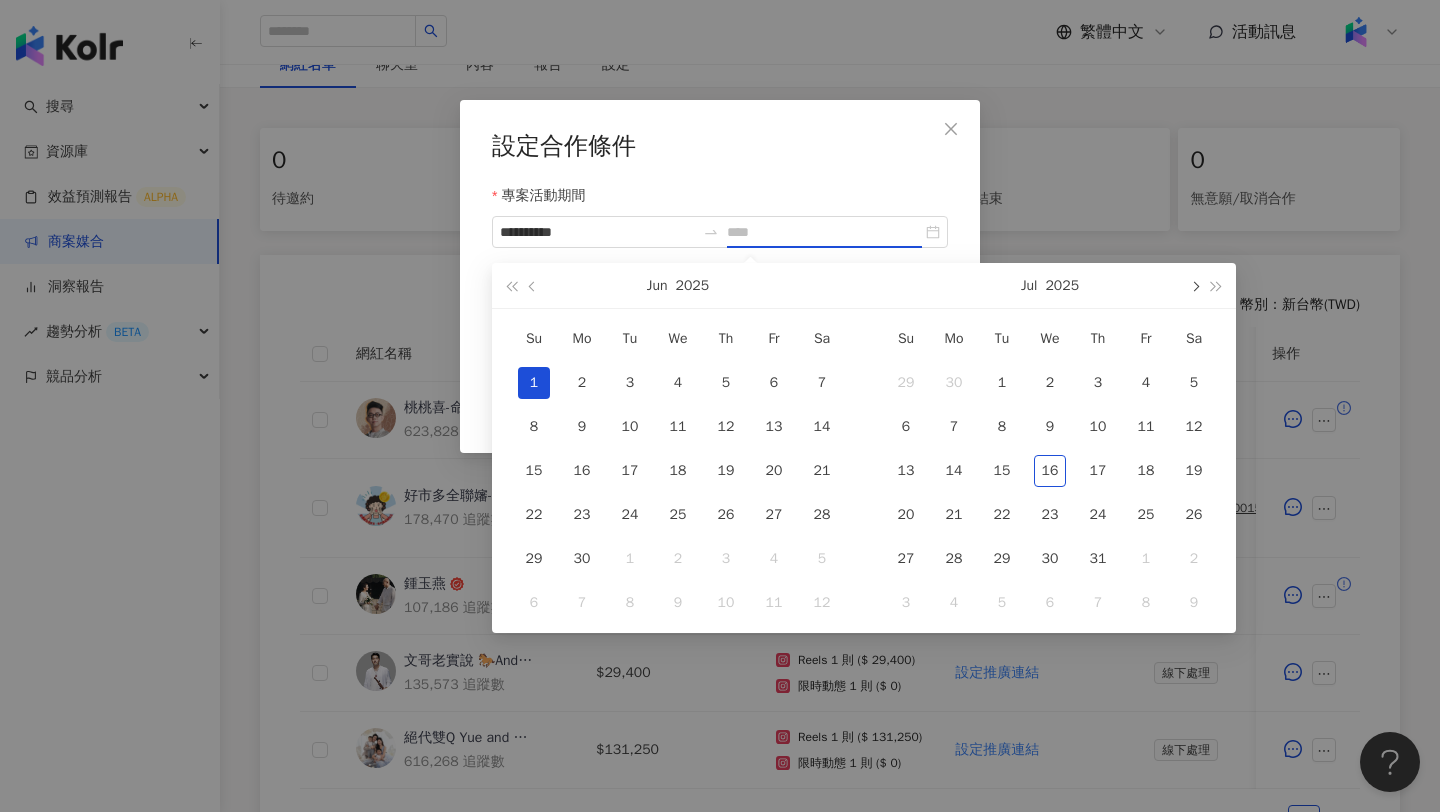 click at bounding box center [1194, 286] 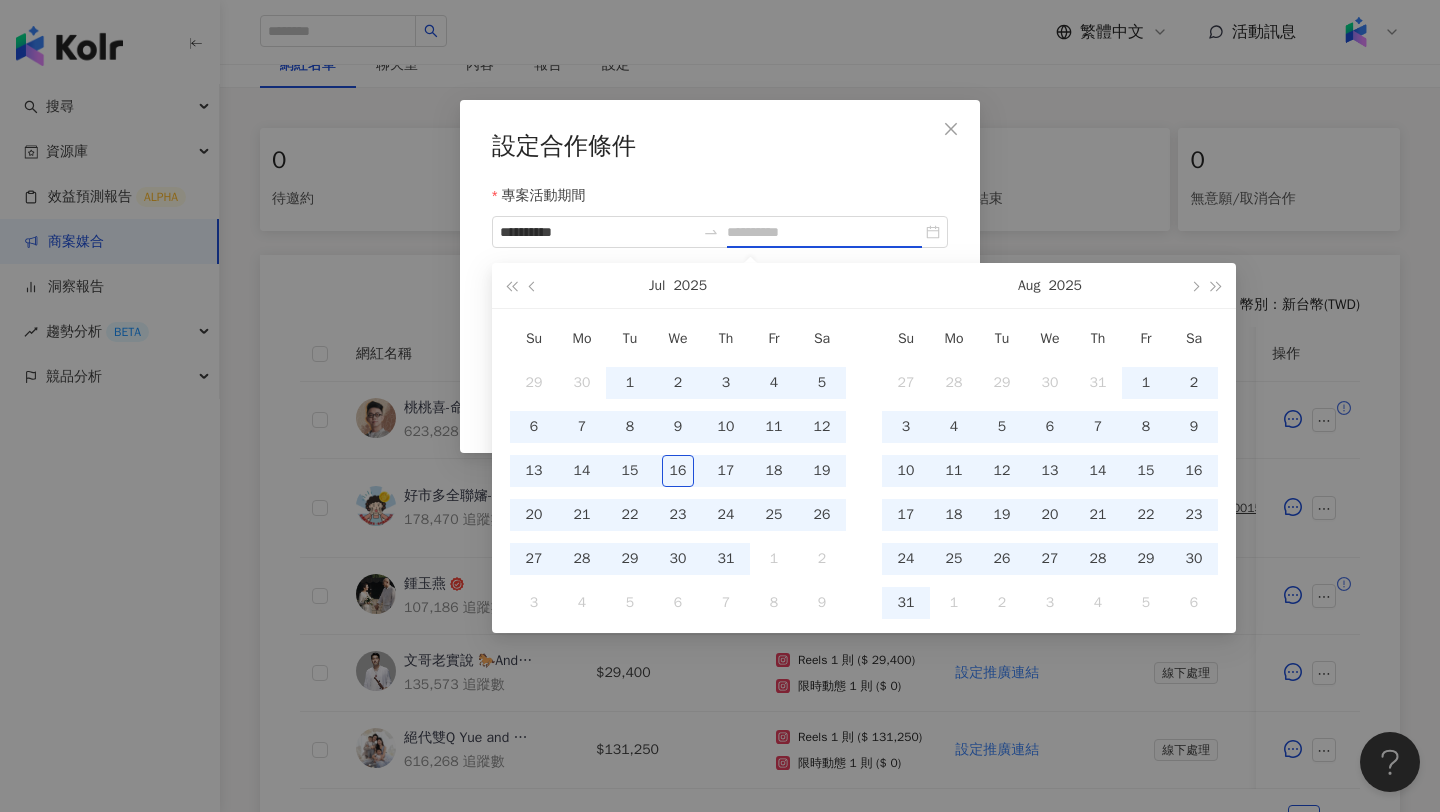type on "**********" 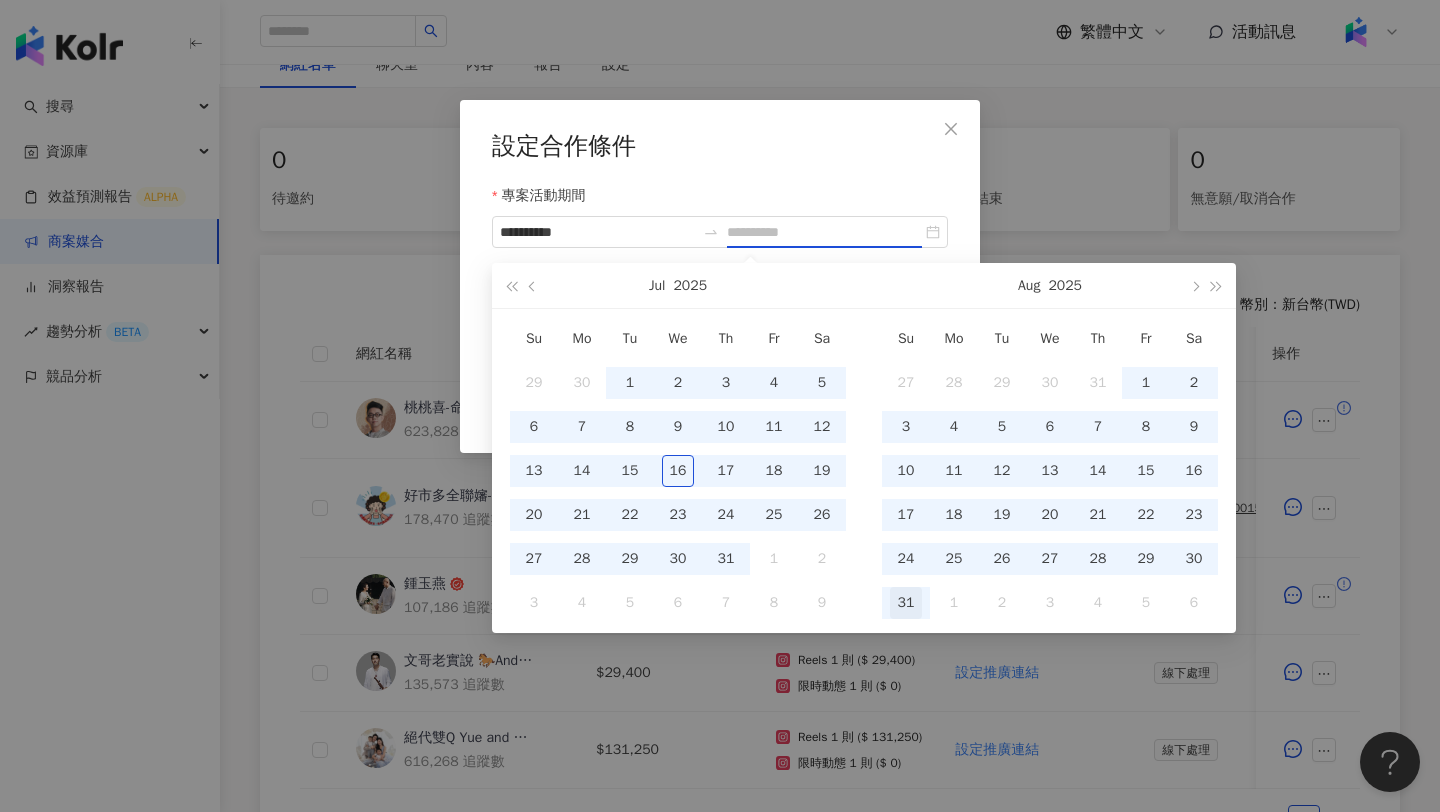 type on "**********" 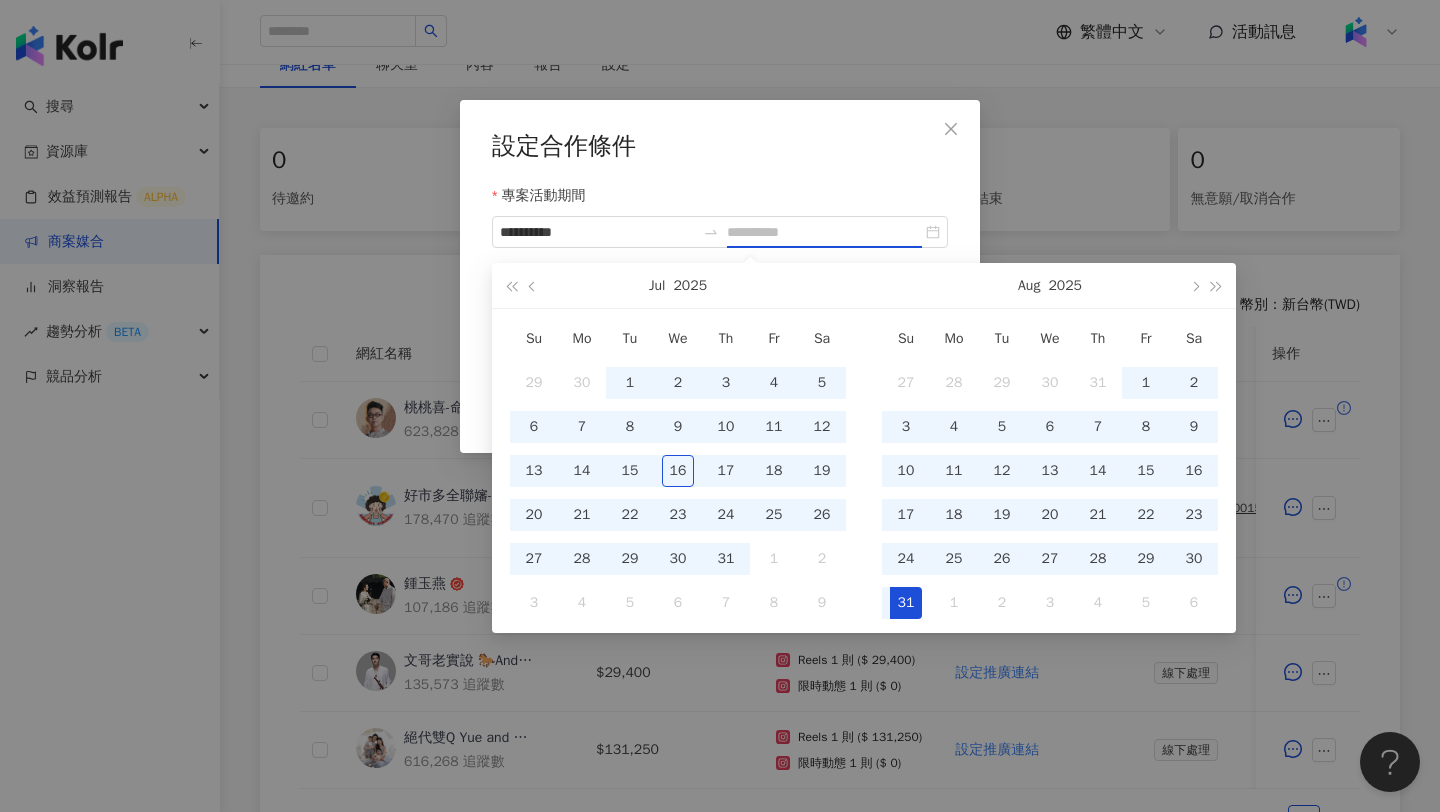 click on "31" at bounding box center [906, 603] 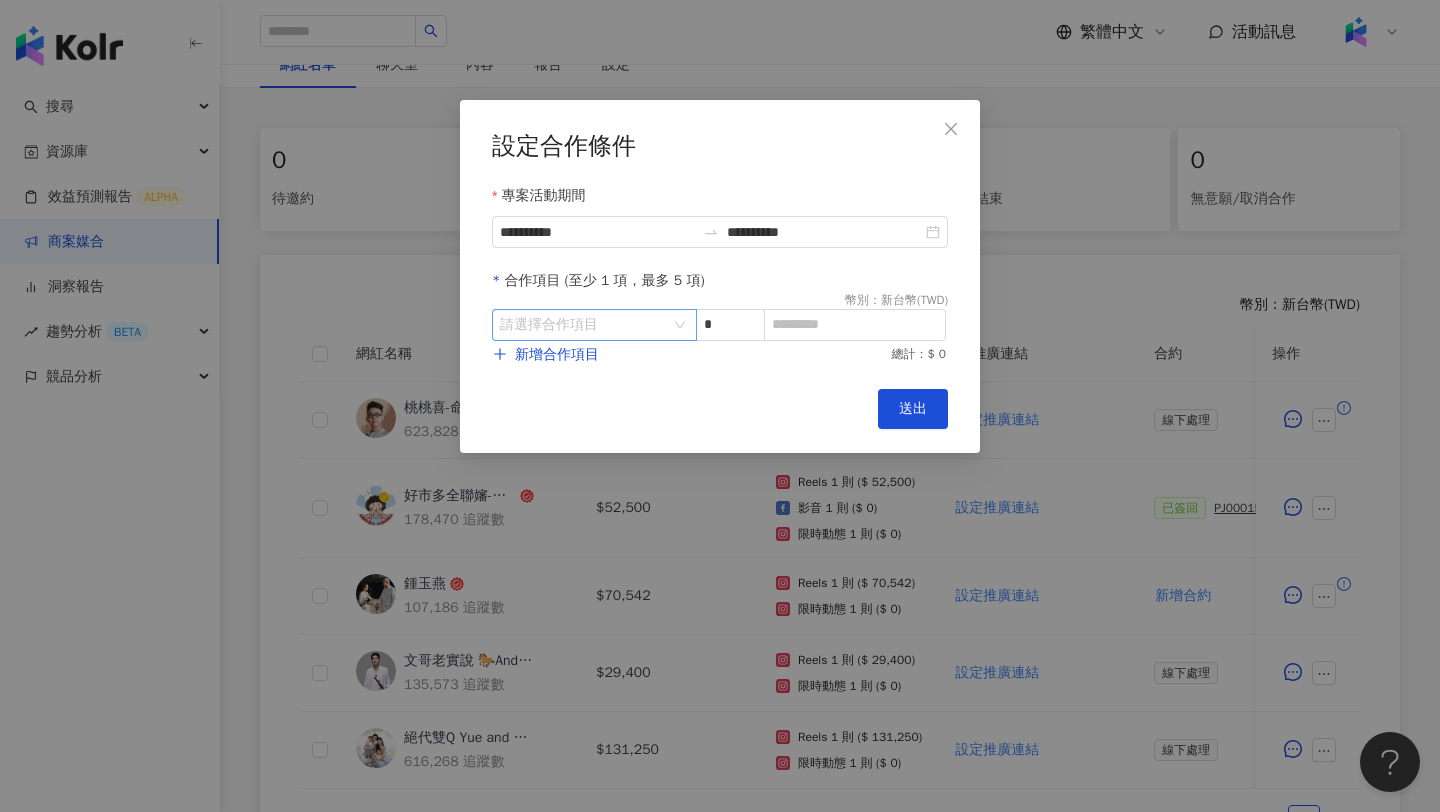 click at bounding box center (584, 325) 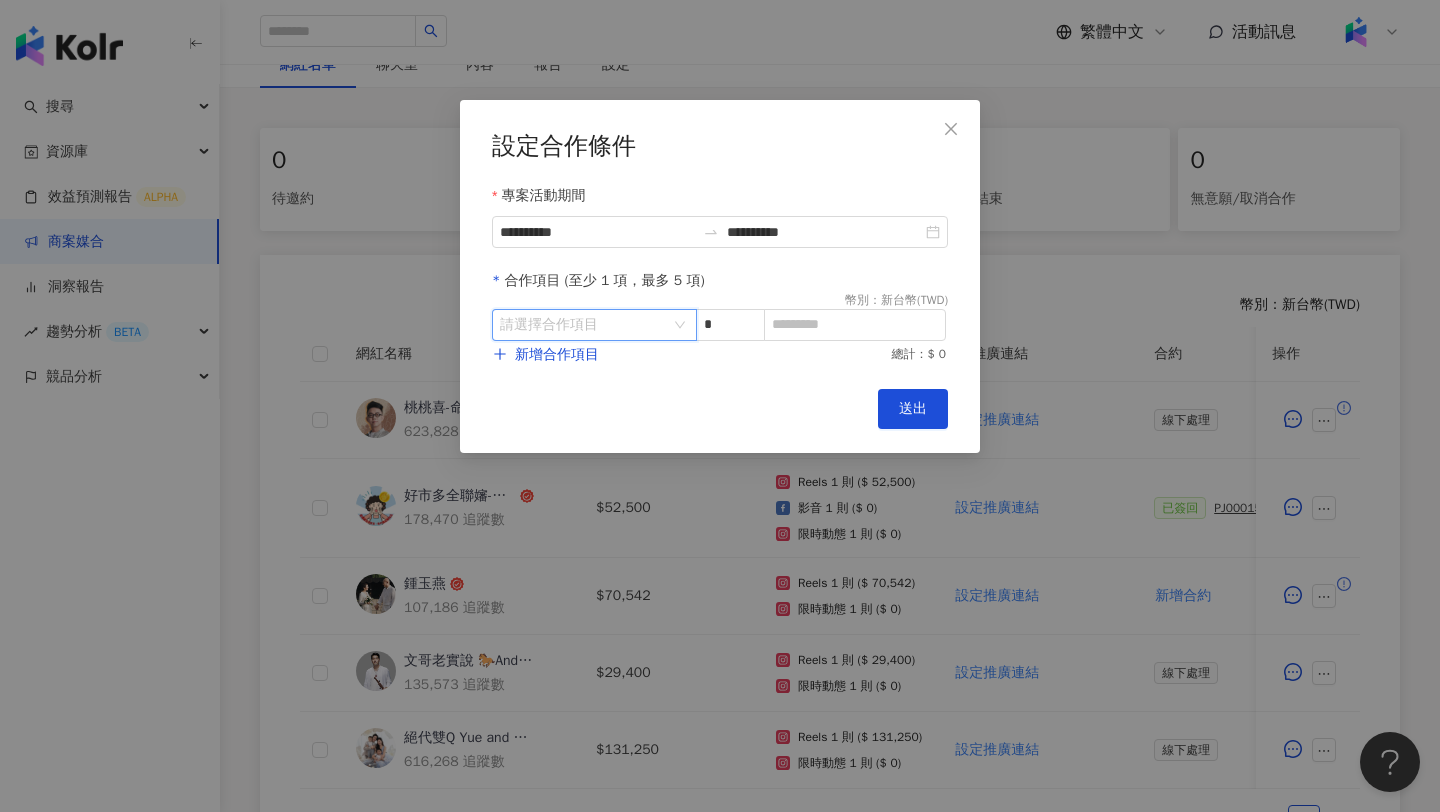 click at bounding box center [584, 325] 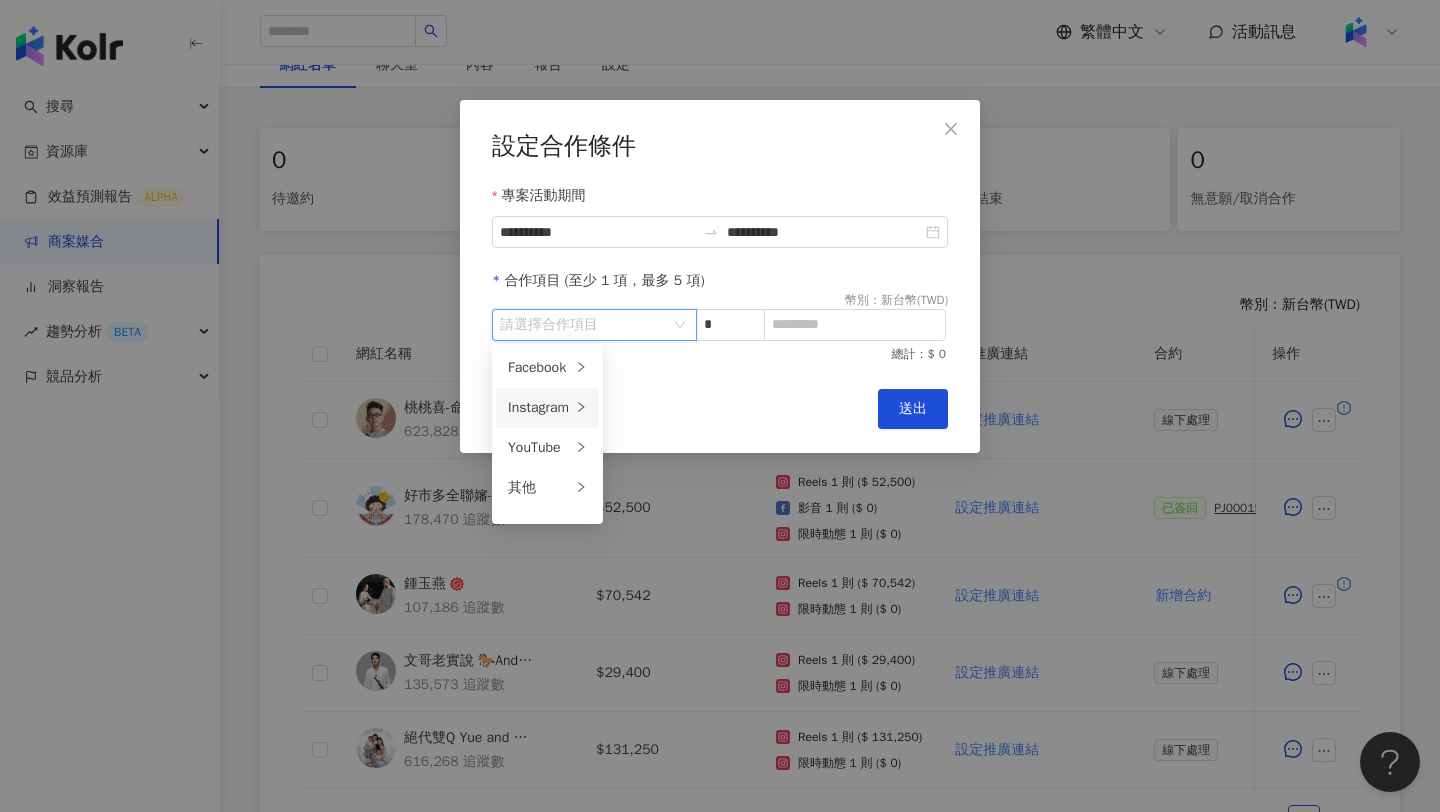 click on "Instagram" at bounding box center (539, 408) 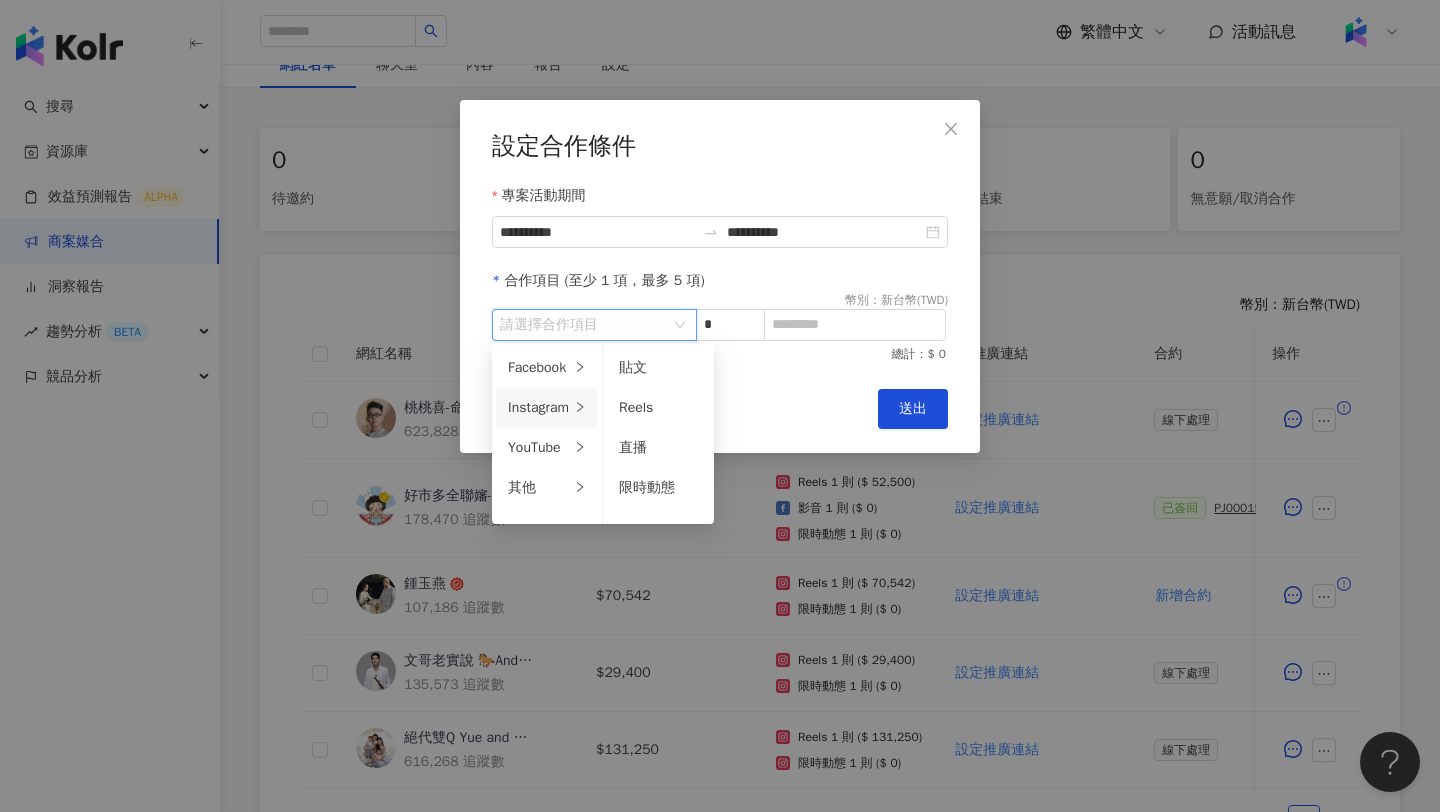 click on "Reels" at bounding box center [636, 407] 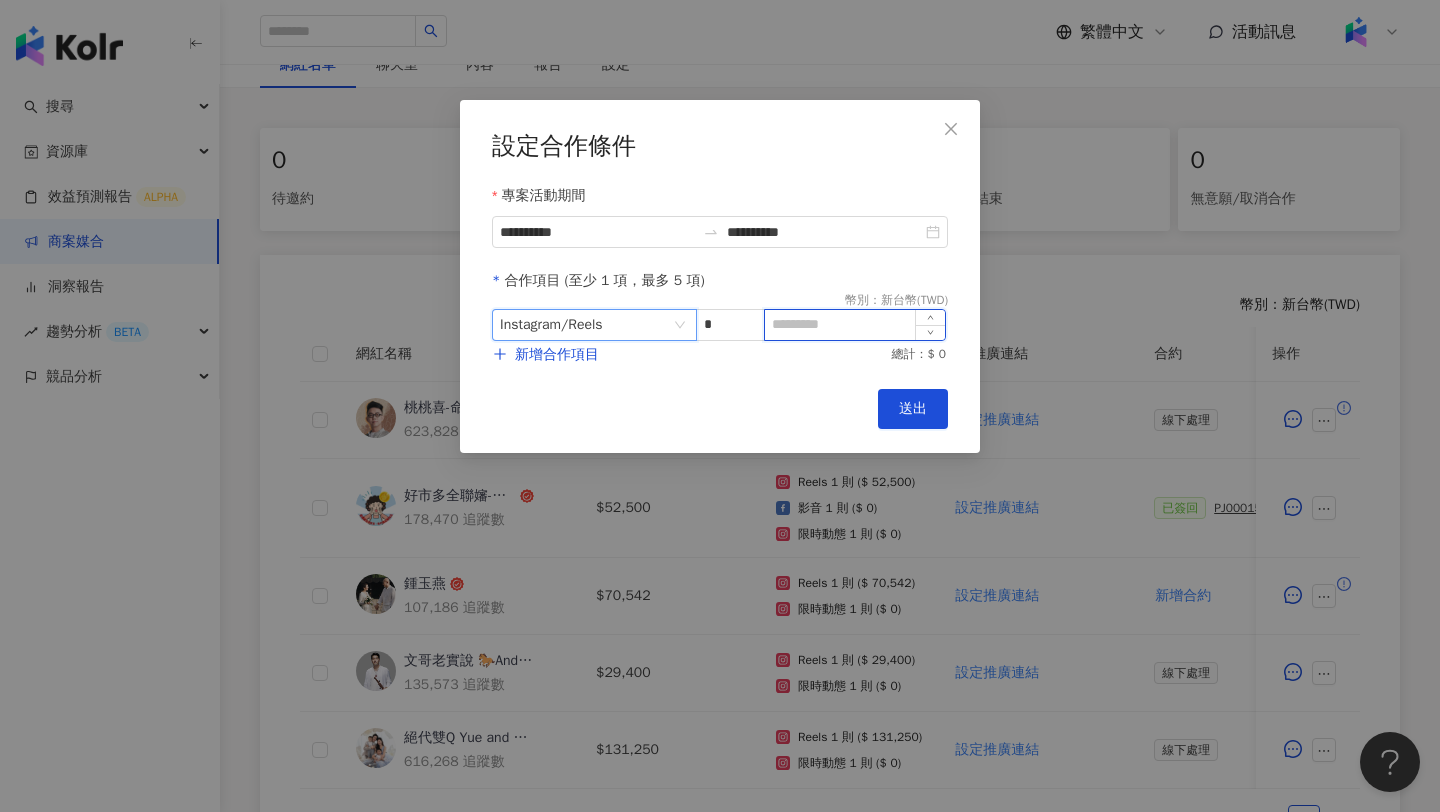 click at bounding box center [855, 325] 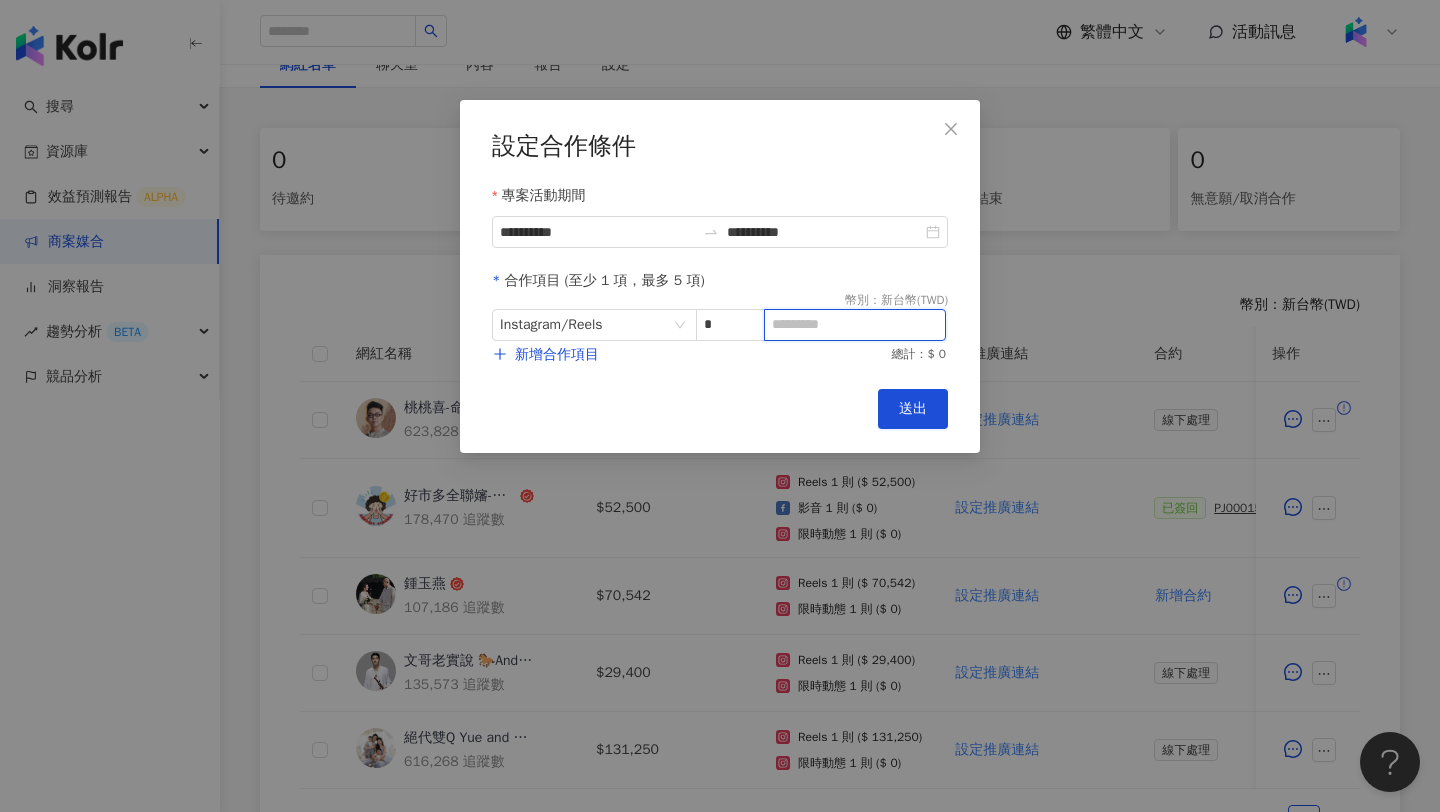paste on "*****" 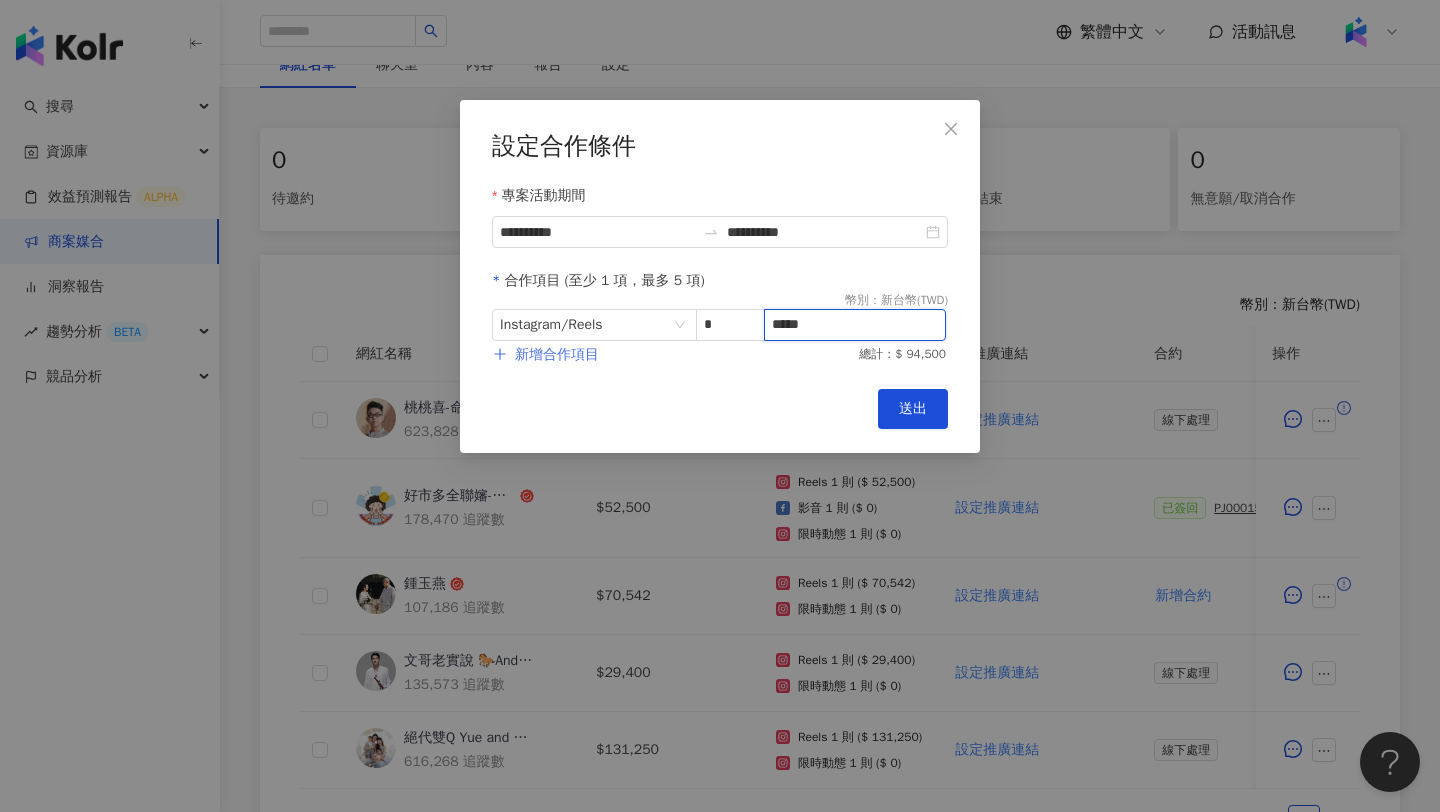 type on "*****" 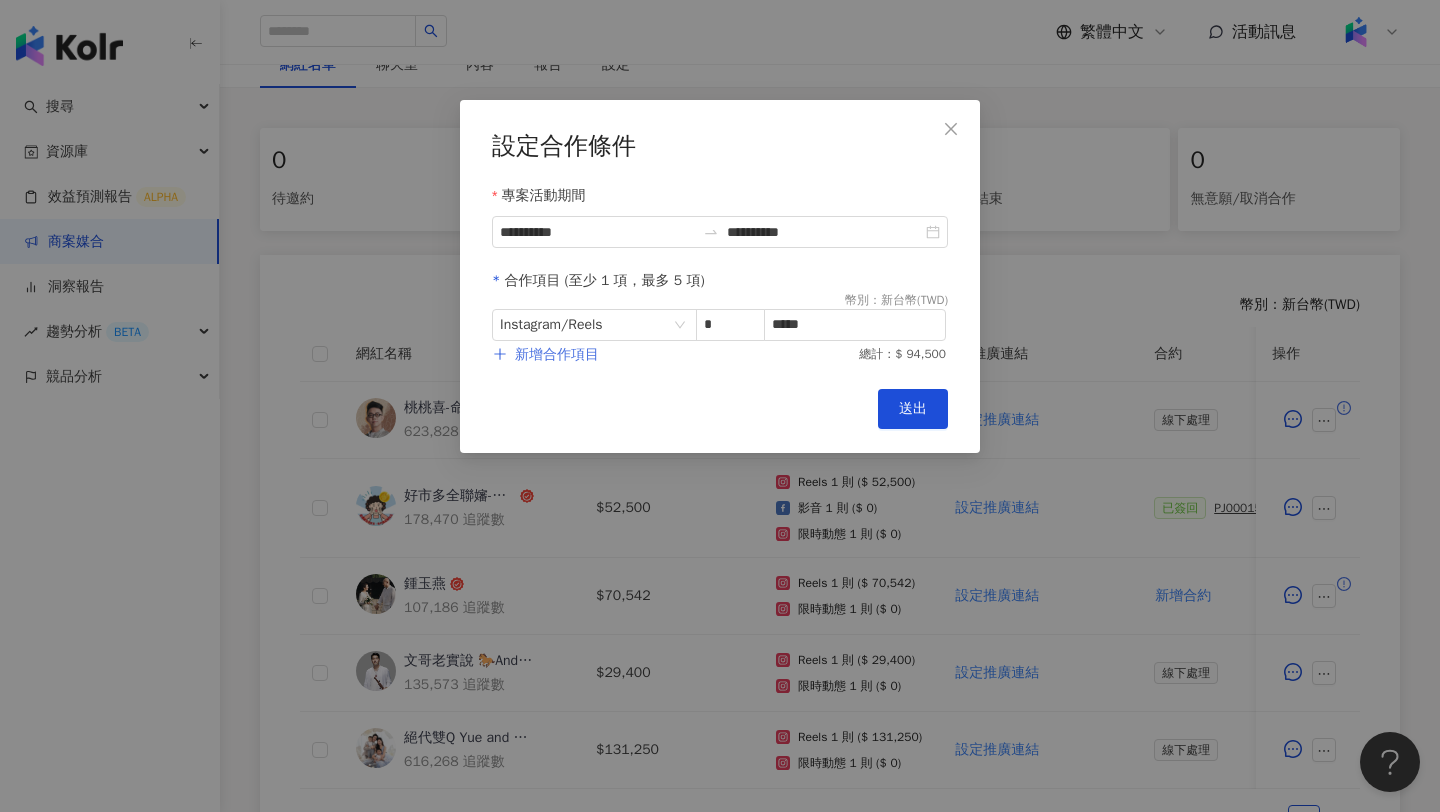 click on "新增合作項目" at bounding box center (546, 355) 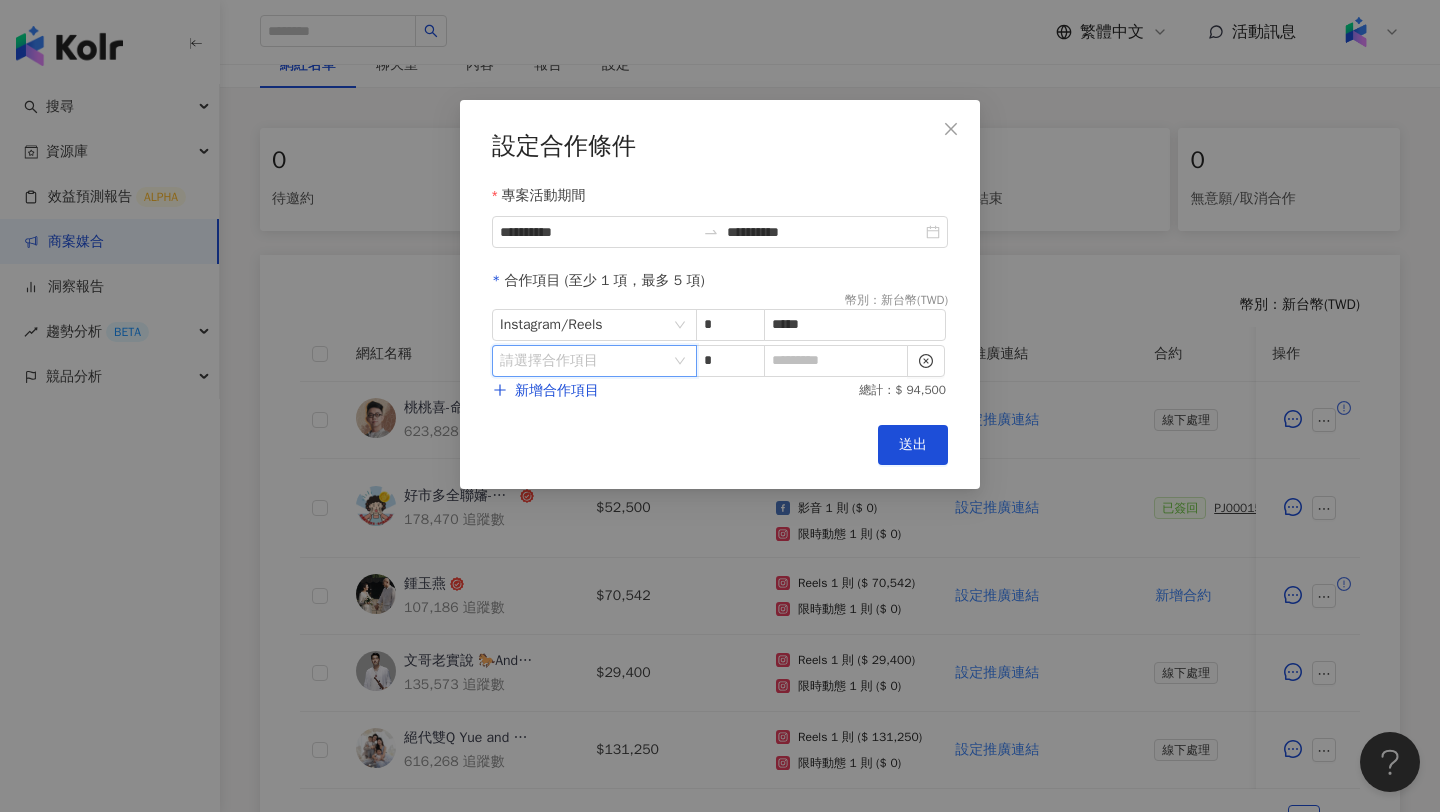 click at bounding box center (584, 361) 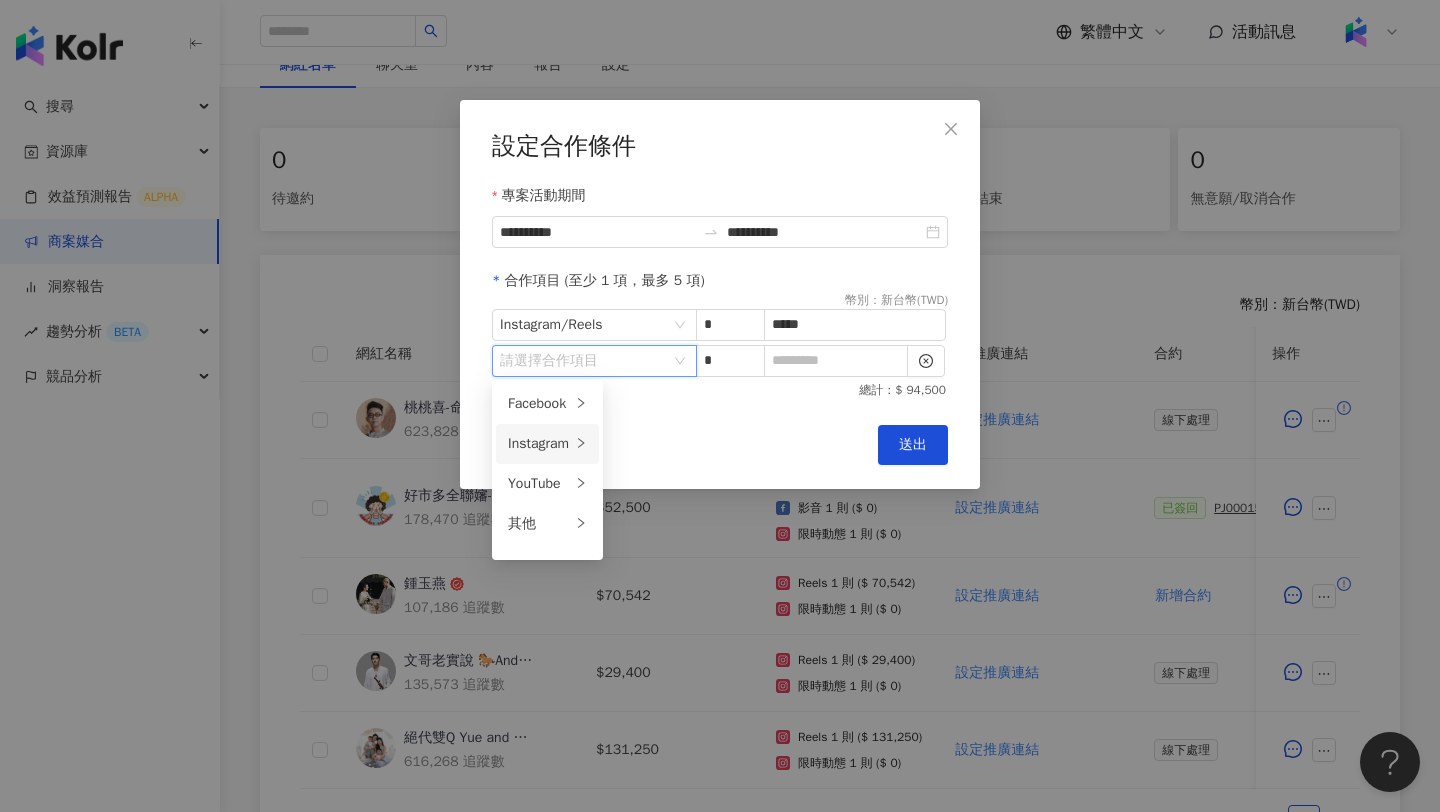 click on "Instagram" at bounding box center (539, 444) 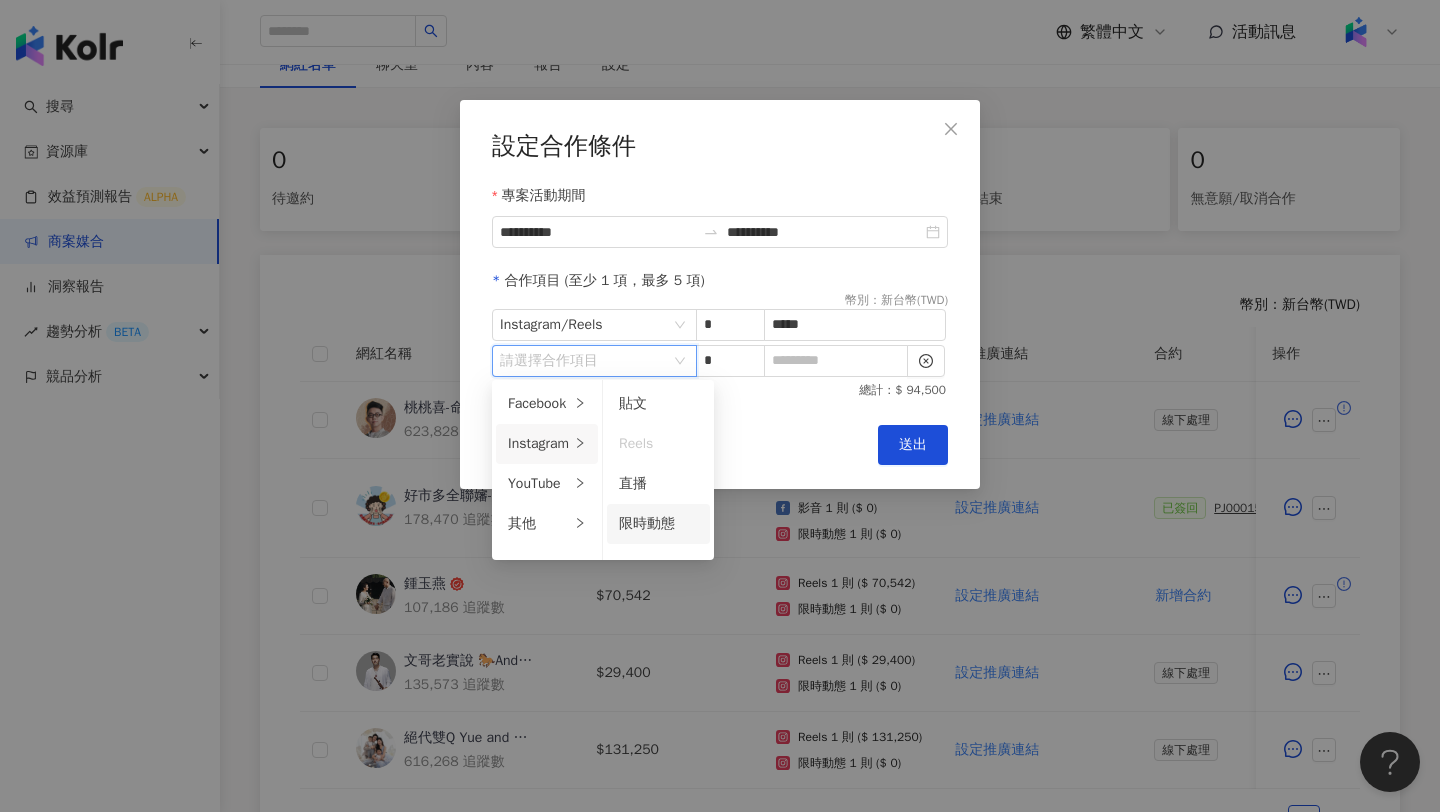 click on "限時動態" at bounding box center (647, 523) 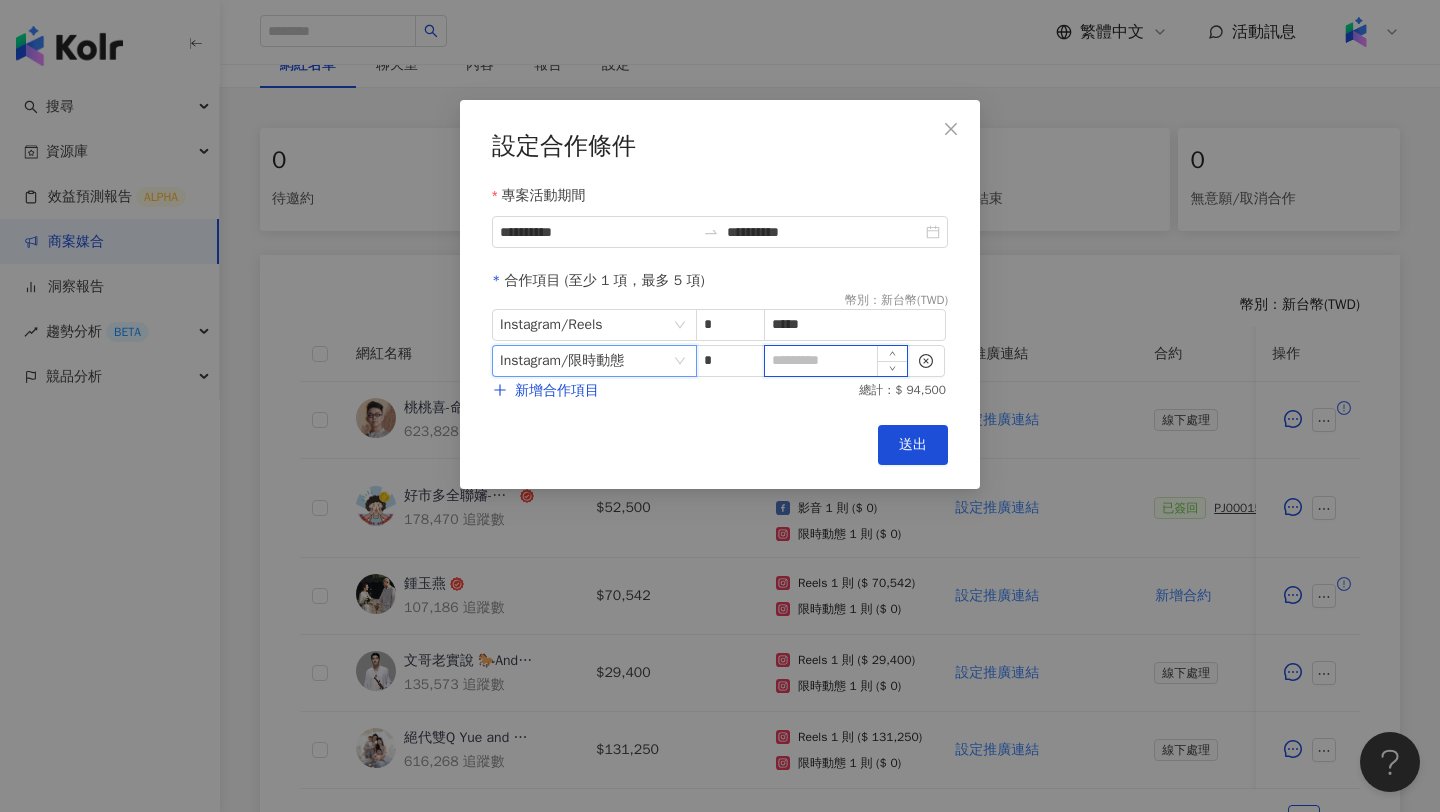 click at bounding box center [836, 361] 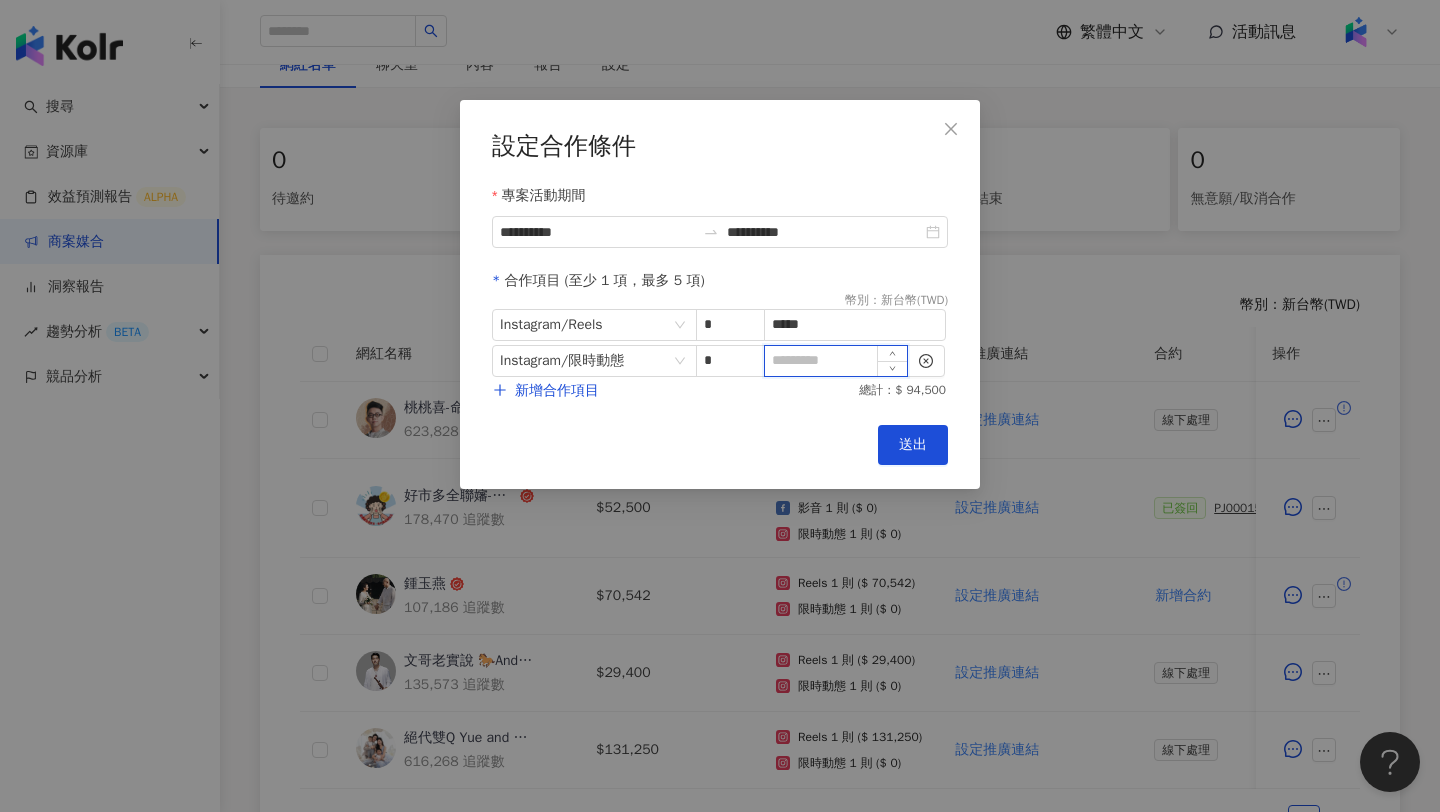 type on "*" 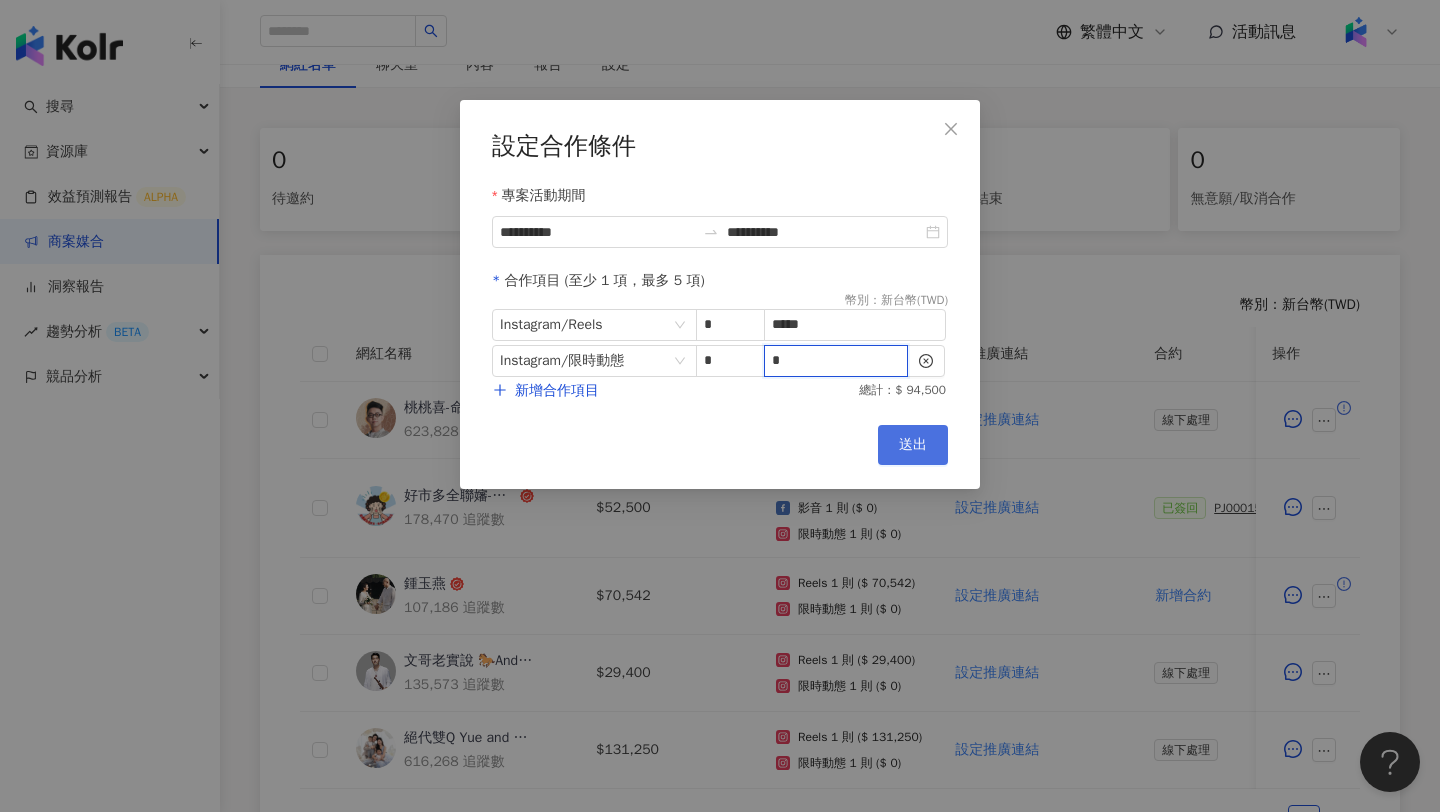 type on "*" 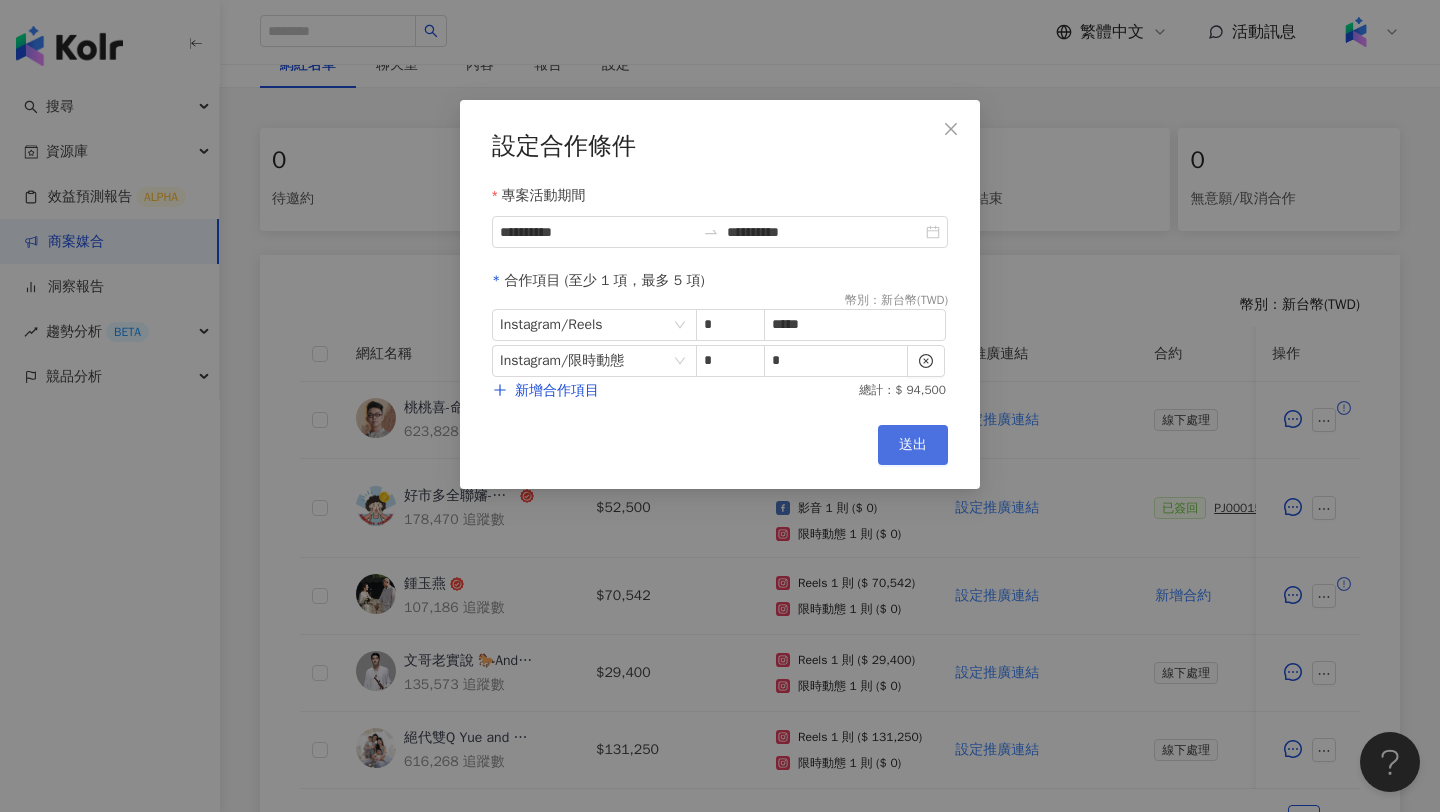 click on "送出" at bounding box center [913, 445] 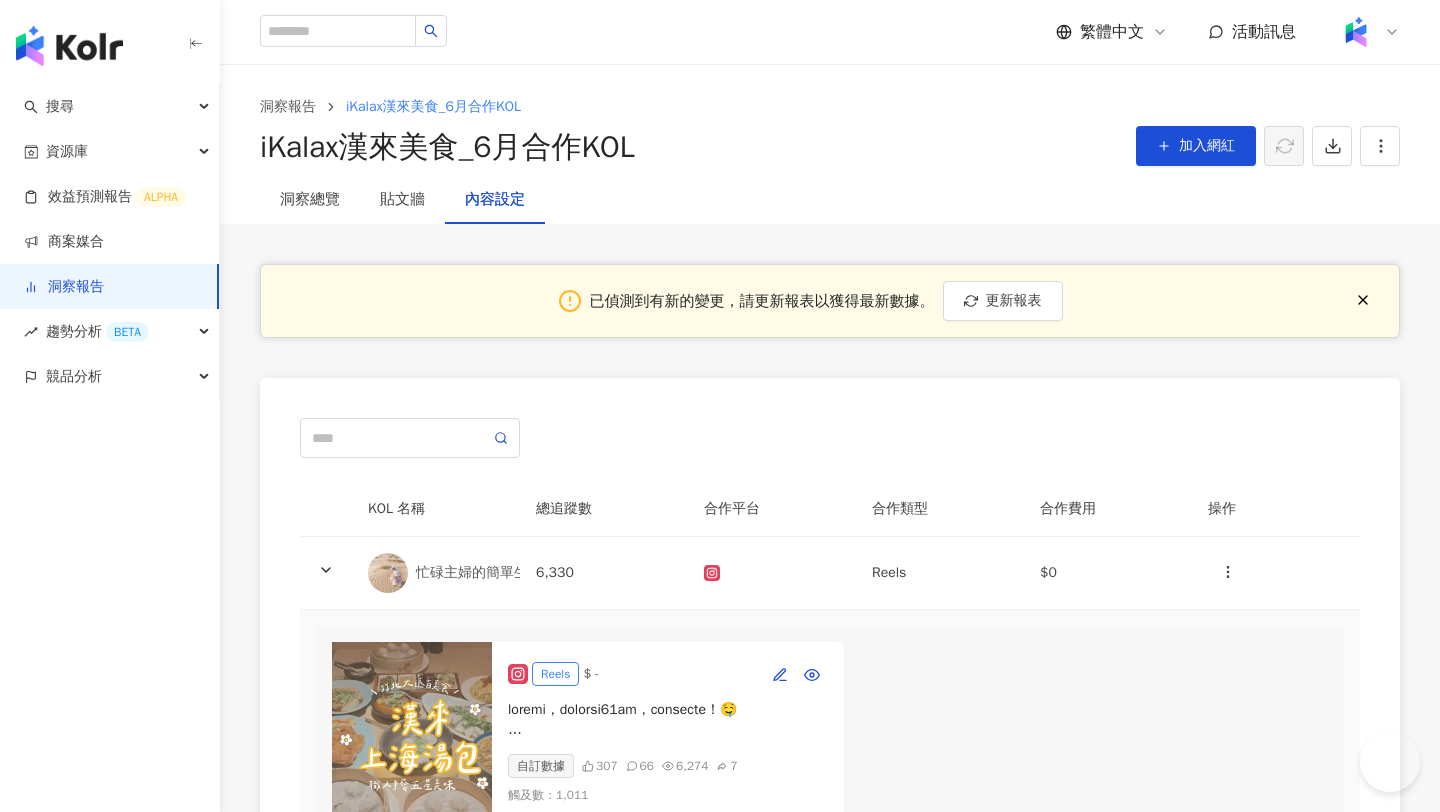 scroll, scrollTop: 0, scrollLeft: 0, axis: both 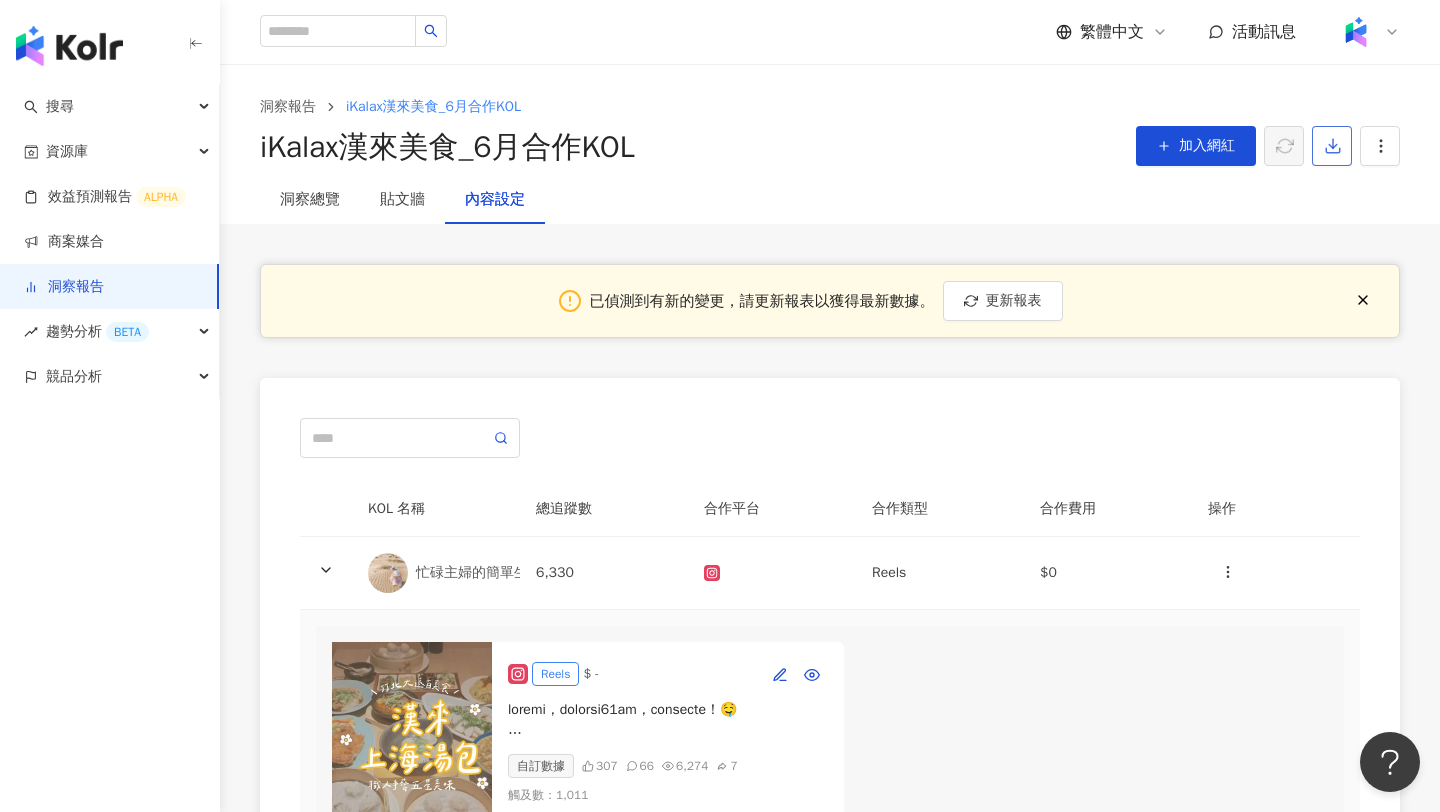 click 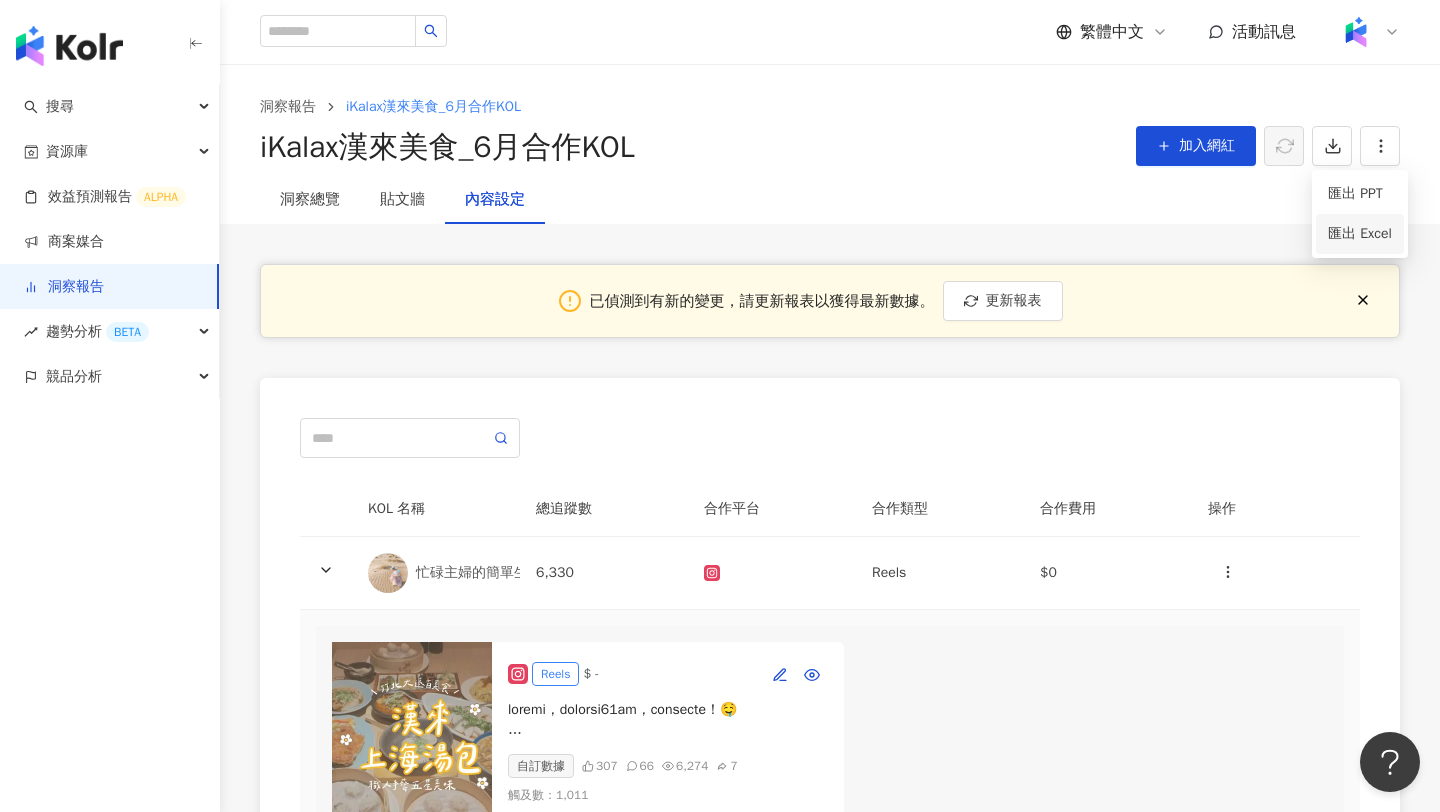 click on "匯出 Excel" at bounding box center (1360, 234) 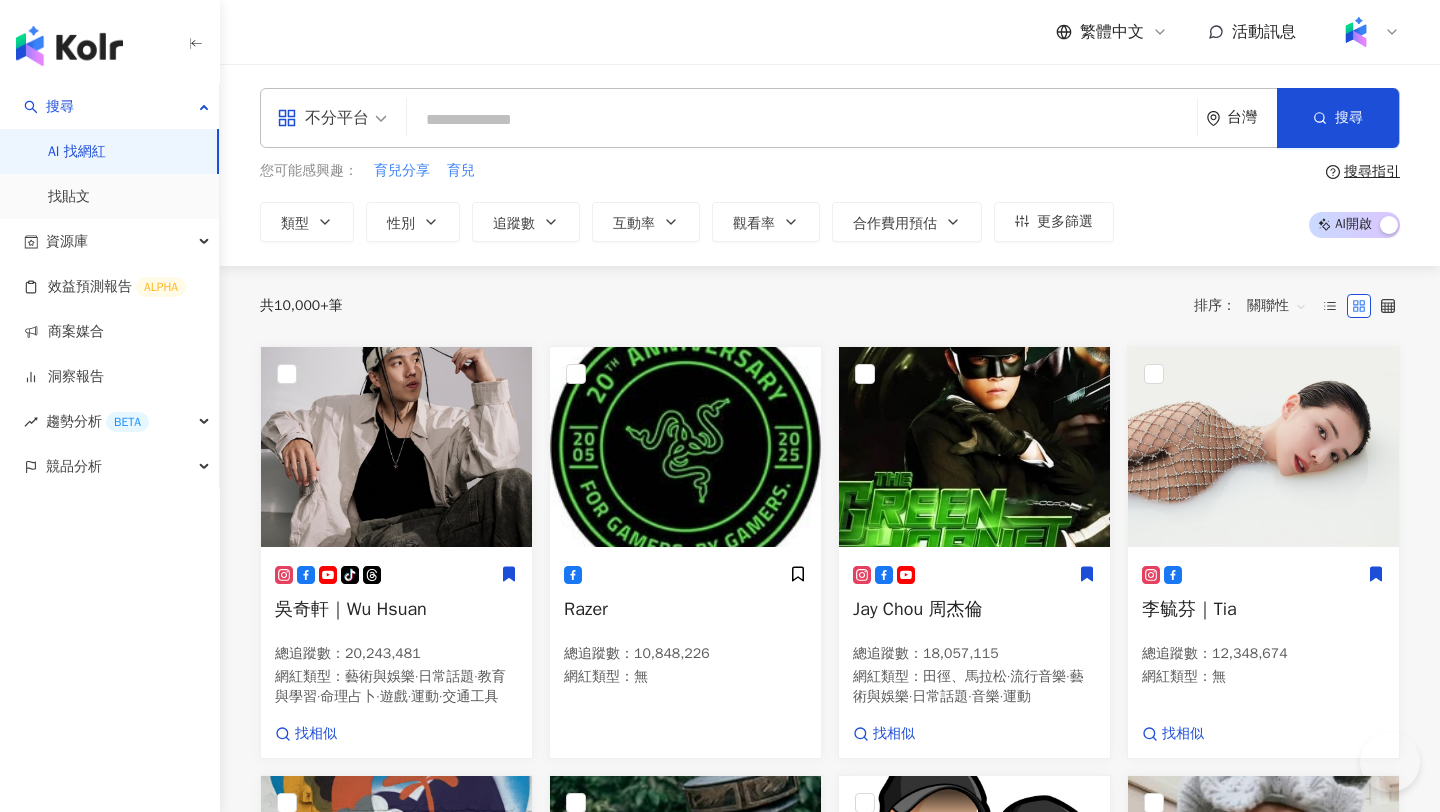 scroll, scrollTop: 0, scrollLeft: 0, axis: both 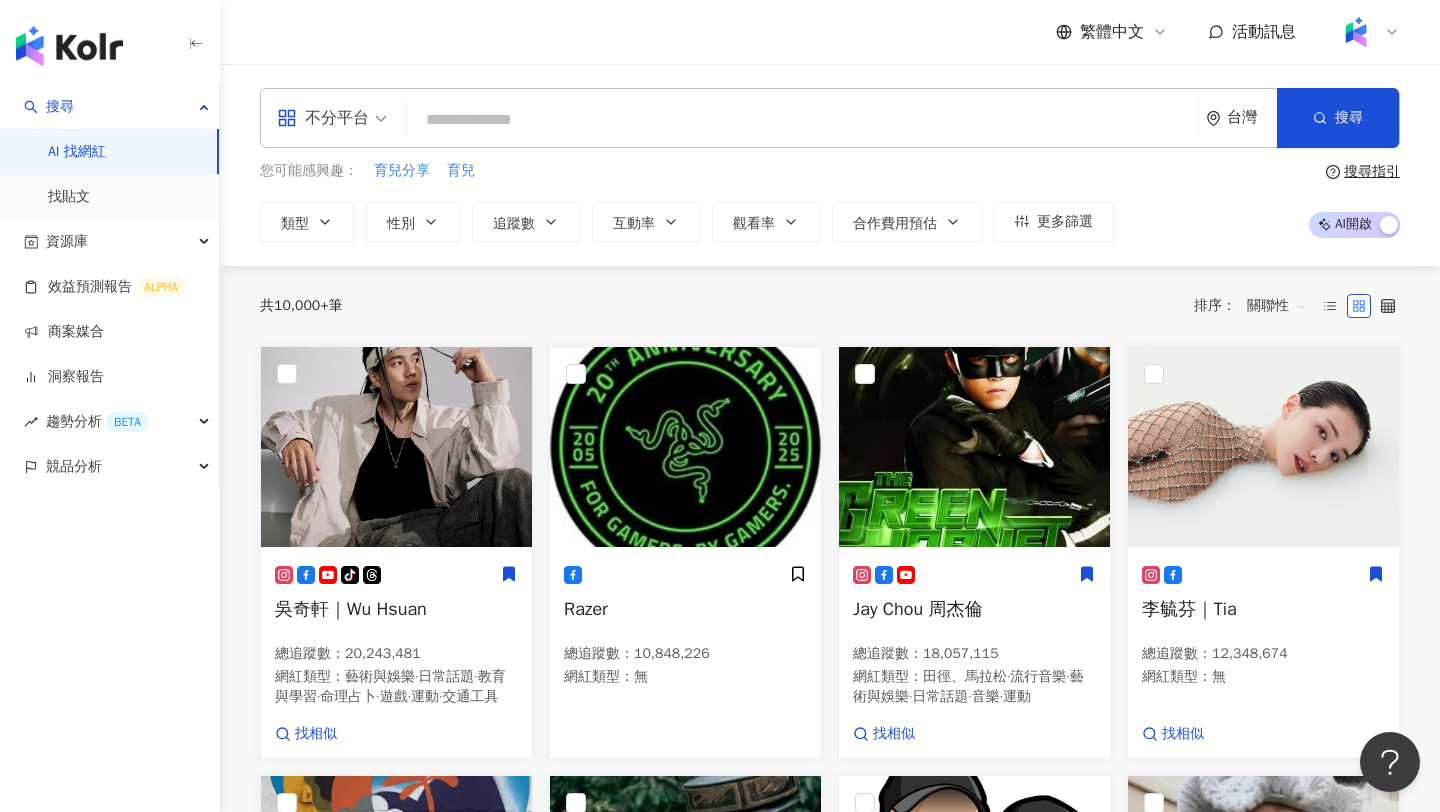 click on "洞察報告" at bounding box center (64, 377) 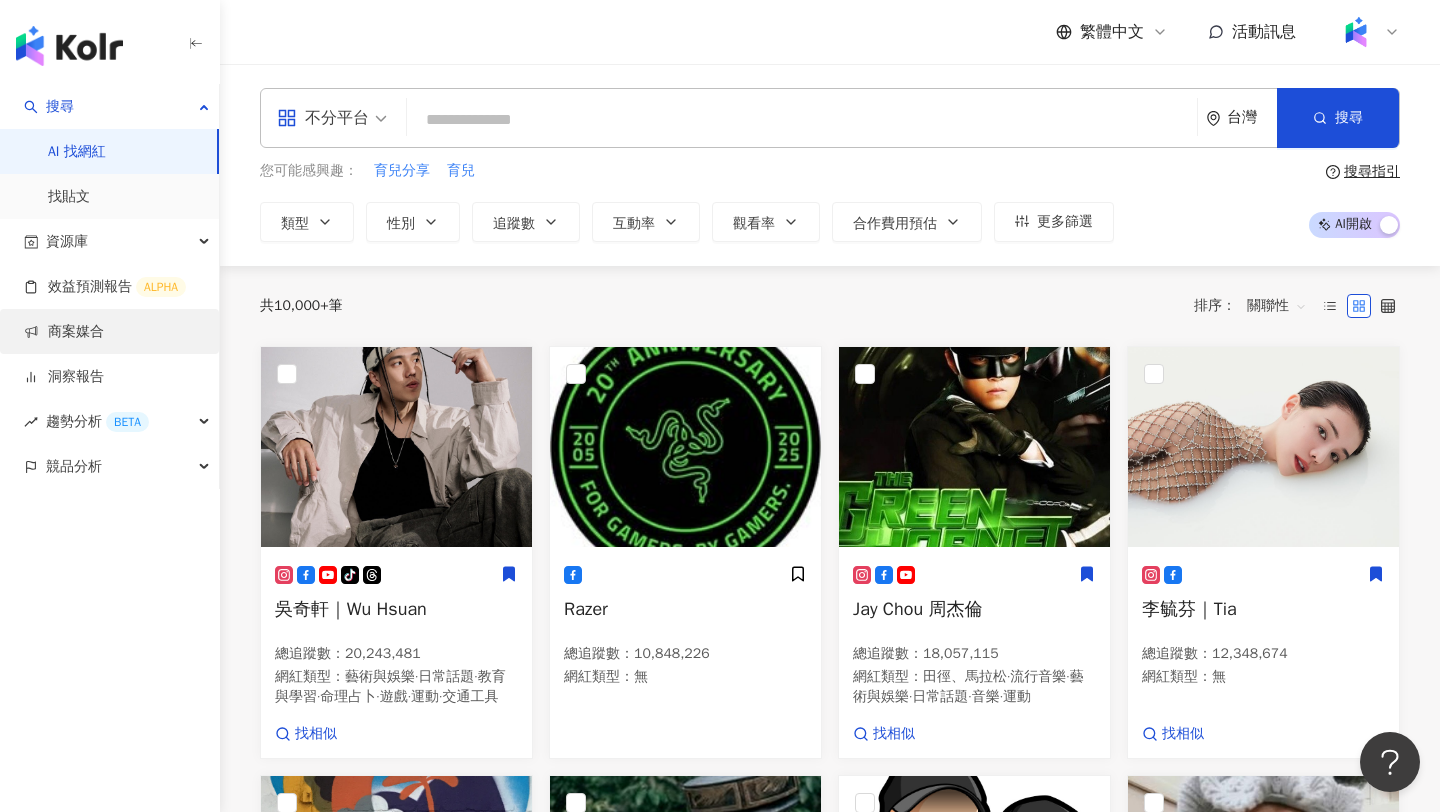 click on "商案媒合" at bounding box center [64, 332] 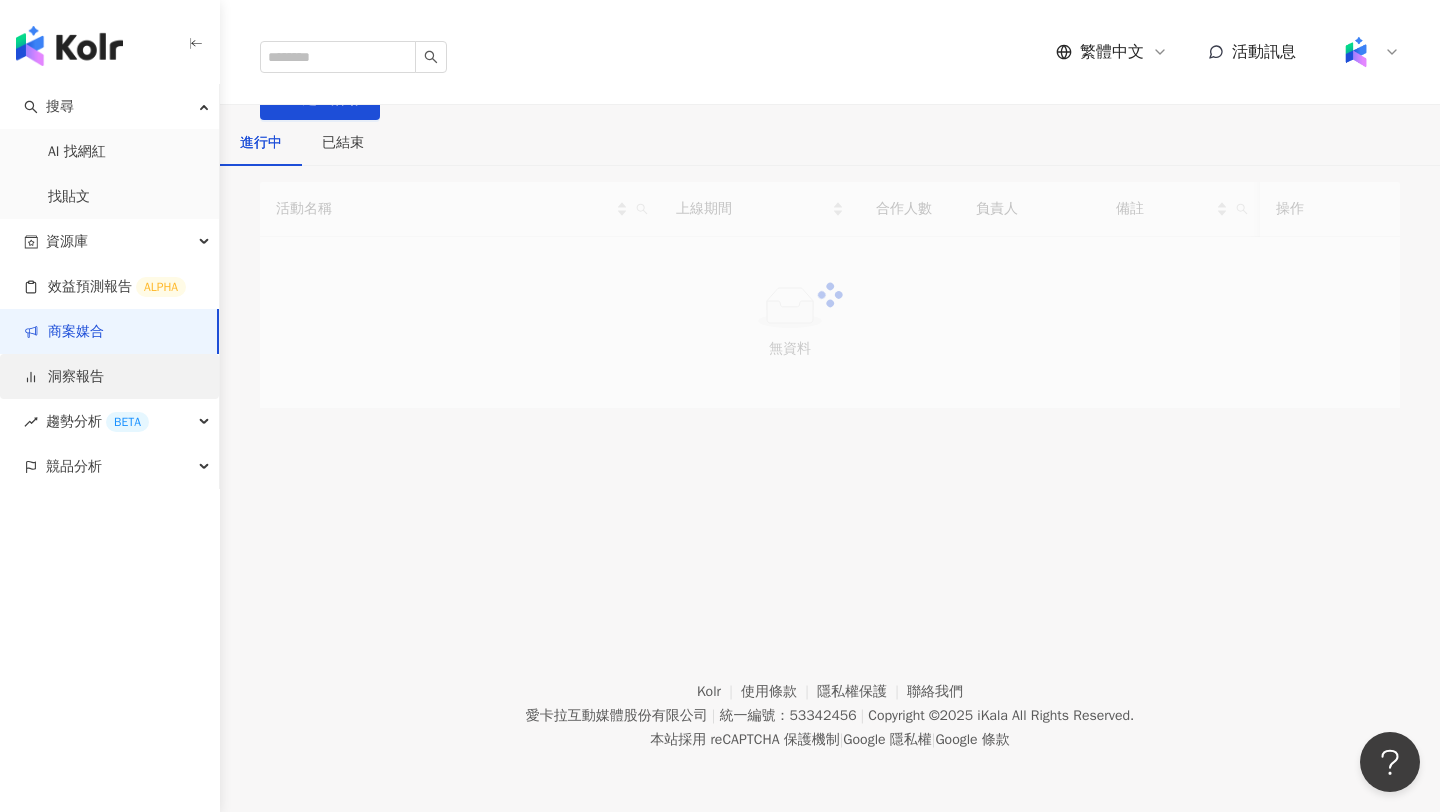 click on "洞察報告" at bounding box center [64, 377] 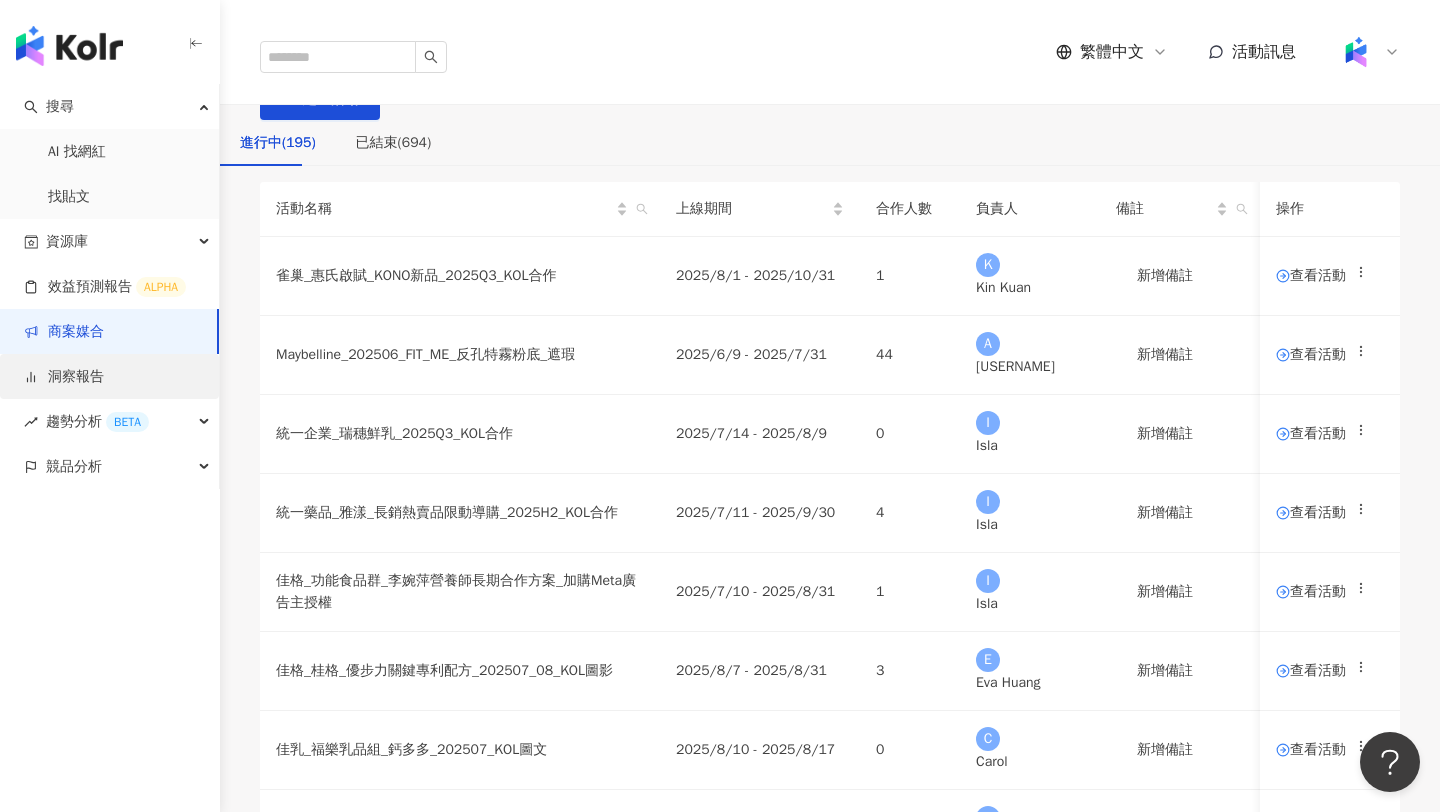 click on "洞察報告" at bounding box center [64, 377] 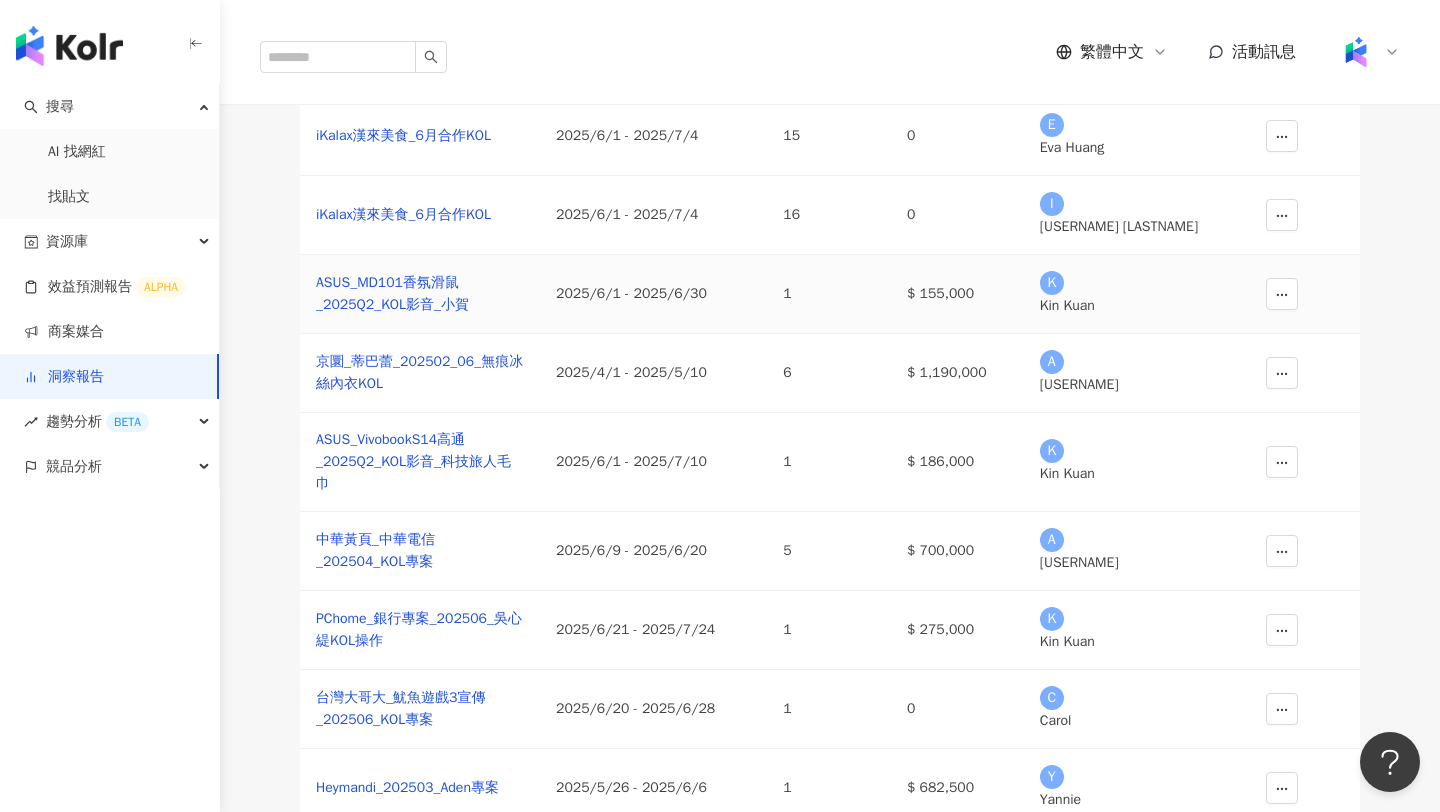 scroll, scrollTop: 136, scrollLeft: 0, axis: vertical 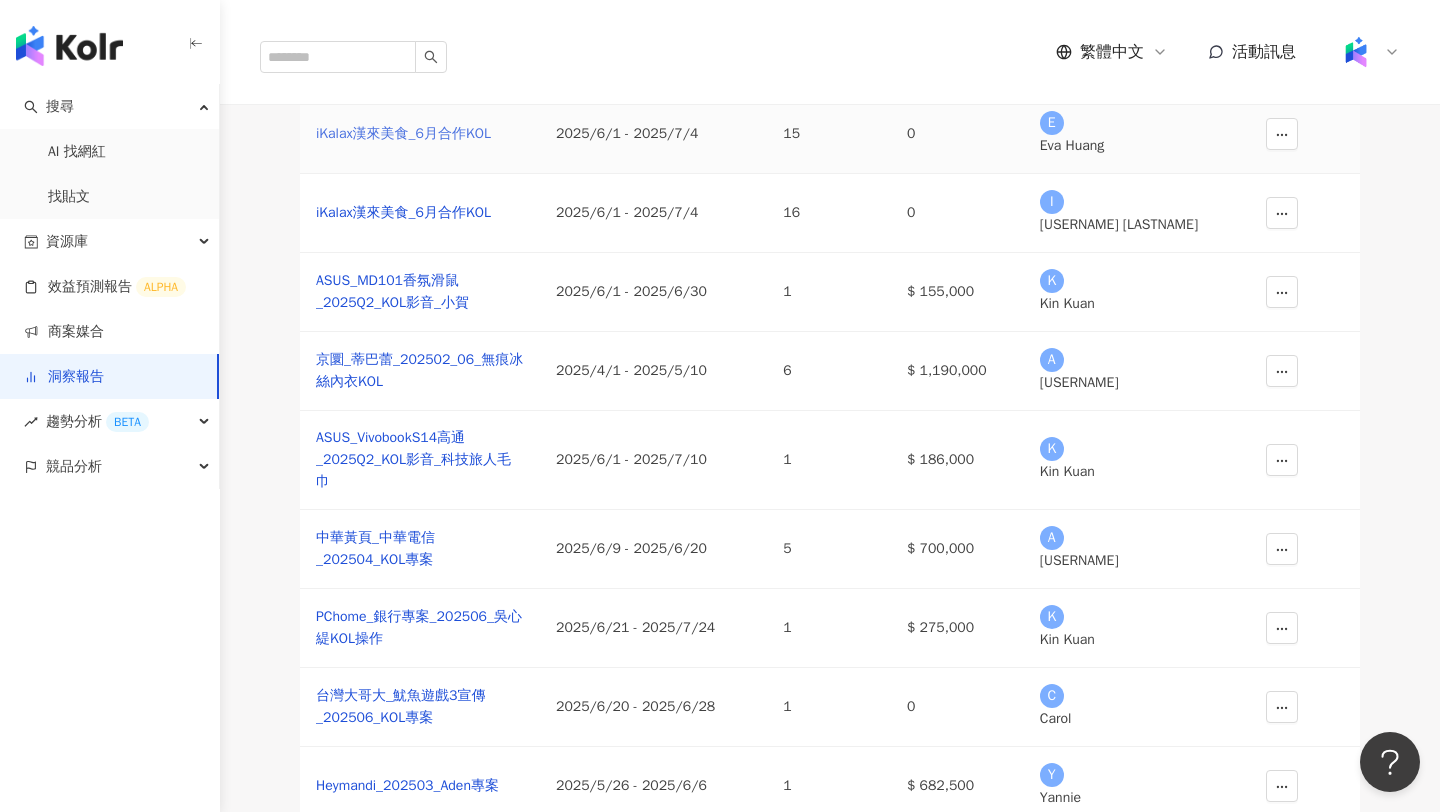 click on "iKalax漢來美食_6月合作KOL" at bounding box center (420, 134) 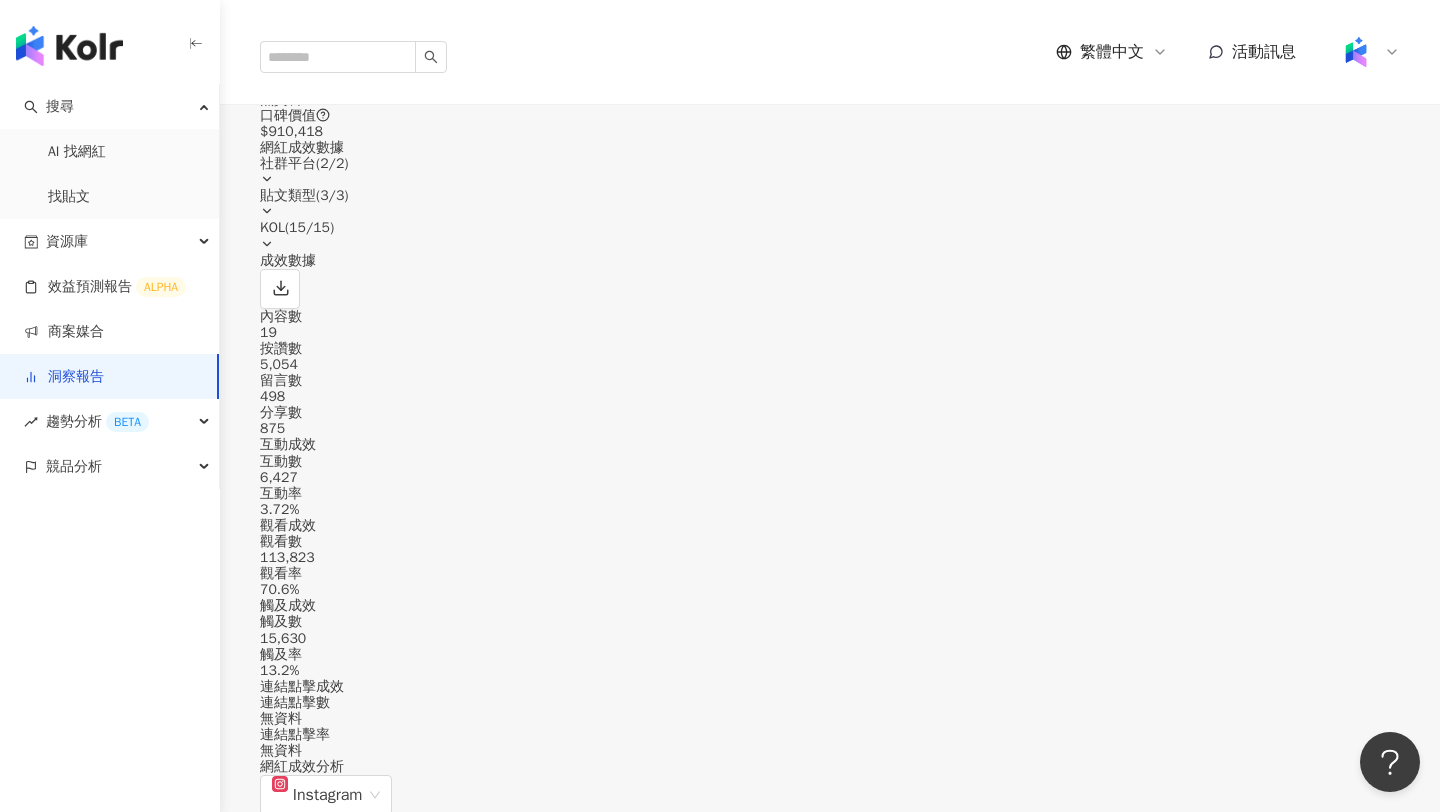 scroll, scrollTop: 1038, scrollLeft: 0, axis: vertical 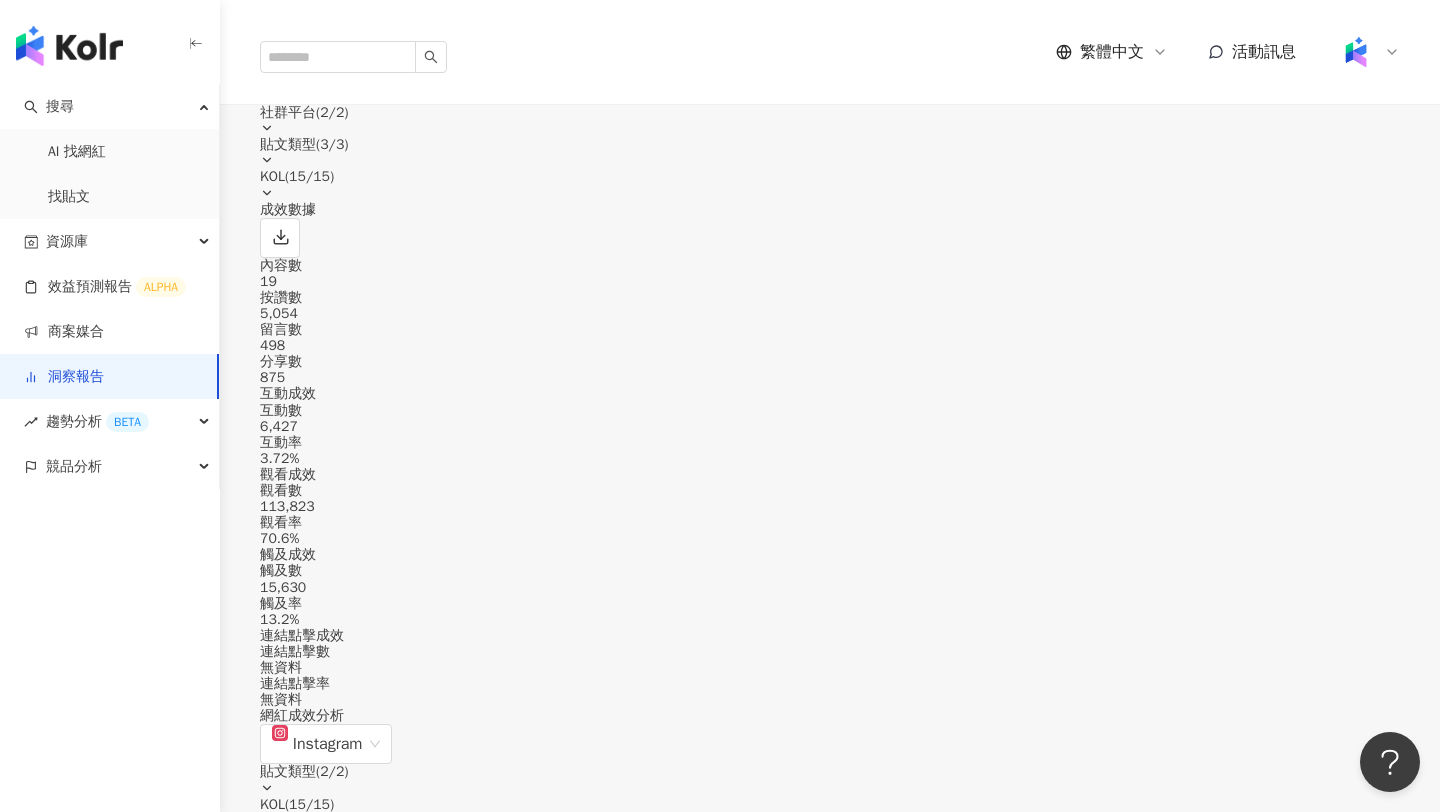 click on "社群平台  ( 2 / 2 )" at bounding box center (830, 121) 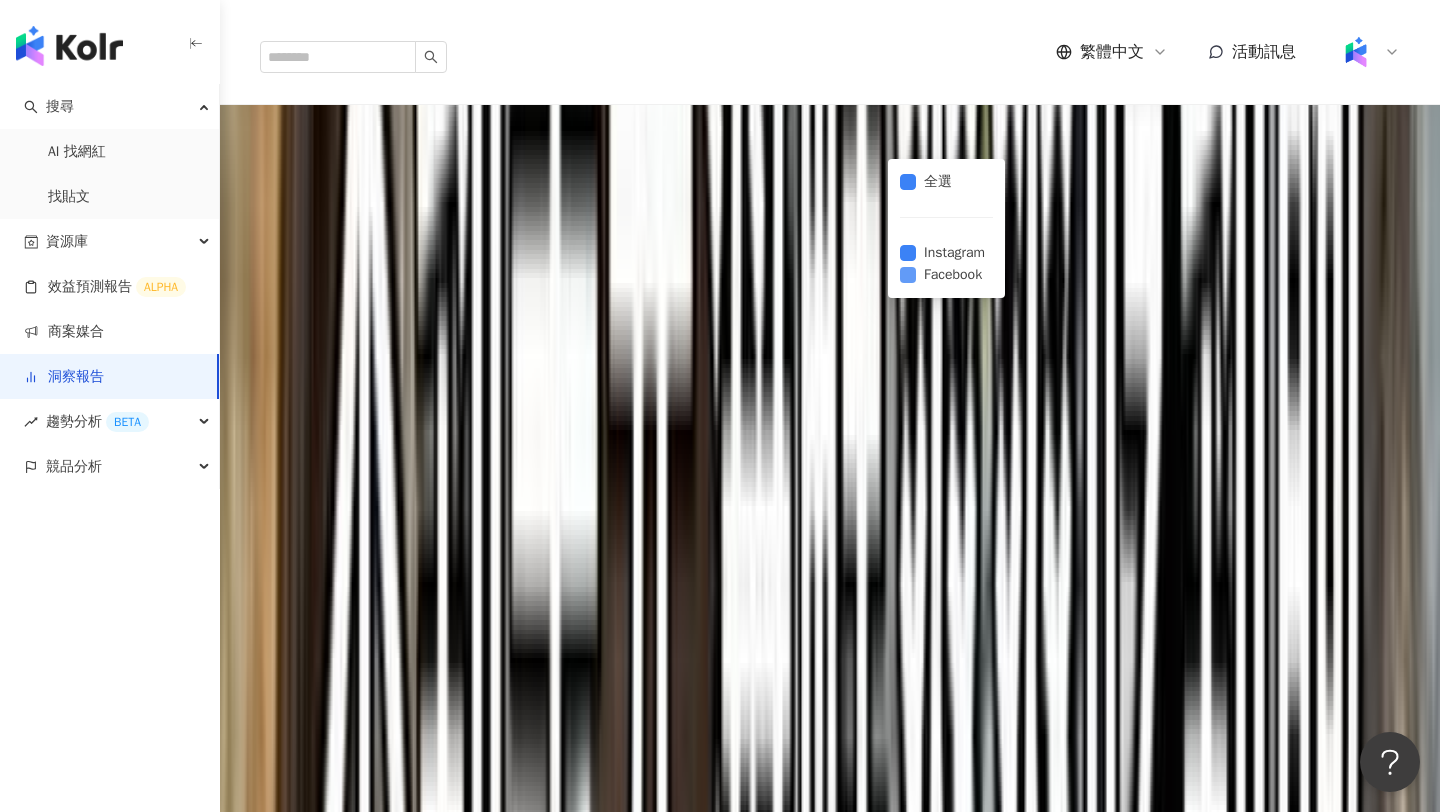 click on "Facebook" at bounding box center [953, 275] 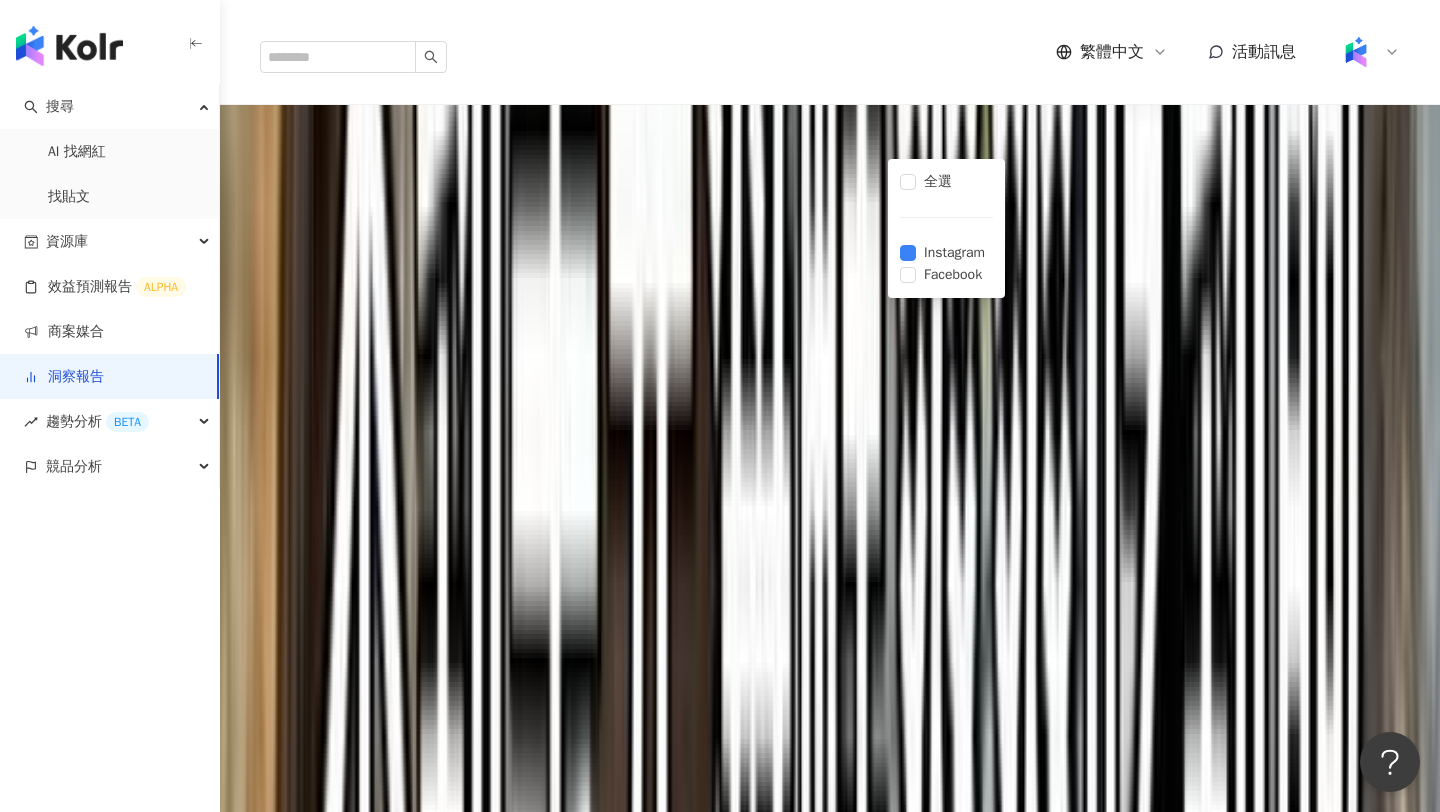 click on "成效數據" at bounding box center [830, 230] 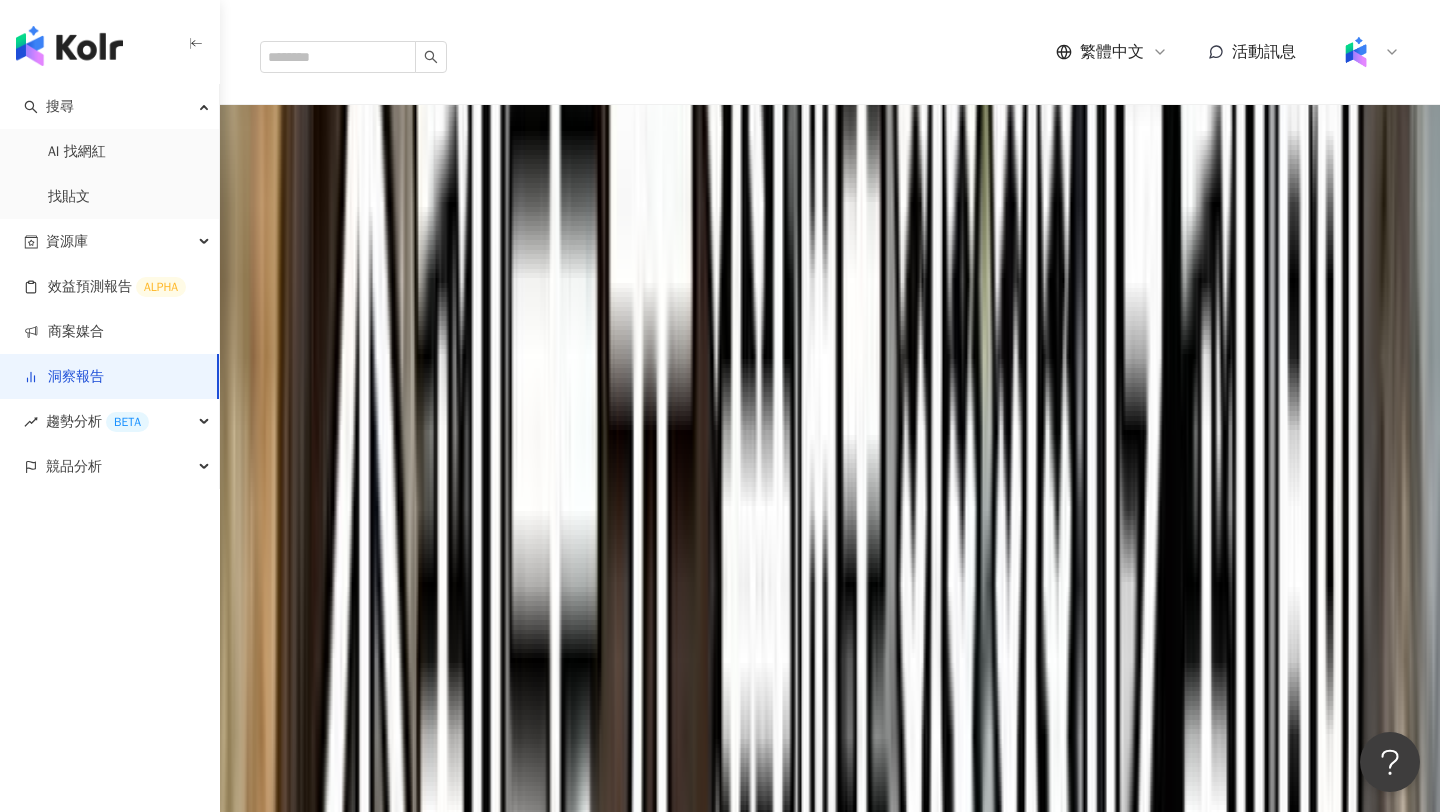 click on "KOL  ( 15 / 15 )" at bounding box center (830, 185) 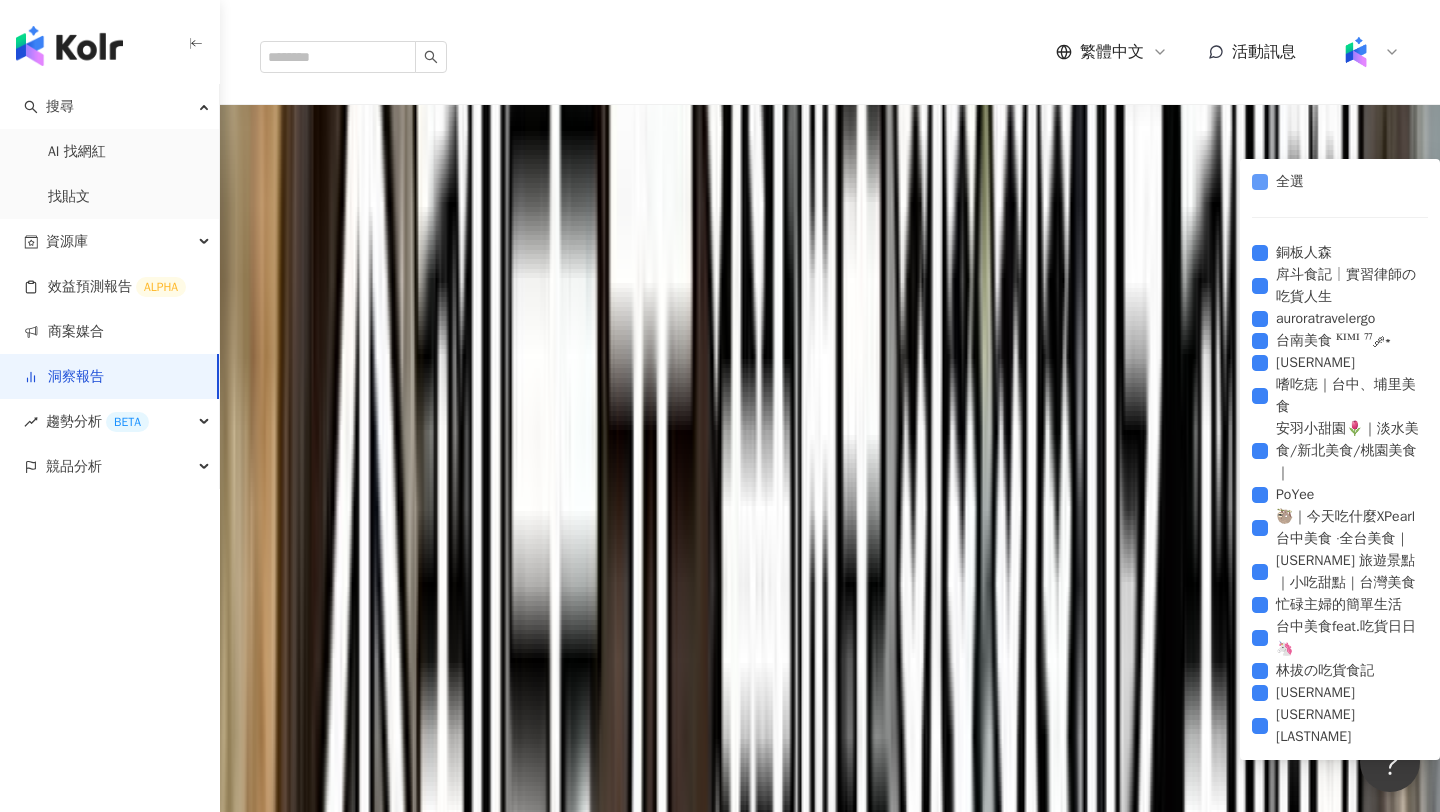 click on "全選" at bounding box center [1282, 182] 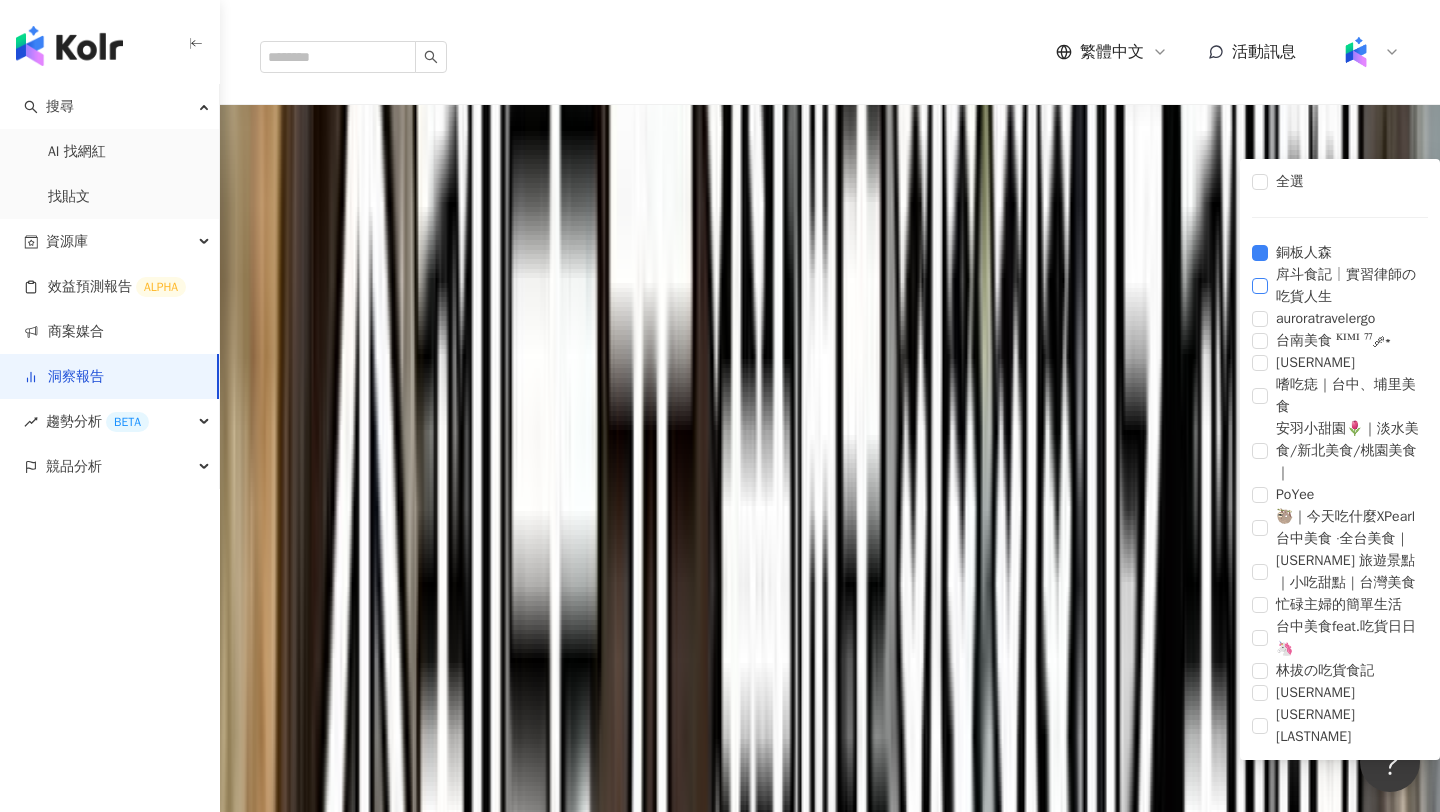 click on "戽斗食記│實習律師の吃貨人生" at bounding box center [1340, 286] 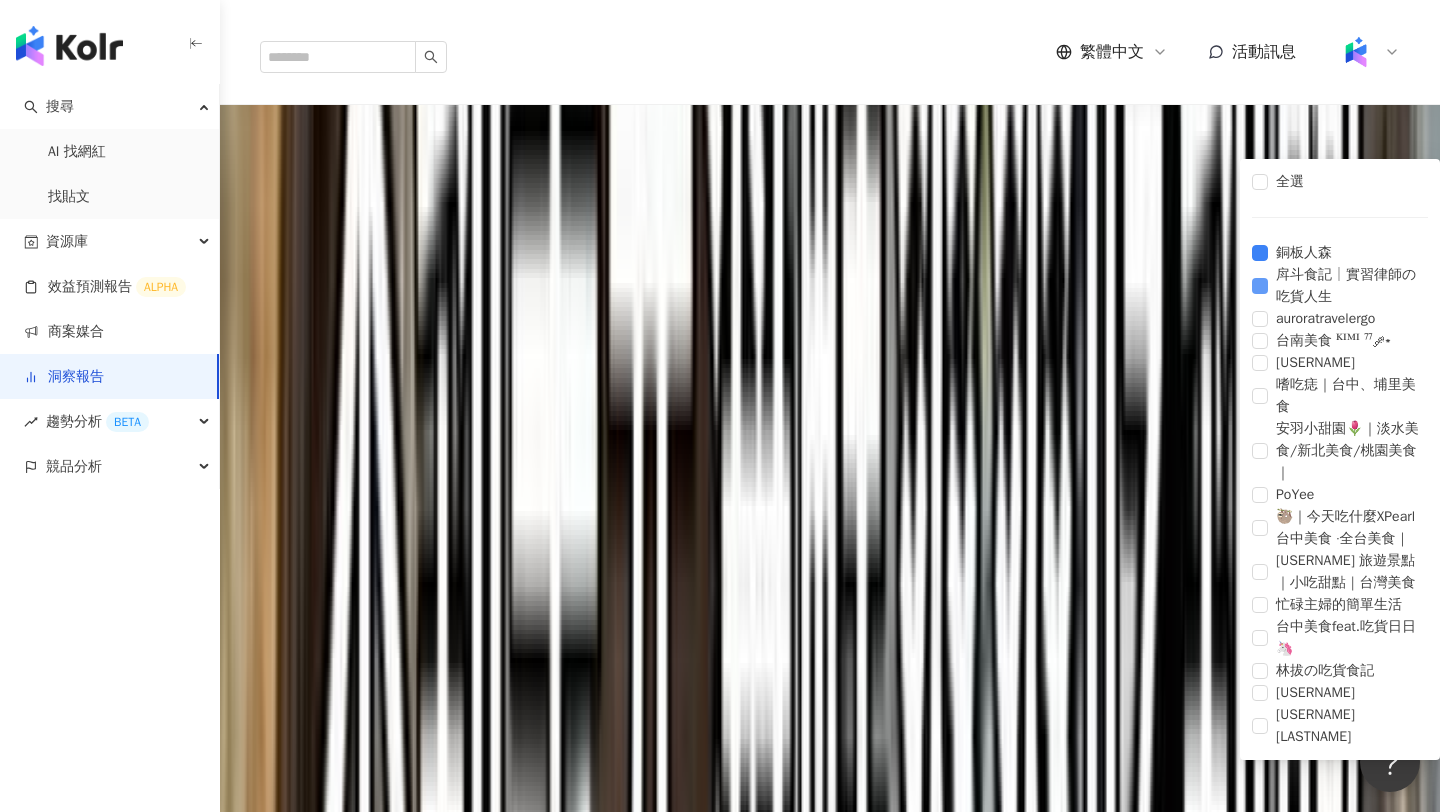 click on "戽斗食記│實習律師の吃貨人生" at bounding box center (1340, 286) 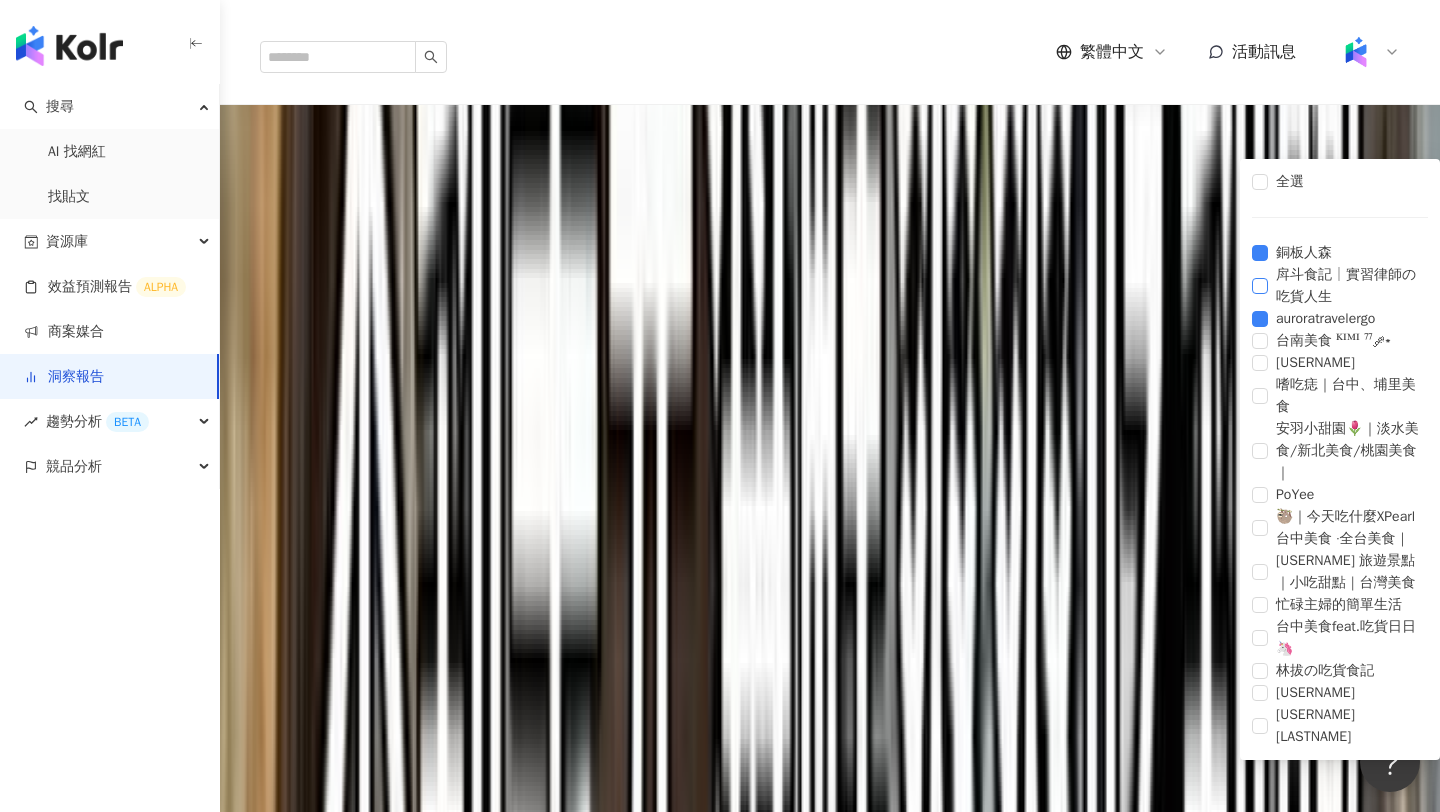 click on "戽斗食記│實習律師の吃貨人生" at bounding box center (1340, 286) 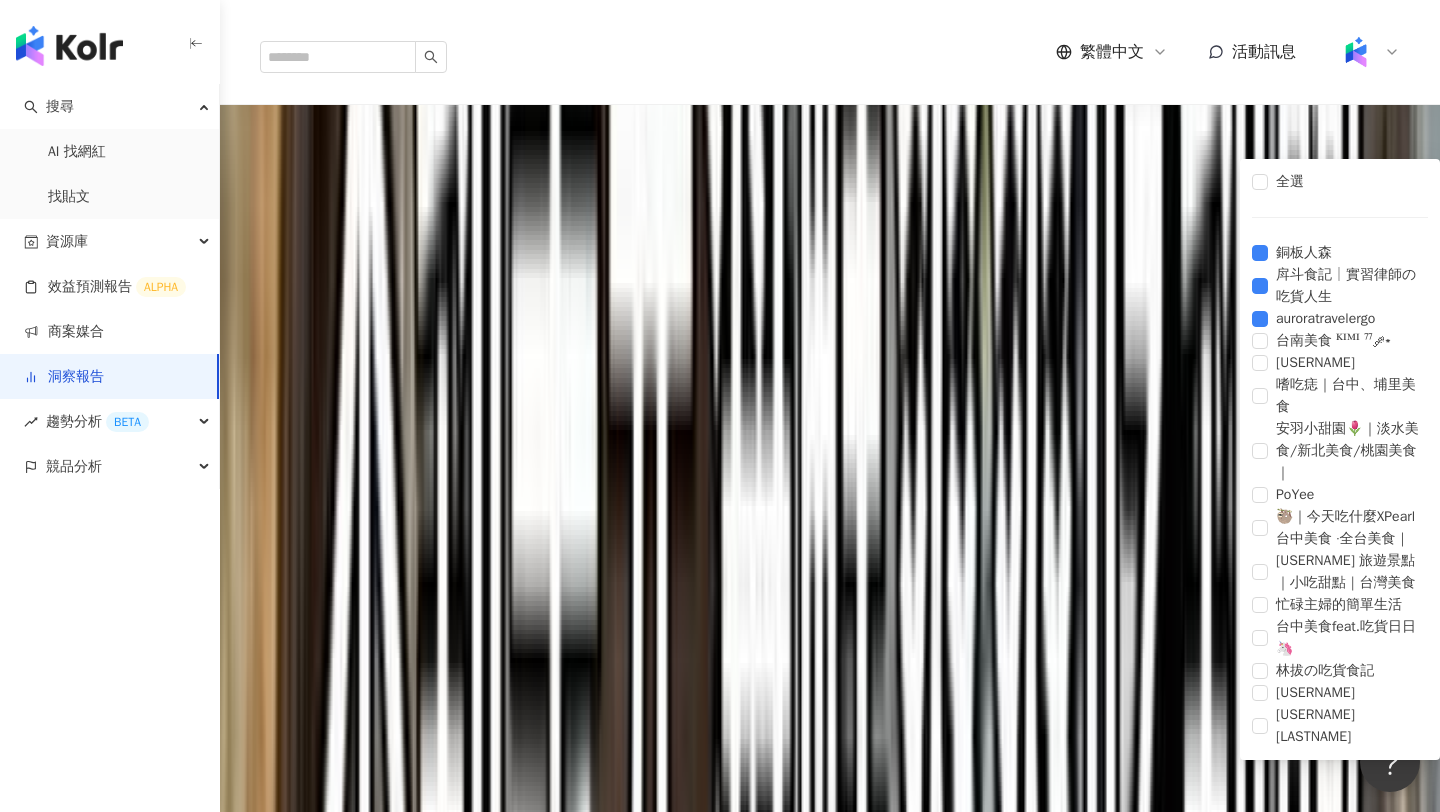 click on "成效數據" at bounding box center (830, 230) 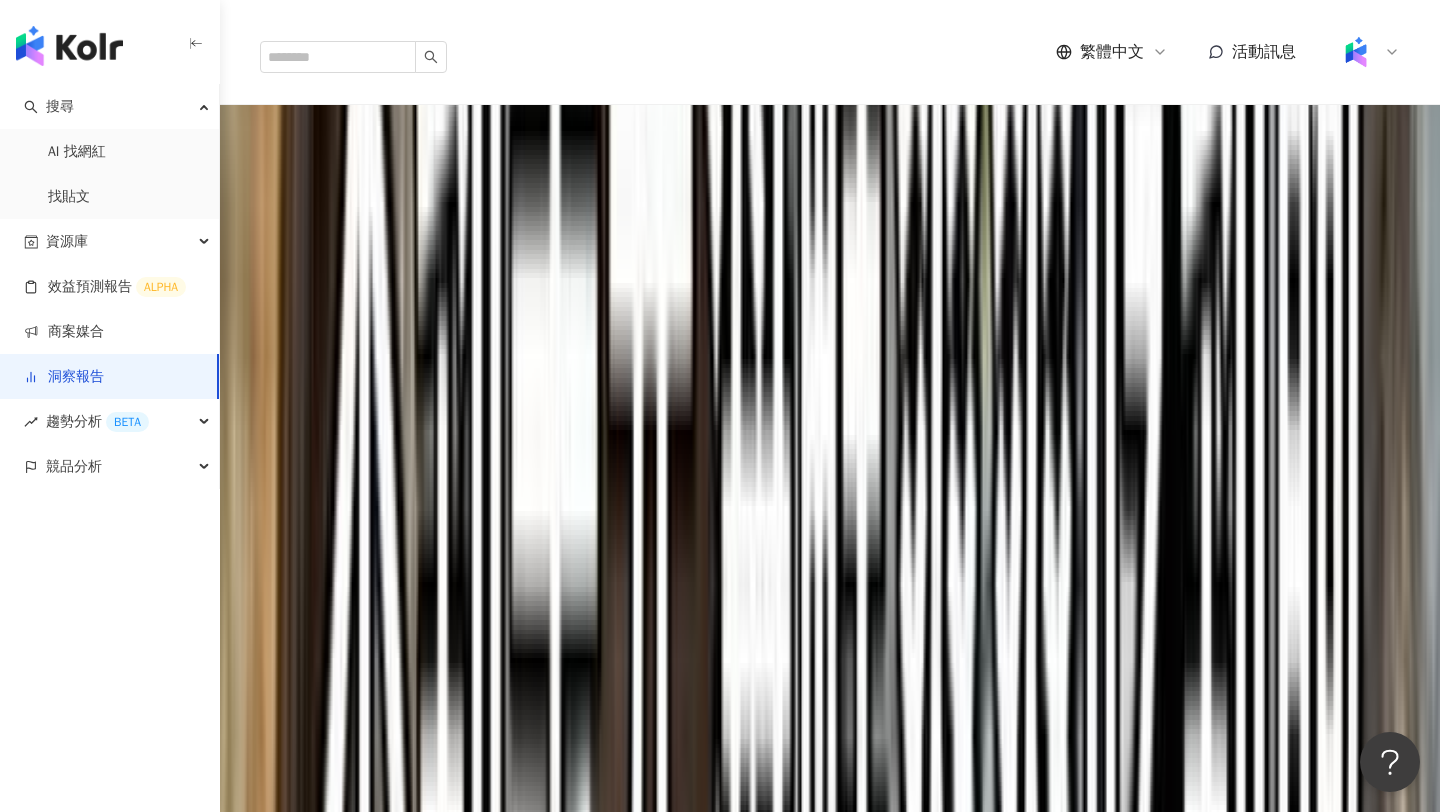 click on "洞察報告" at bounding box center (64, 377) 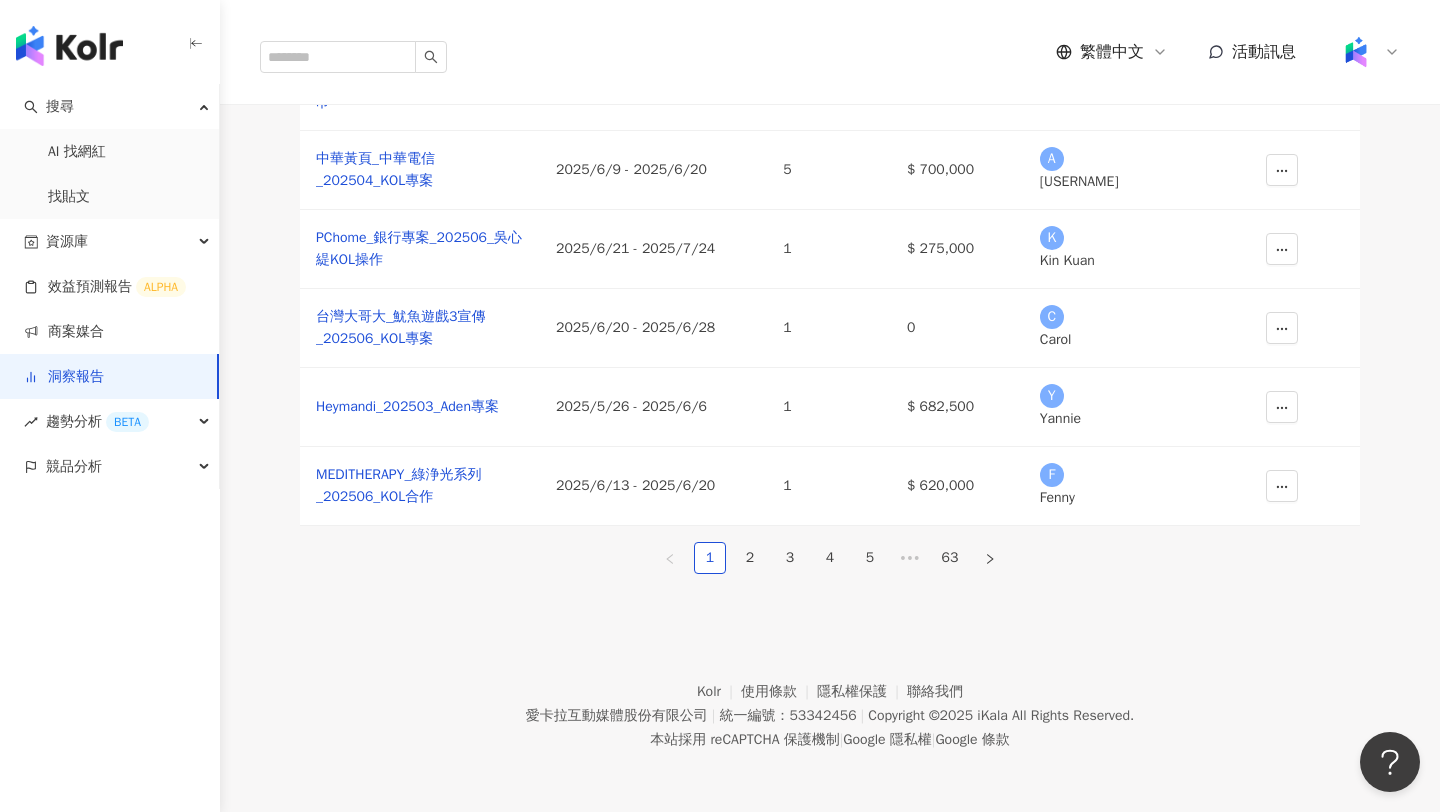 scroll, scrollTop: 0, scrollLeft: 0, axis: both 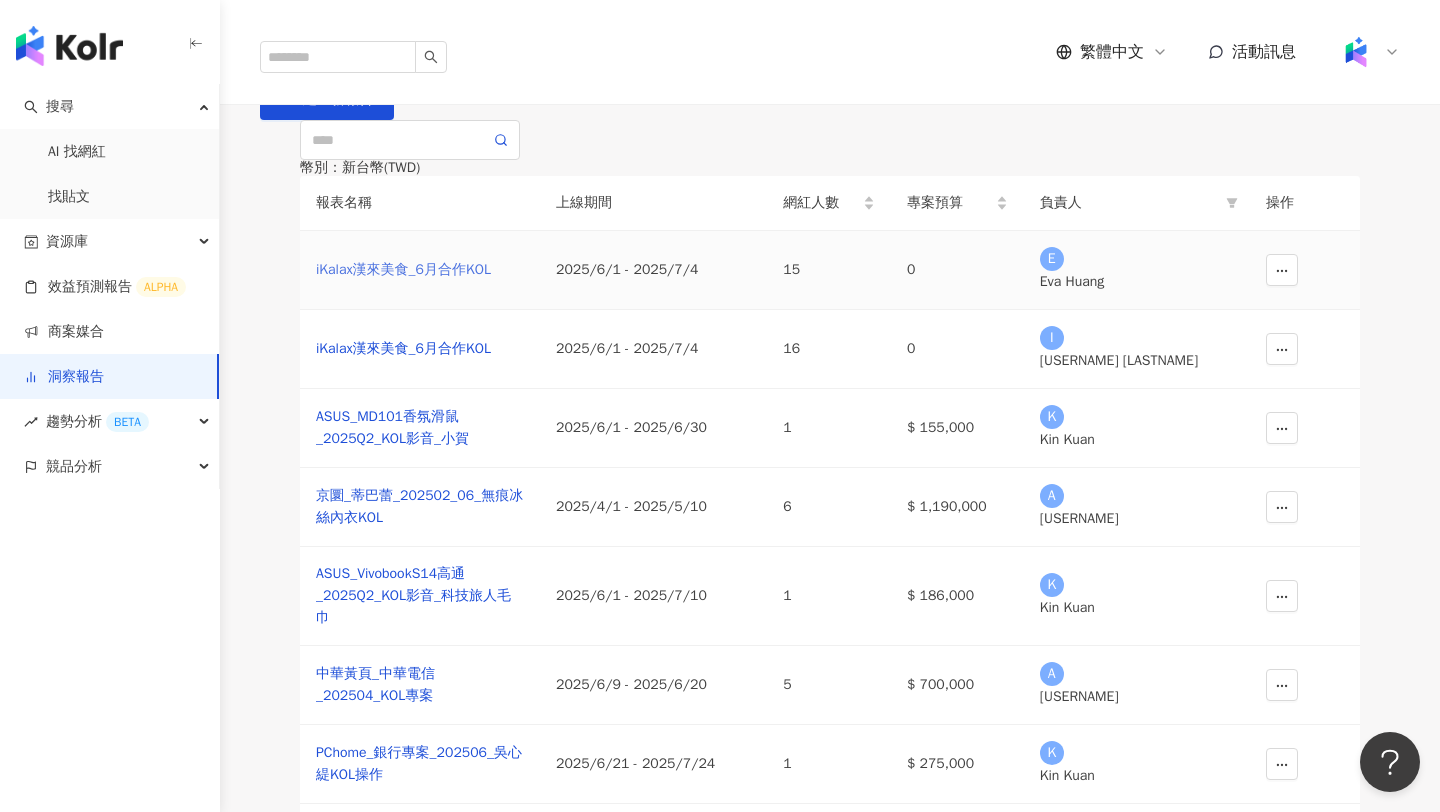 click on "iKalax漢來美食_6月合作KOL" at bounding box center [420, 270] 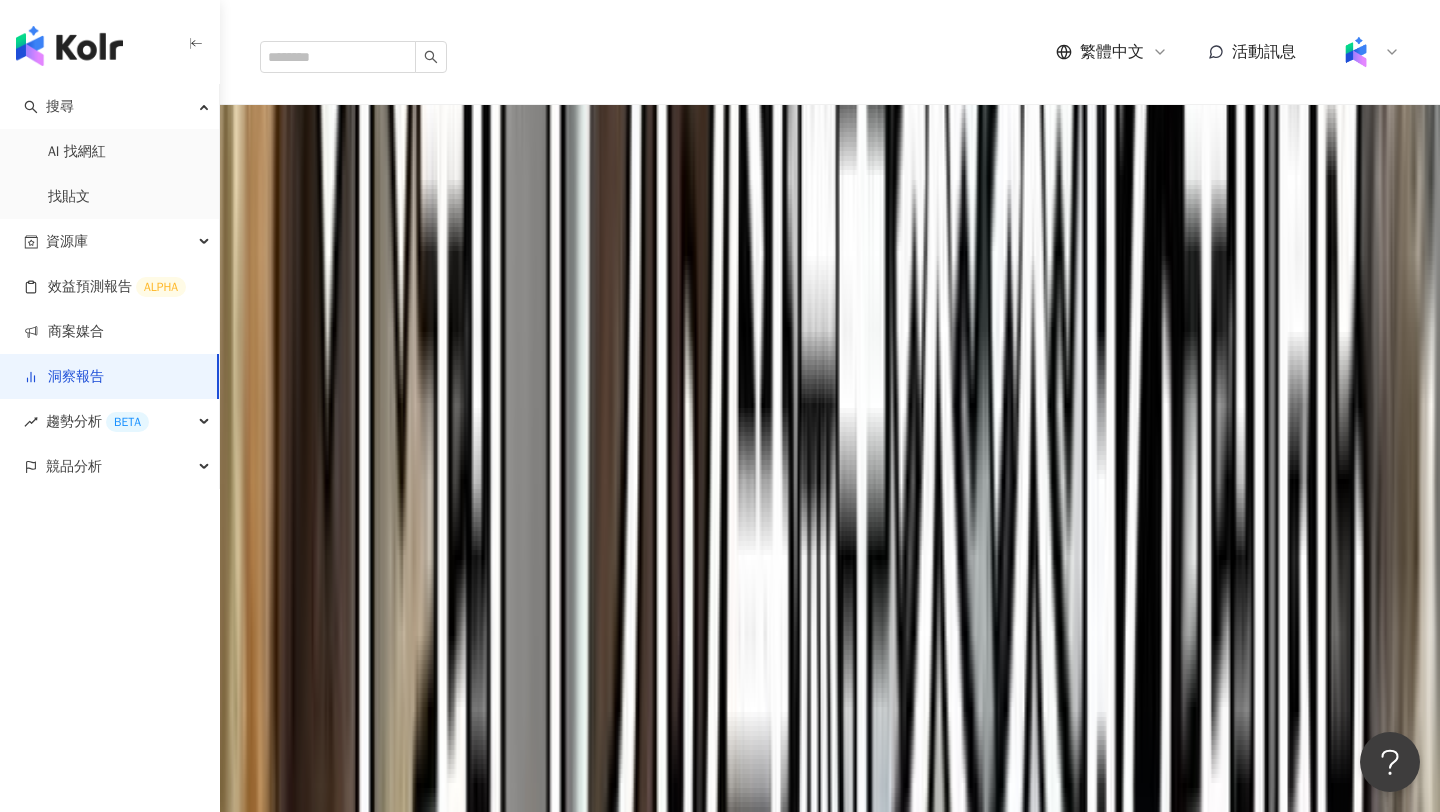 scroll, scrollTop: 1943, scrollLeft: 0, axis: vertical 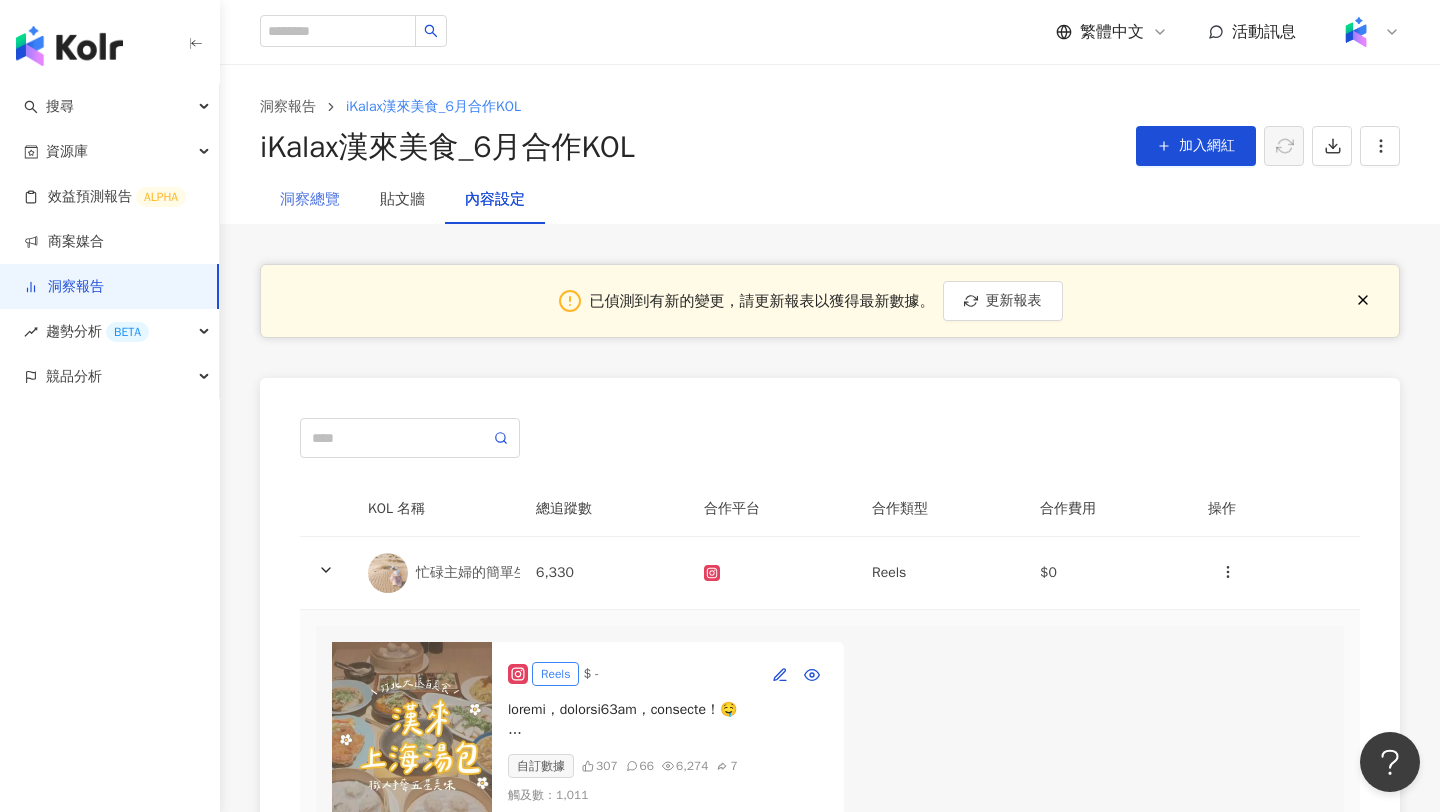 click on "洞察總覽" at bounding box center (310, 200) 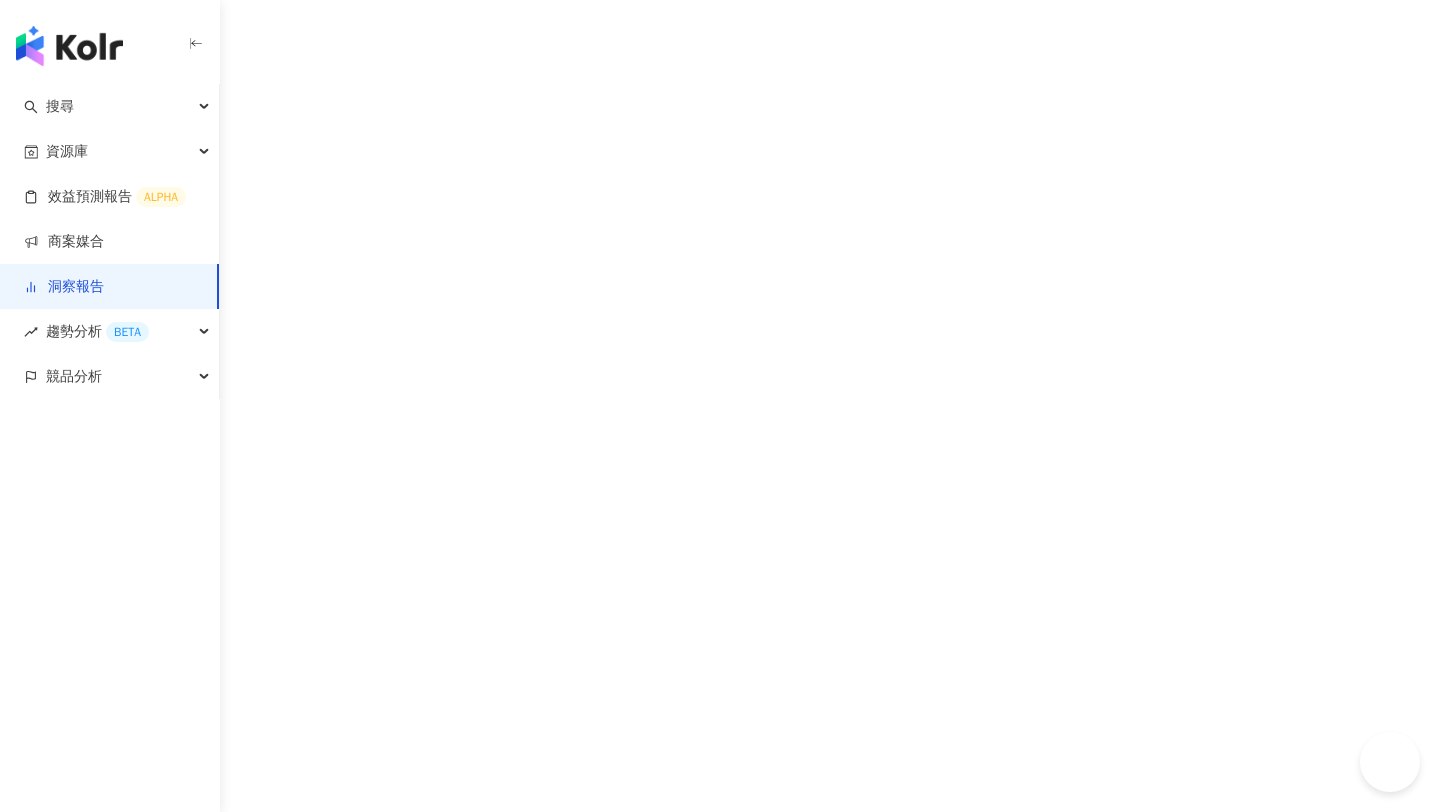 scroll, scrollTop: 0, scrollLeft: 0, axis: both 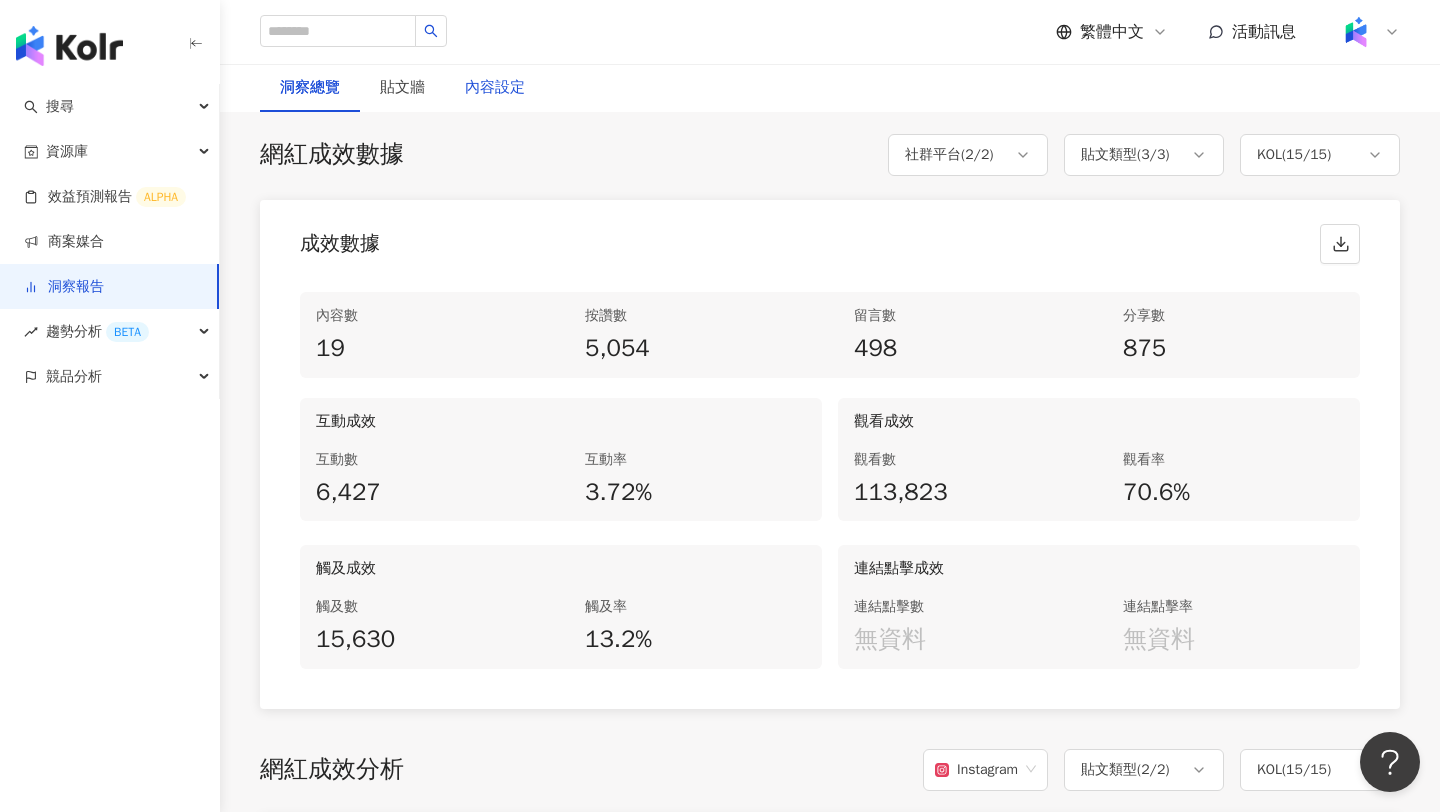 click on "內容設定" at bounding box center [495, 88] 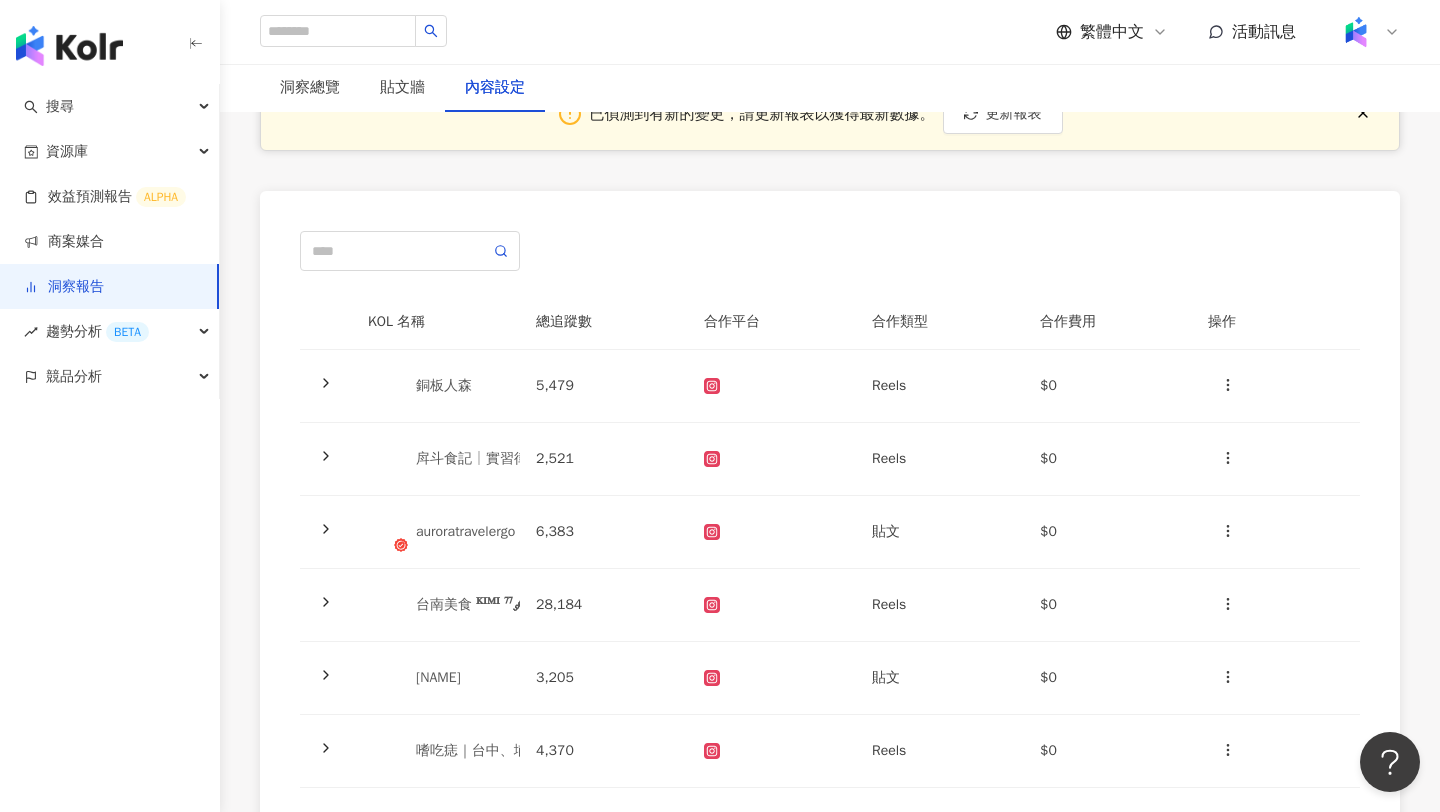 scroll, scrollTop: 278, scrollLeft: 0, axis: vertical 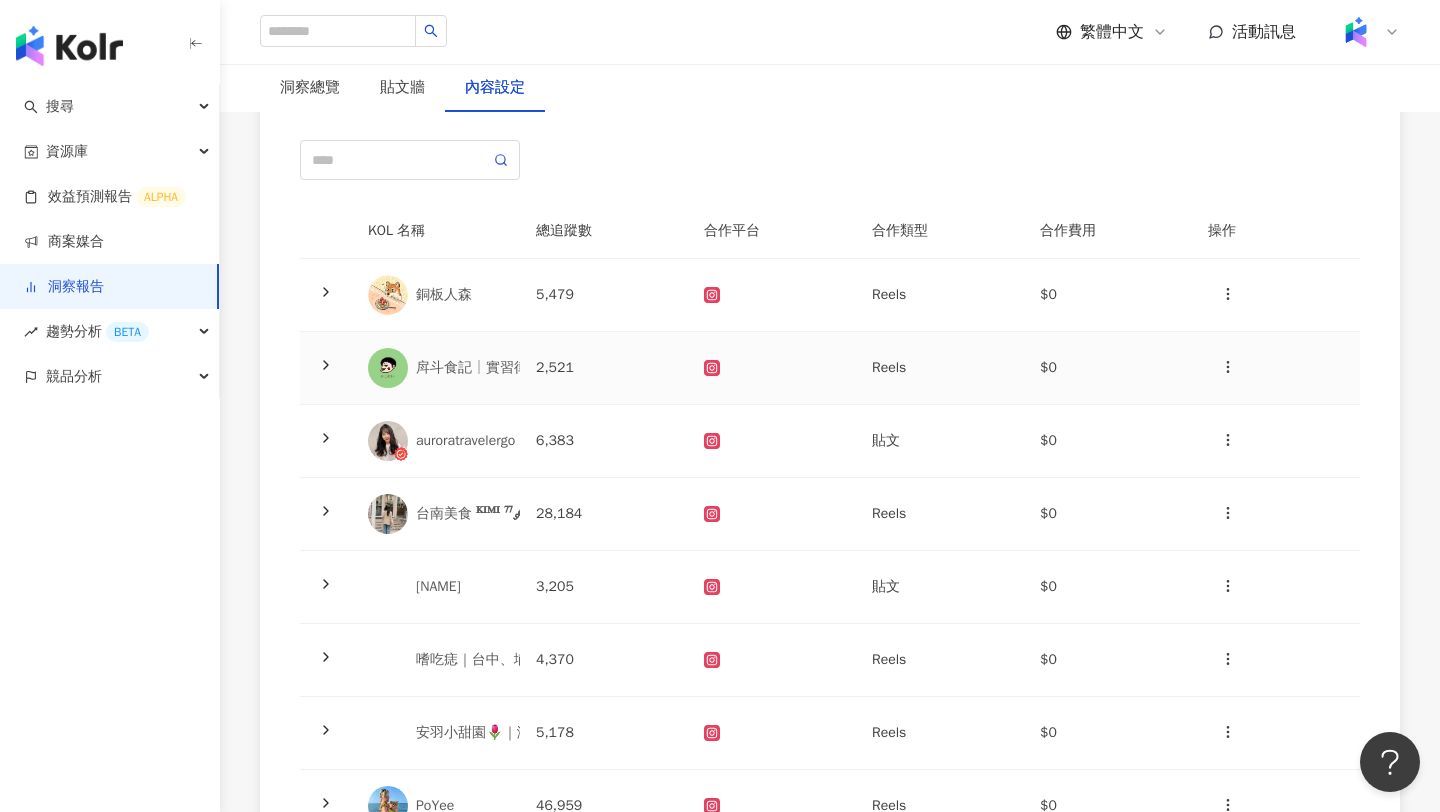 click on "2,521" at bounding box center (604, 368) 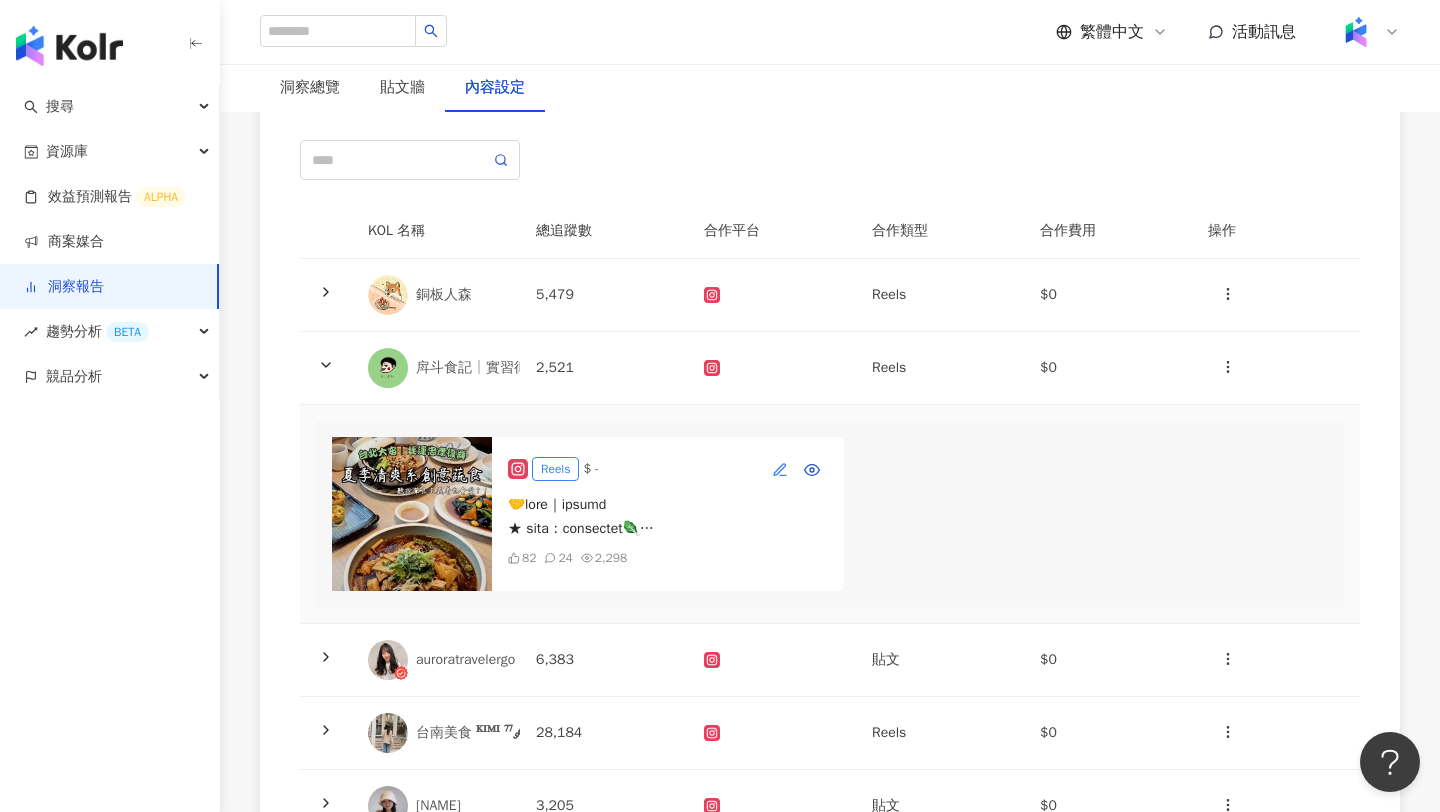 click 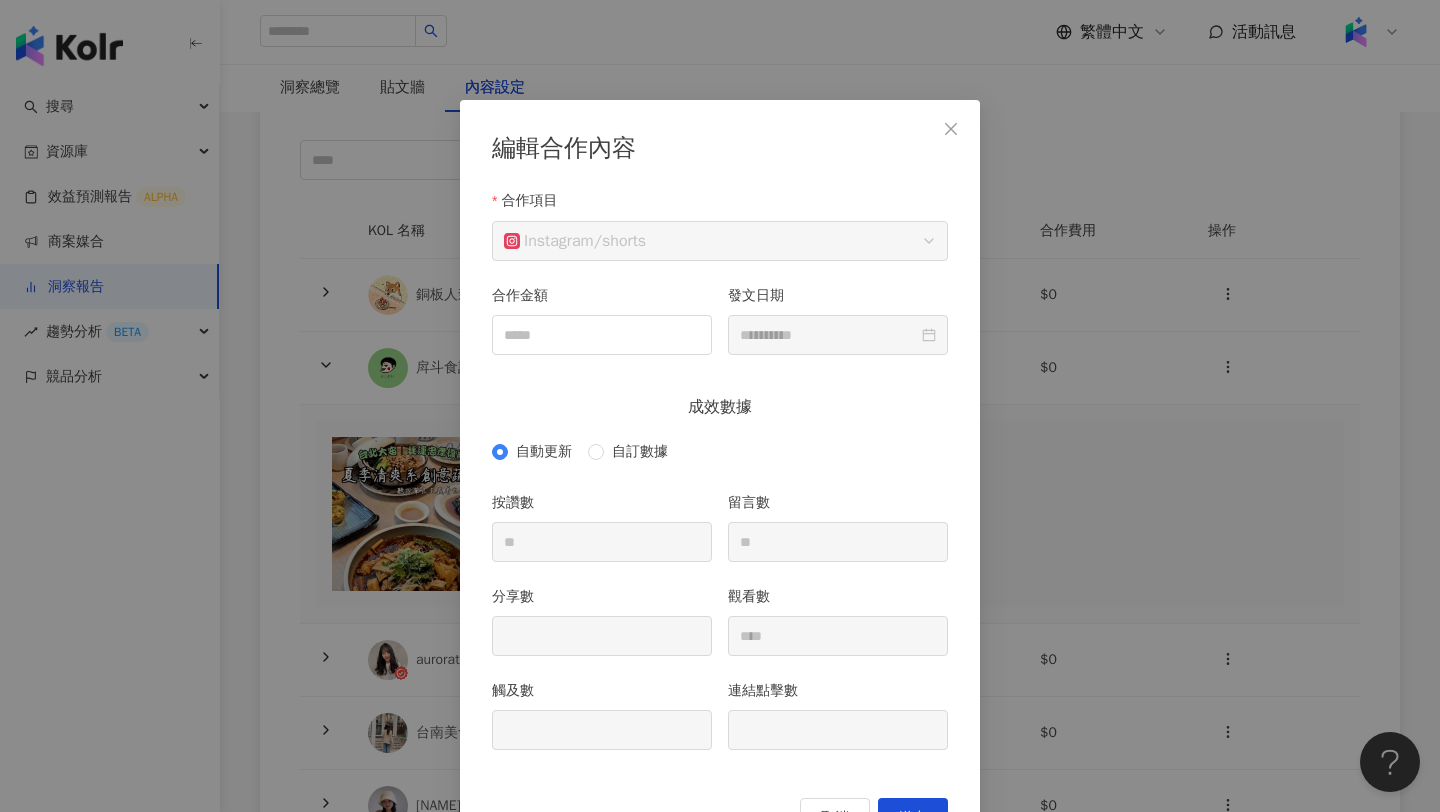 scroll, scrollTop: 49, scrollLeft: 0, axis: vertical 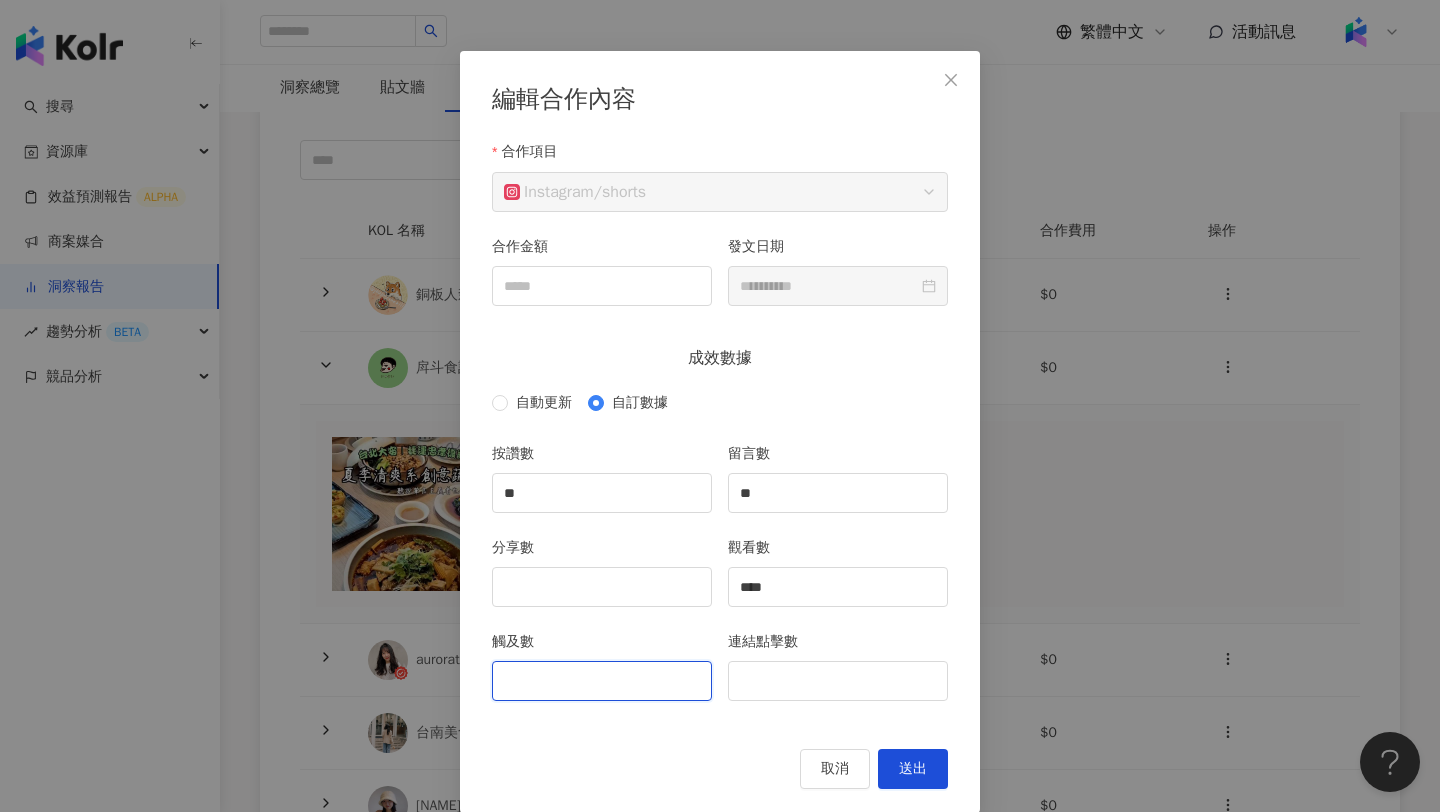click on "觸及數" at bounding box center [602, 681] 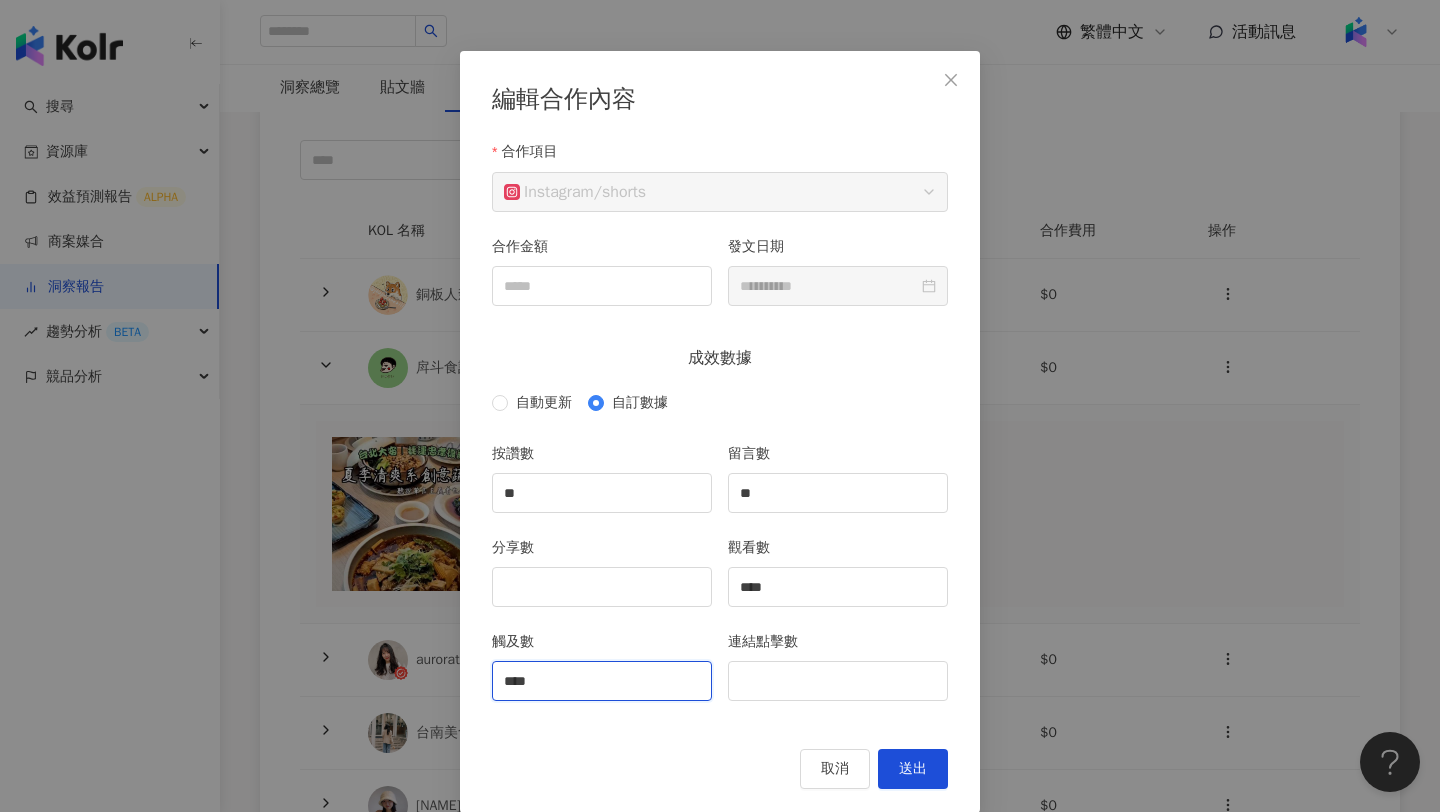 type on "****" 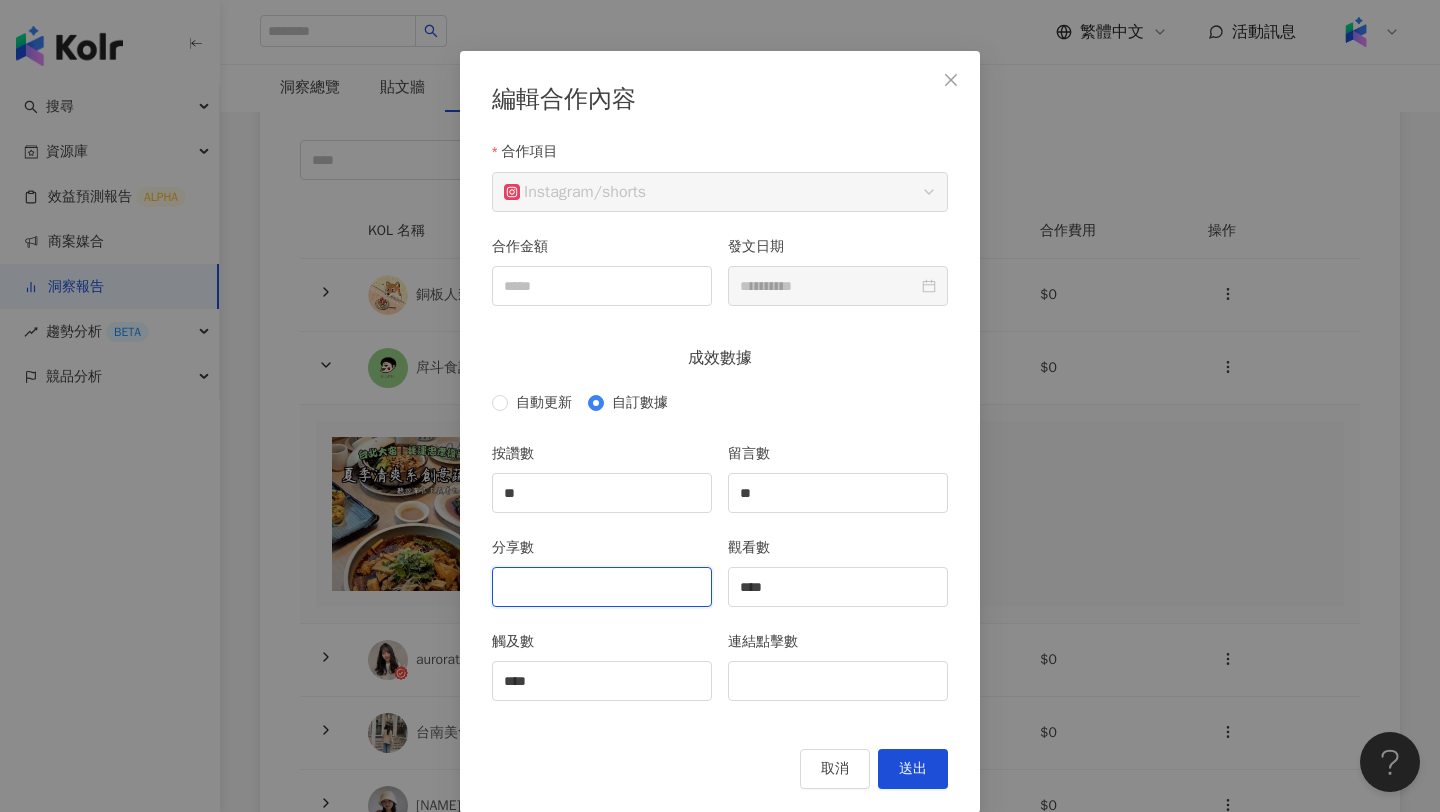 click on "分享數" at bounding box center [602, 587] 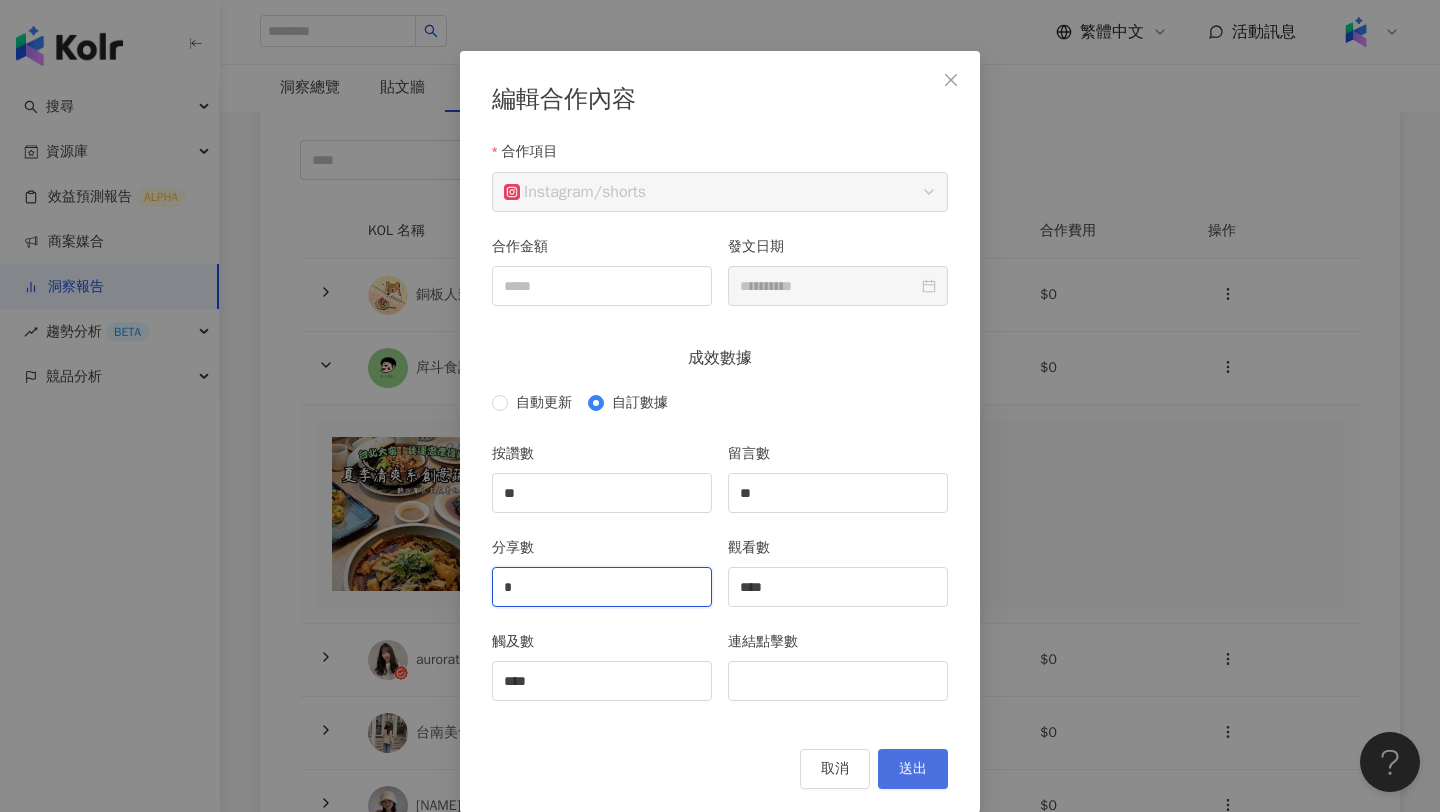 type on "*" 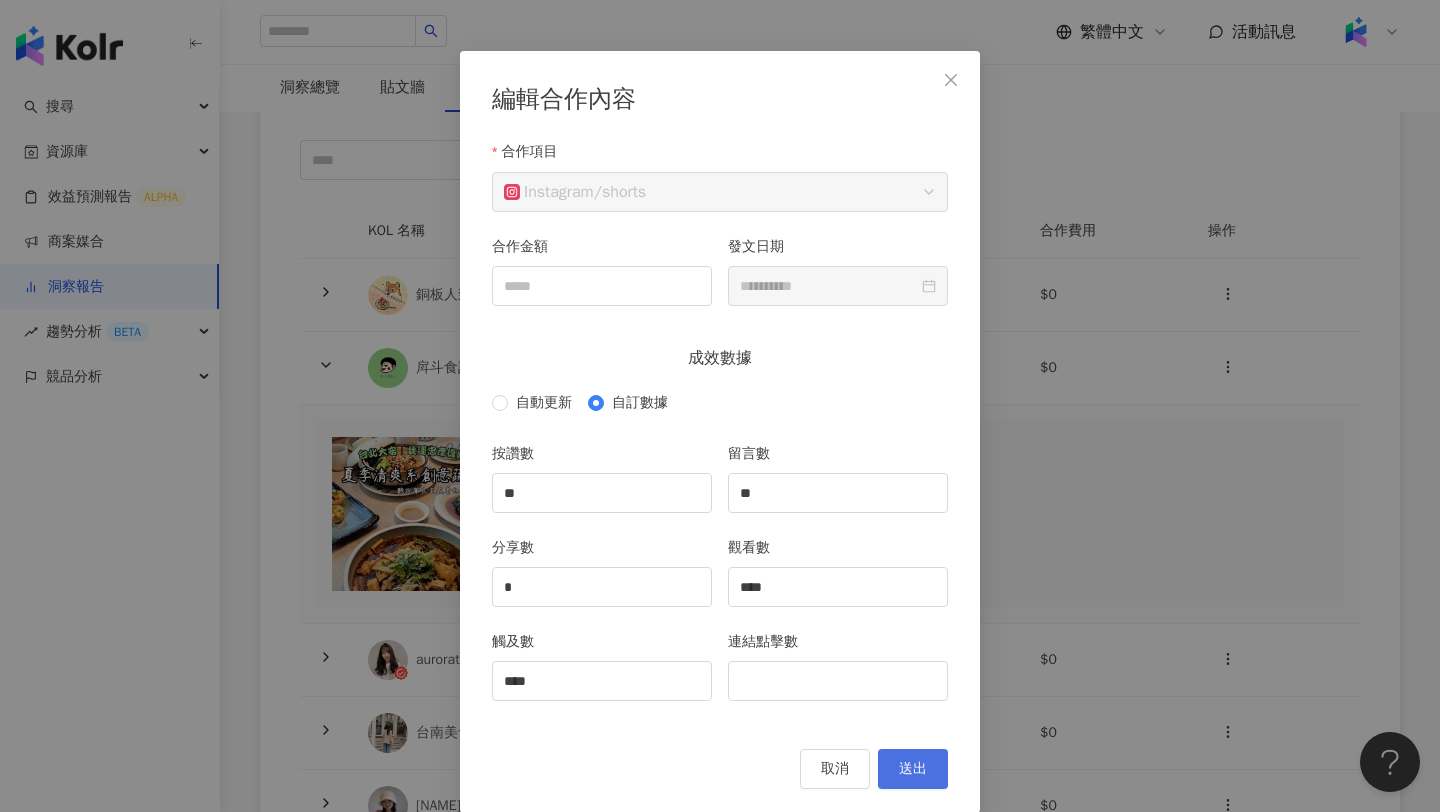 click on "送出" at bounding box center [913, 769] 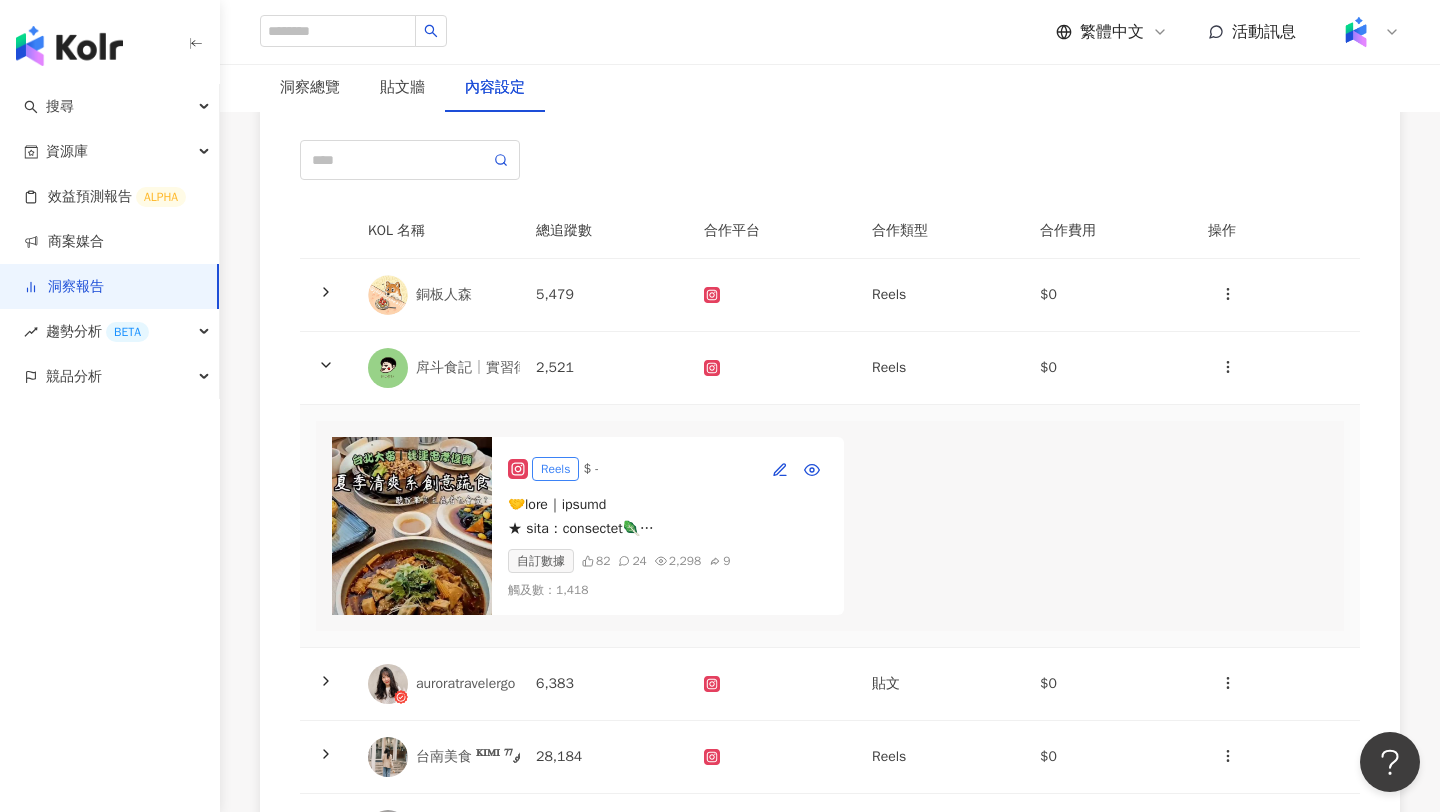 scroll, scrollTop: 0, scrollLeft: 0, axis: both 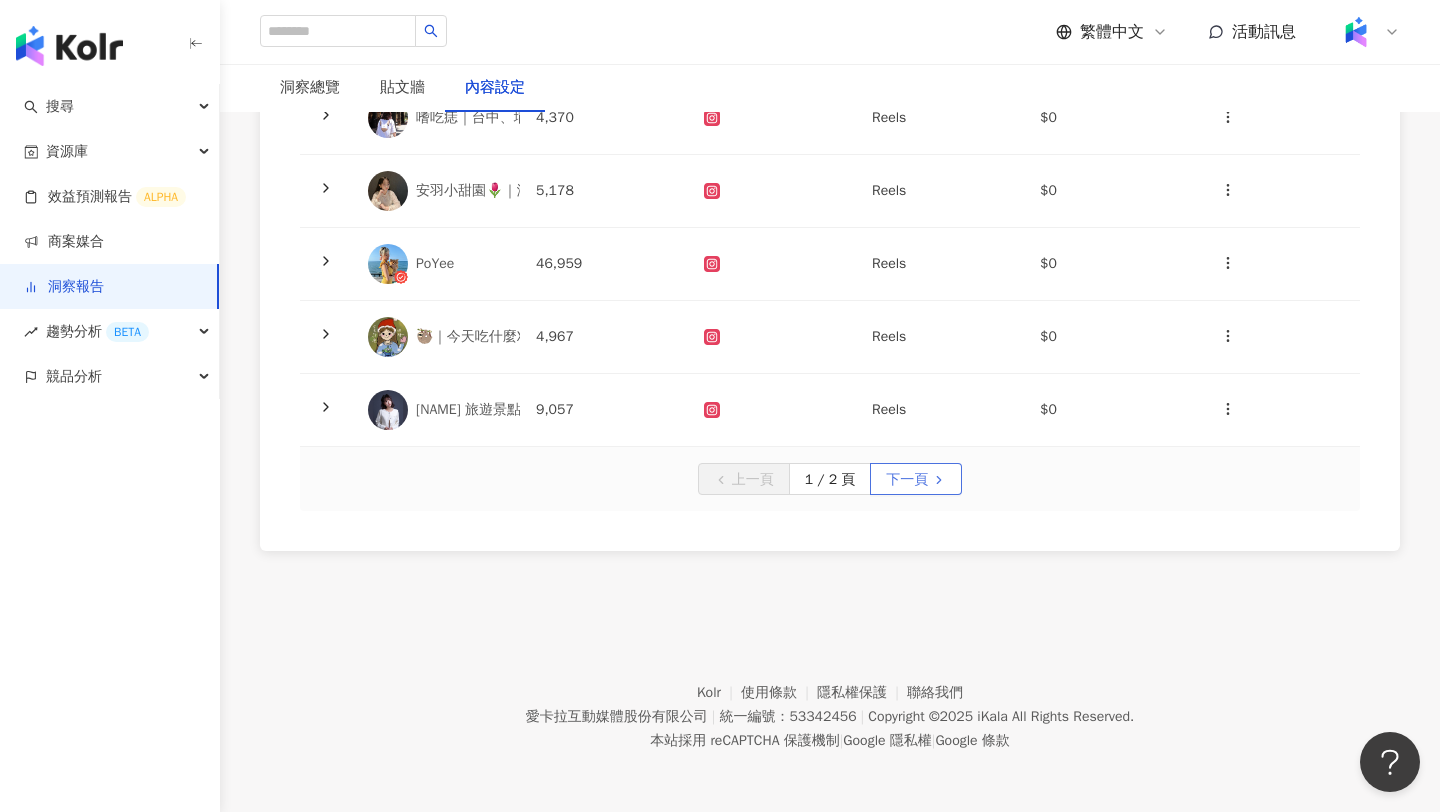 click on "下一頁" at bounding box center [907, 480] 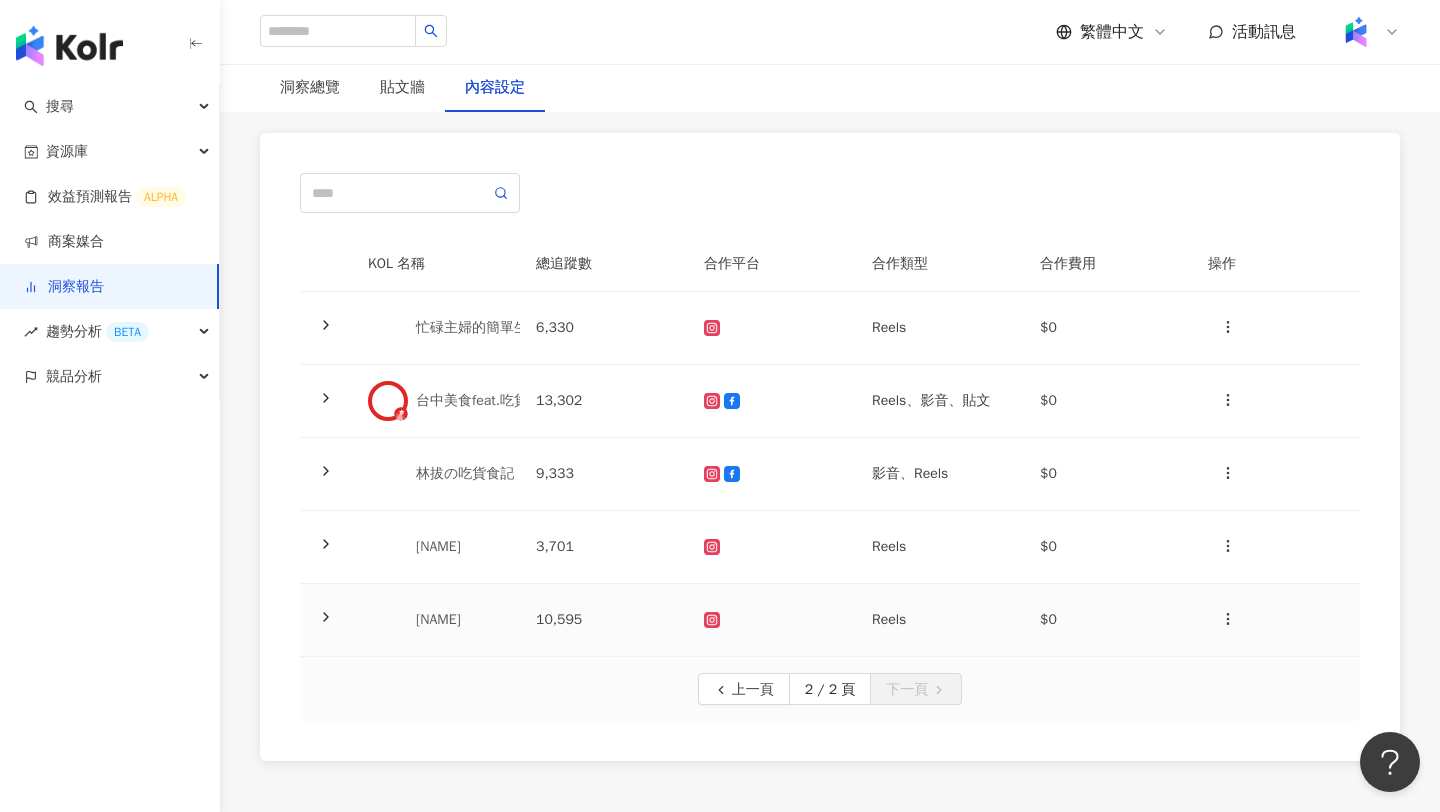 scroll, scrollTop: 251, scrollLeft: 0, axis: vertical 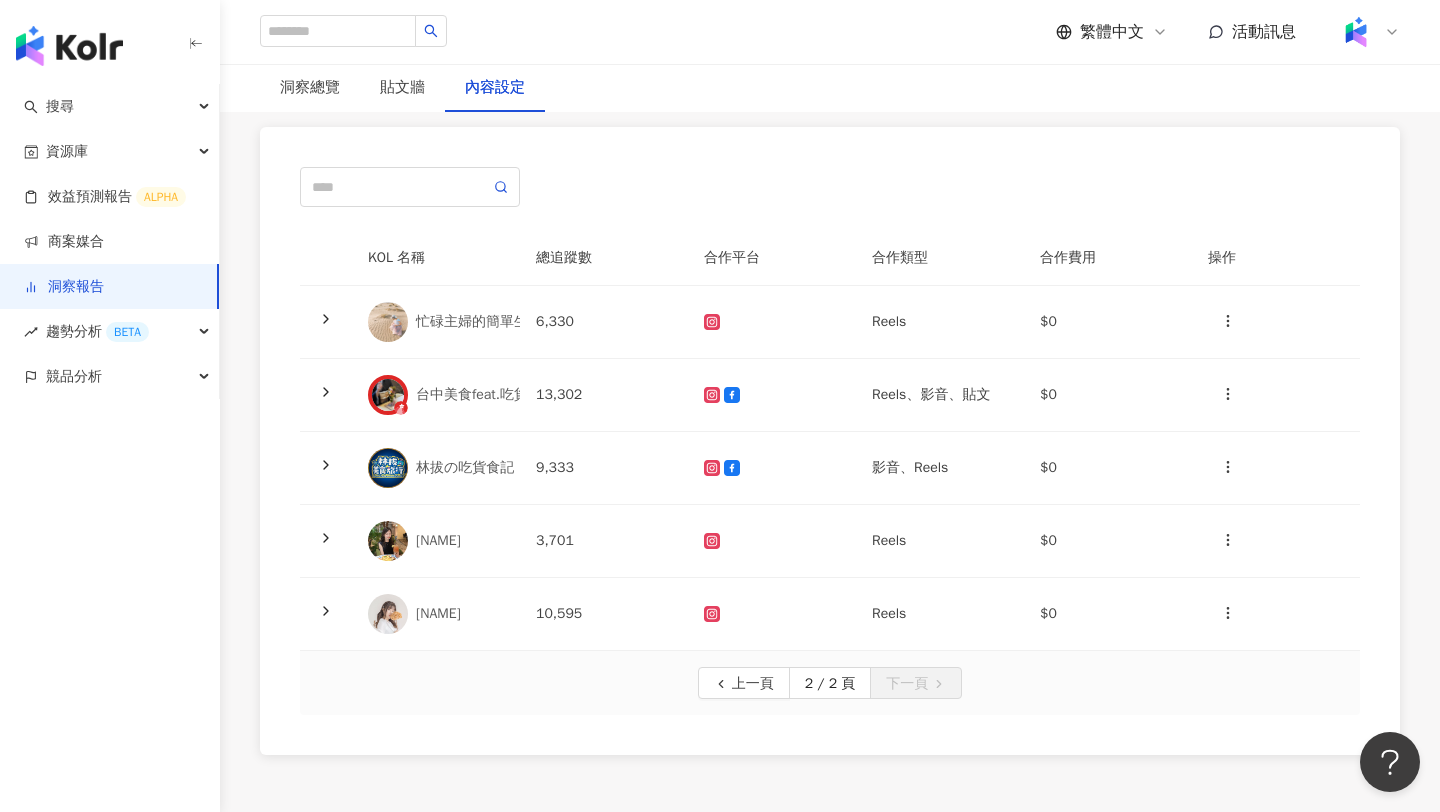 click on "上一頁 2 / 2 頁 下一頁" at bounding box center [830, 683] 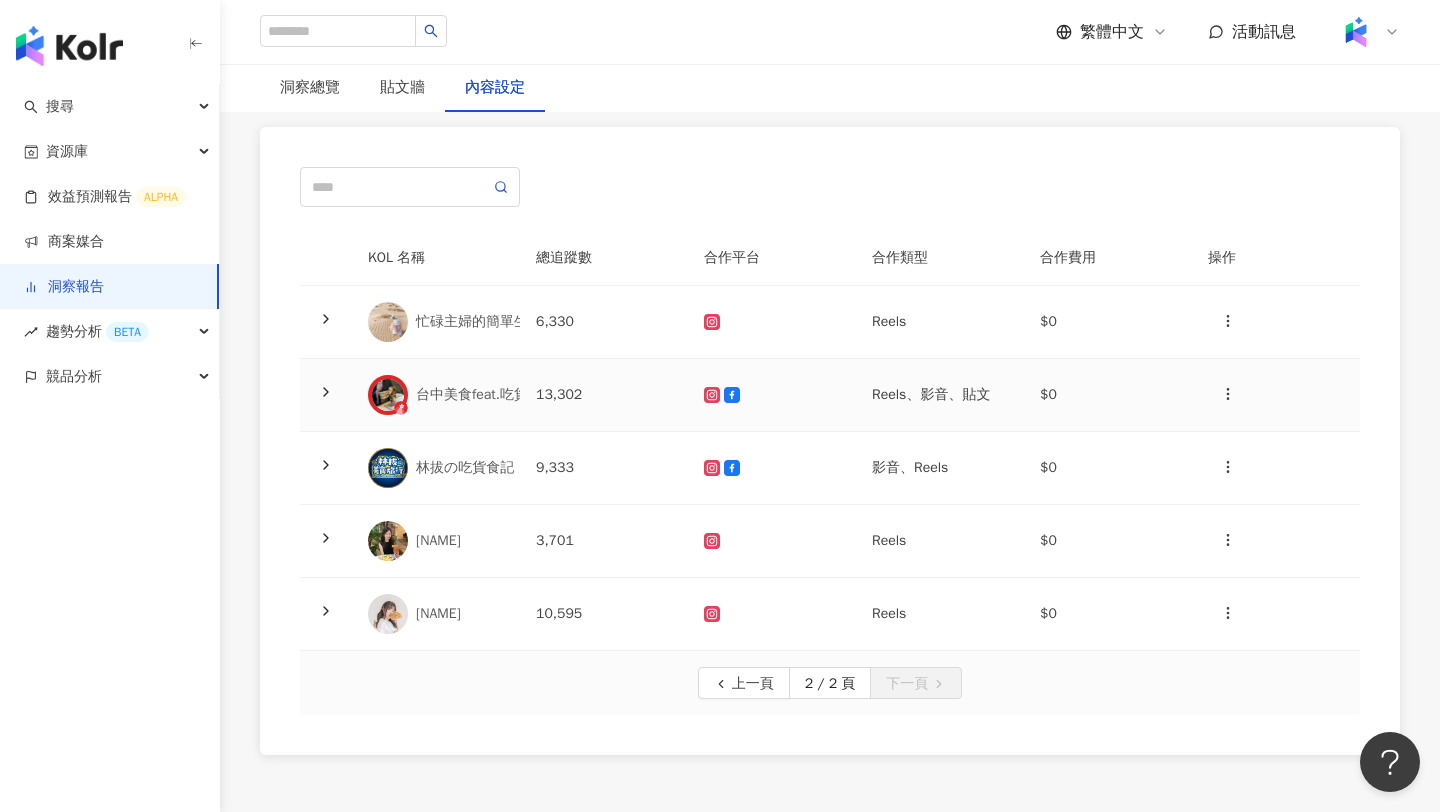 click on "台中美食feat.吃貨日日🦄" at bounding box center (436, 395) 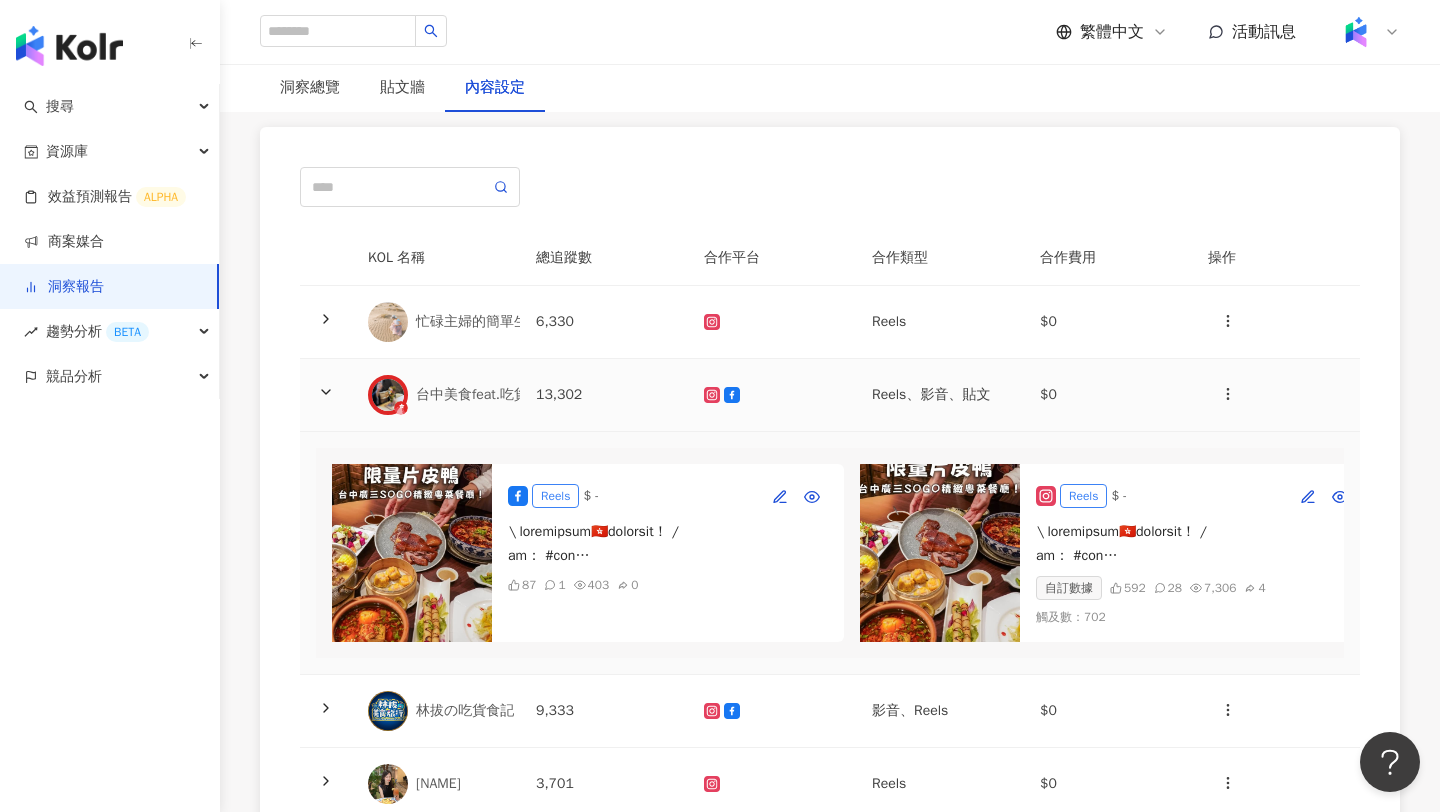 click on "台中美食feat.吃貨日日🦄" at bounding box center [494, 395] 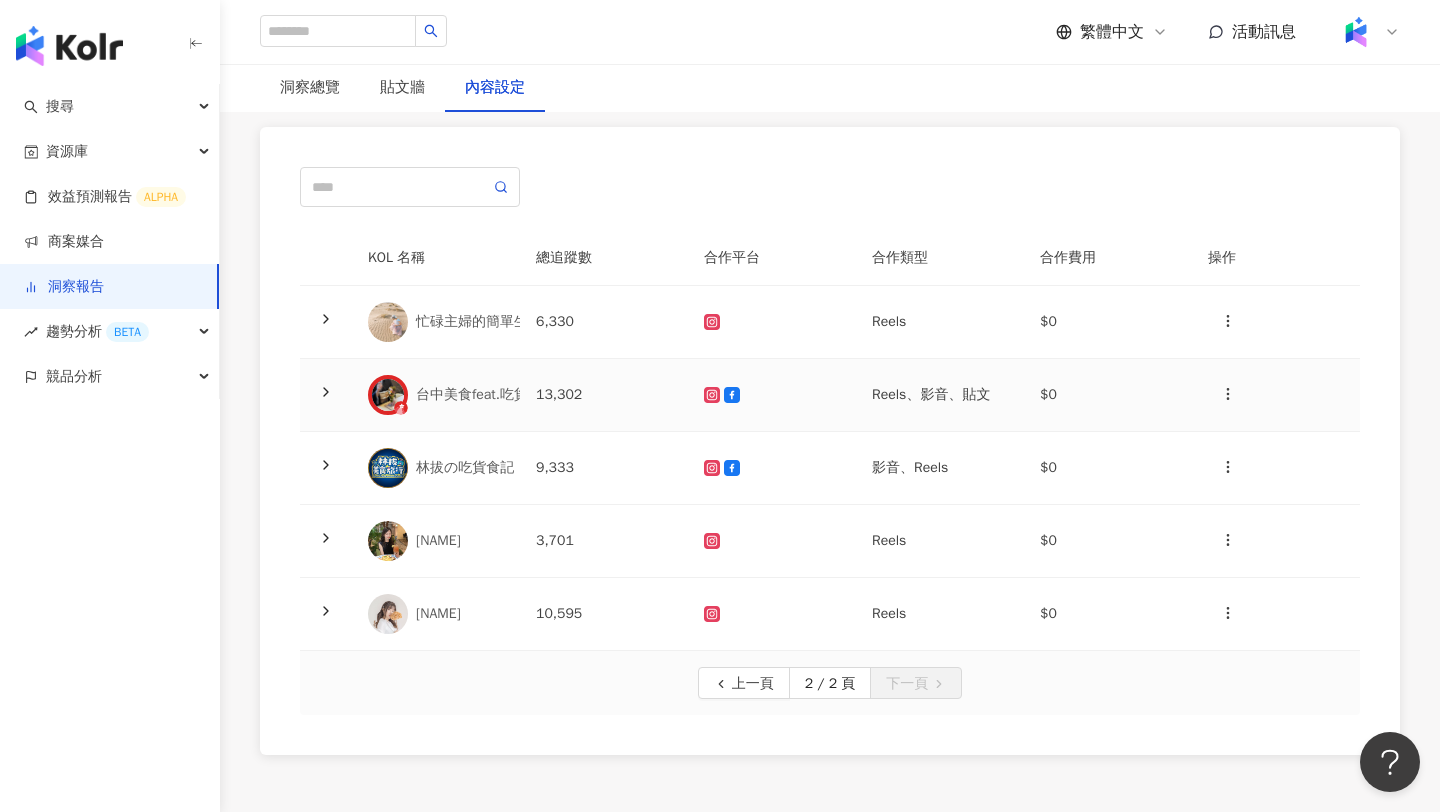 click on "台中美食feat.吃貨日日🦄" at bounding box center (494, 395) 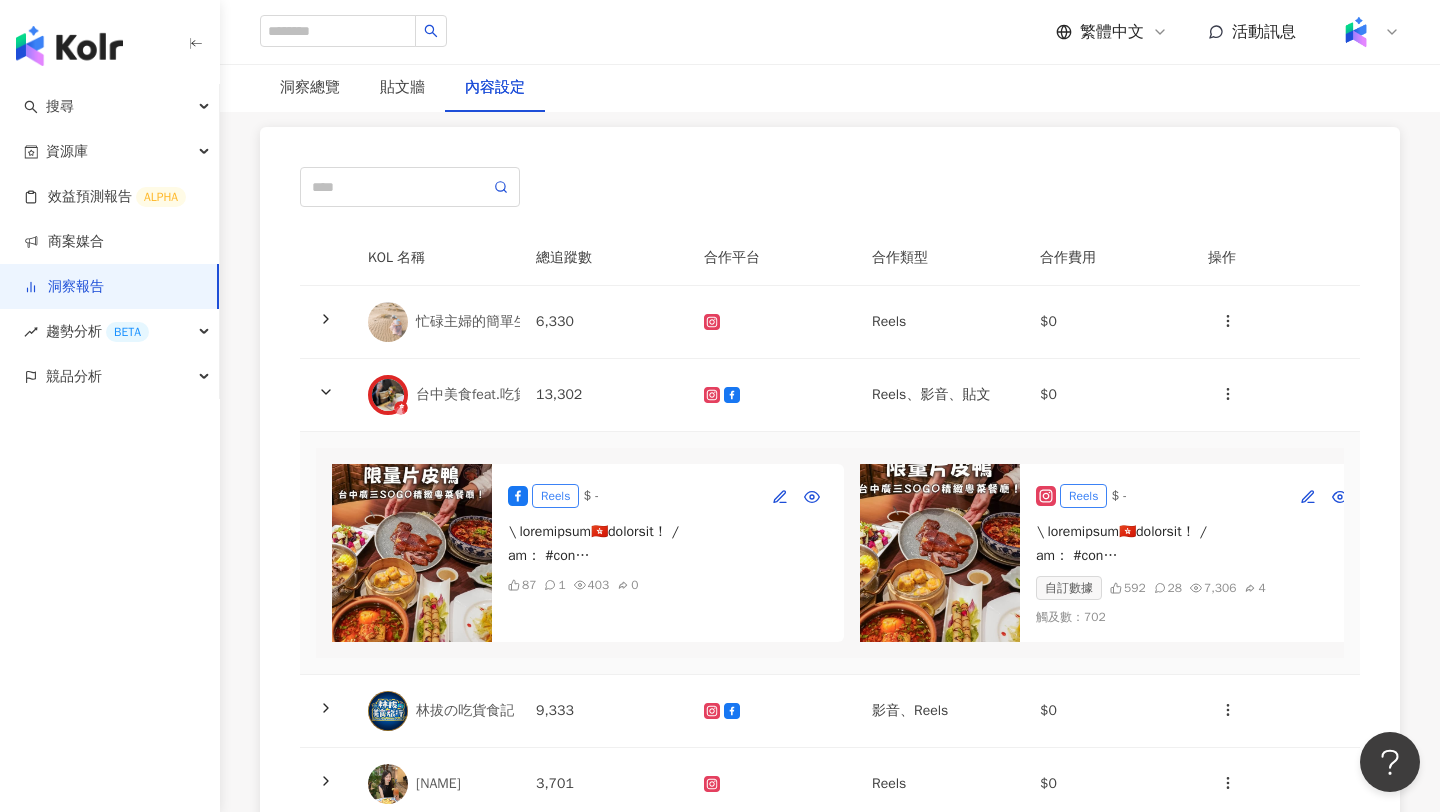 click at bounding box center (412, 553) 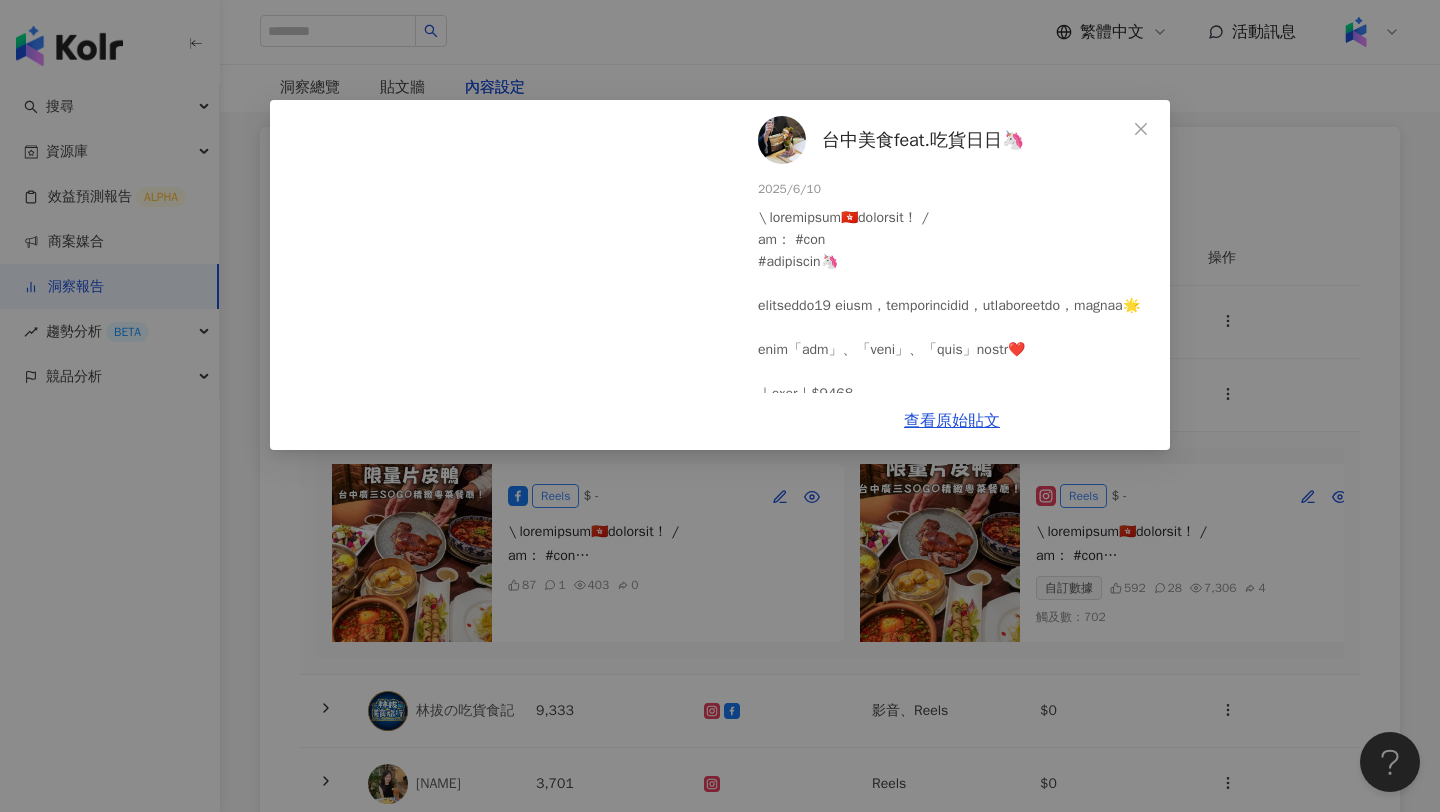 click on "台中美食feat.吃貨日日🦄 2025/6/10 87 1 403 403 查看原始貼文" at bounding box center (720, 406) 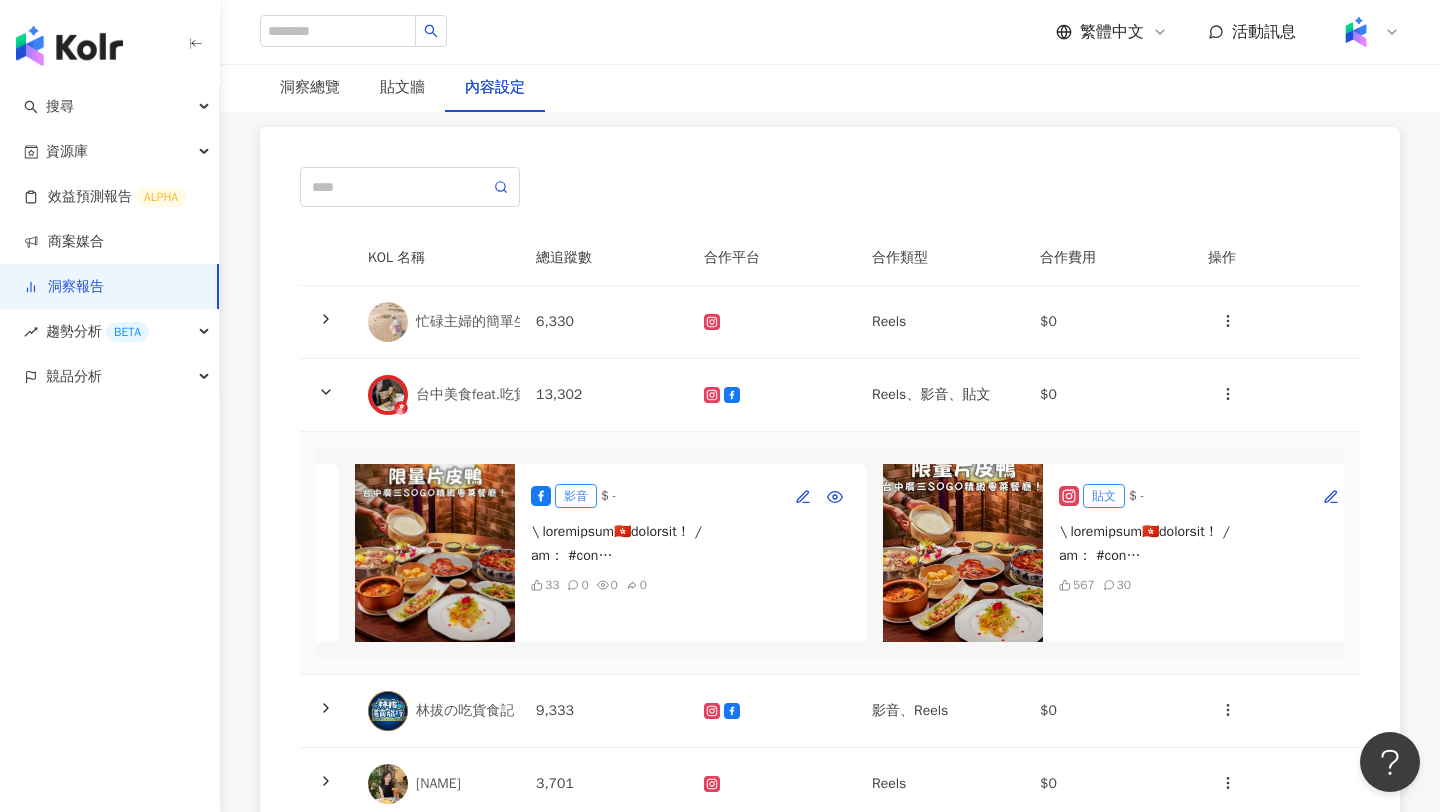 scroll, scrollTop: 0, scrollLeft: 1100, axis: horizontal 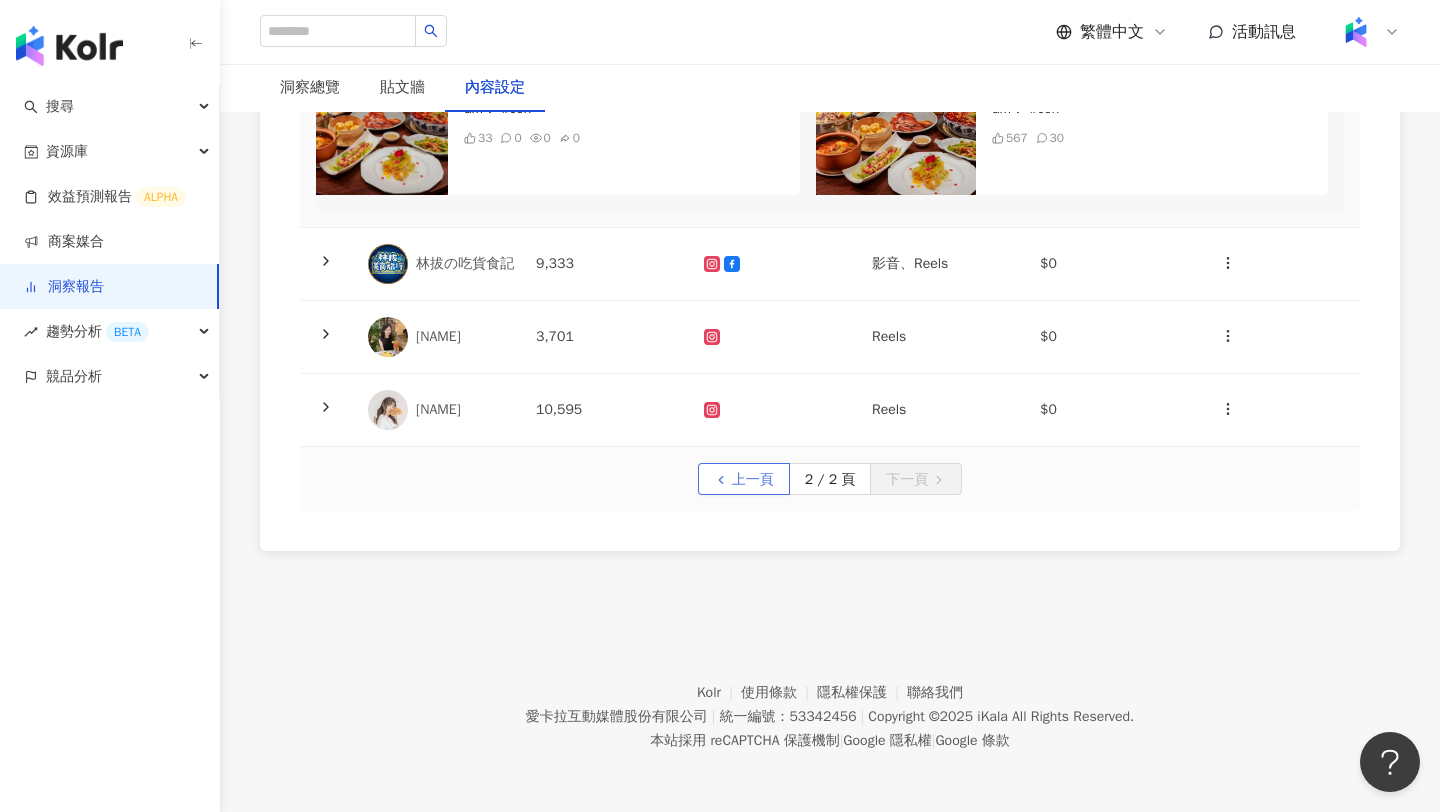 click on "上一頁" at bounding box center (753, 480) 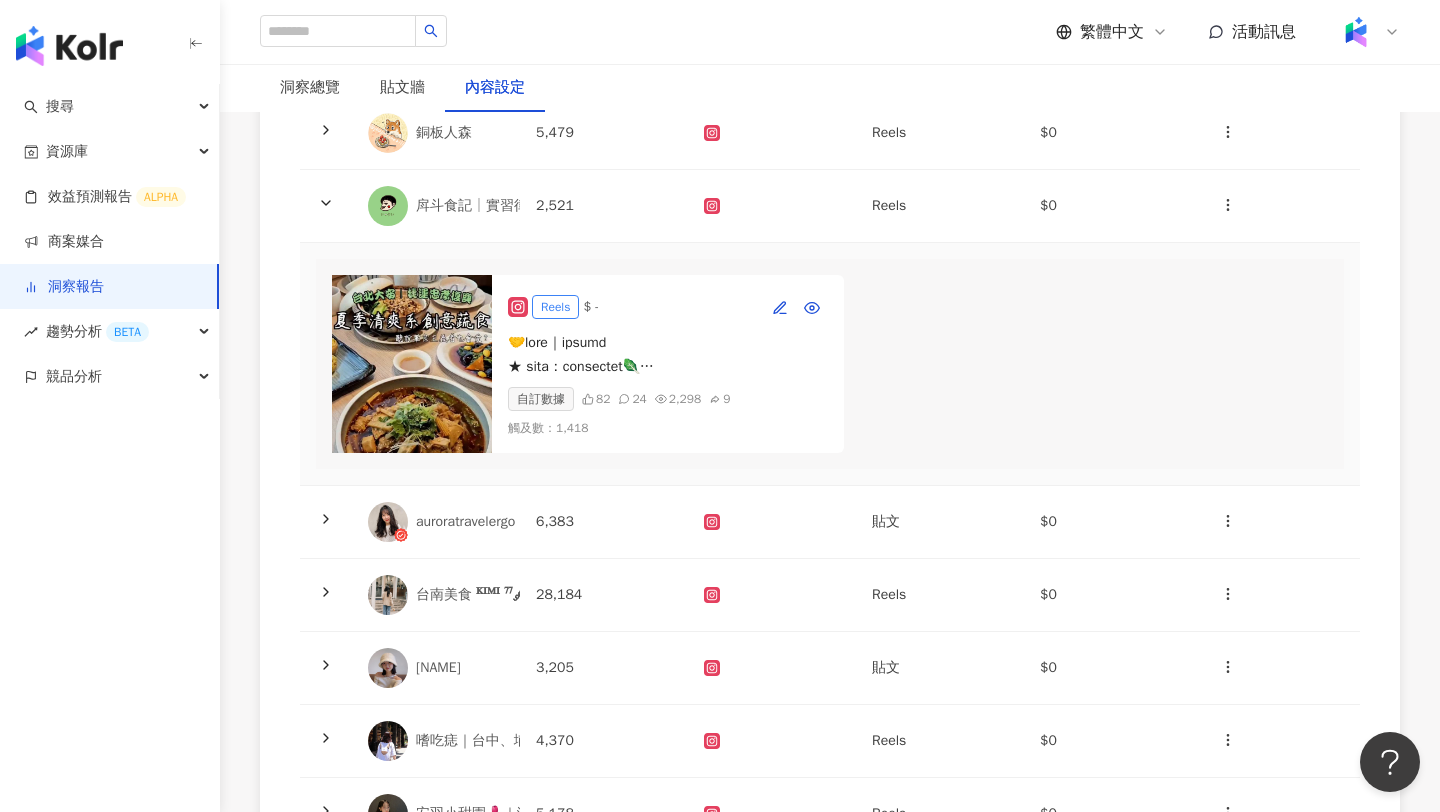 scroll, scrollTop: 437, scrollLeft: 0, axis: vertical 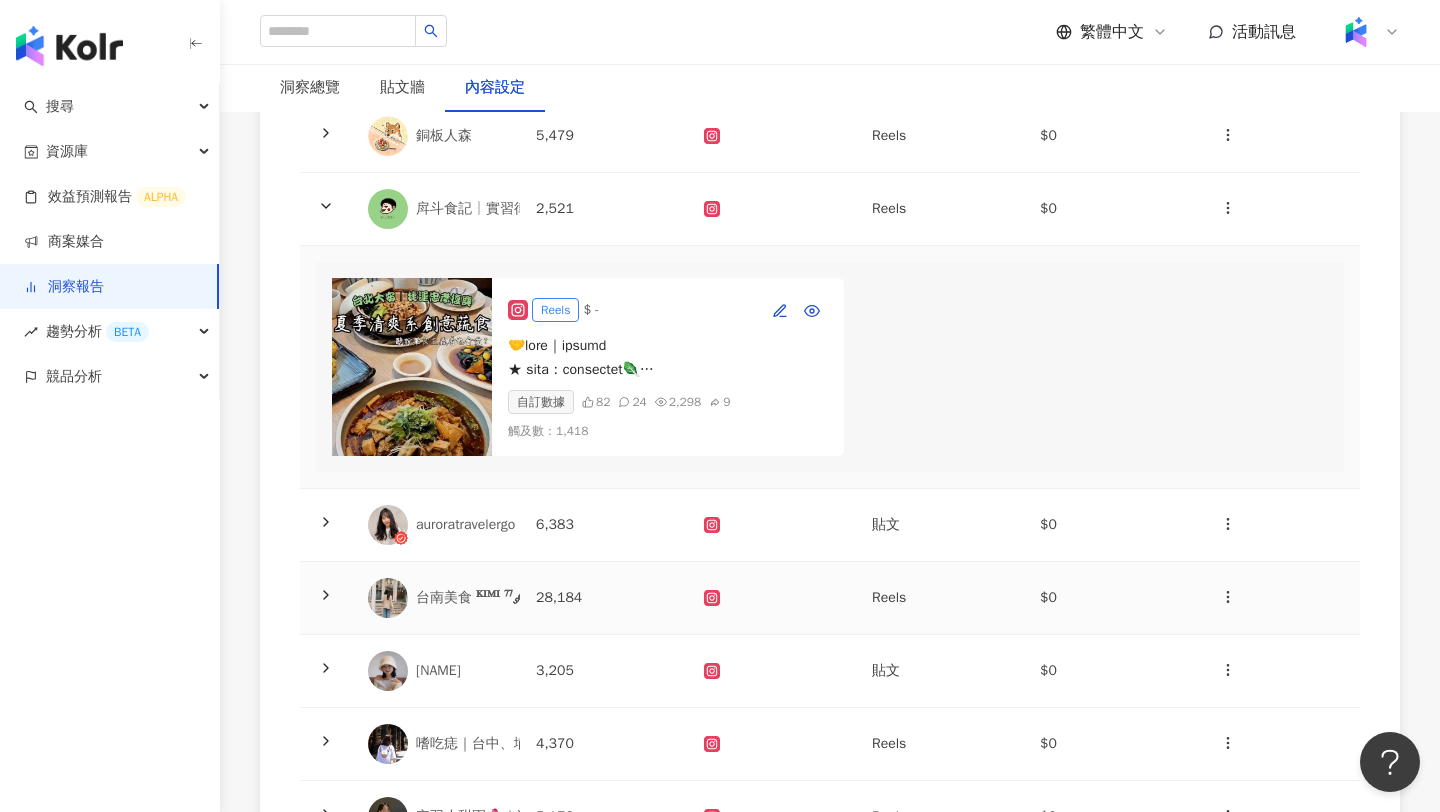 click on "台南美食 ᴷᴵᴹᴵ ⁷⁷ ༘⋆" at bounding box center [473, 598] 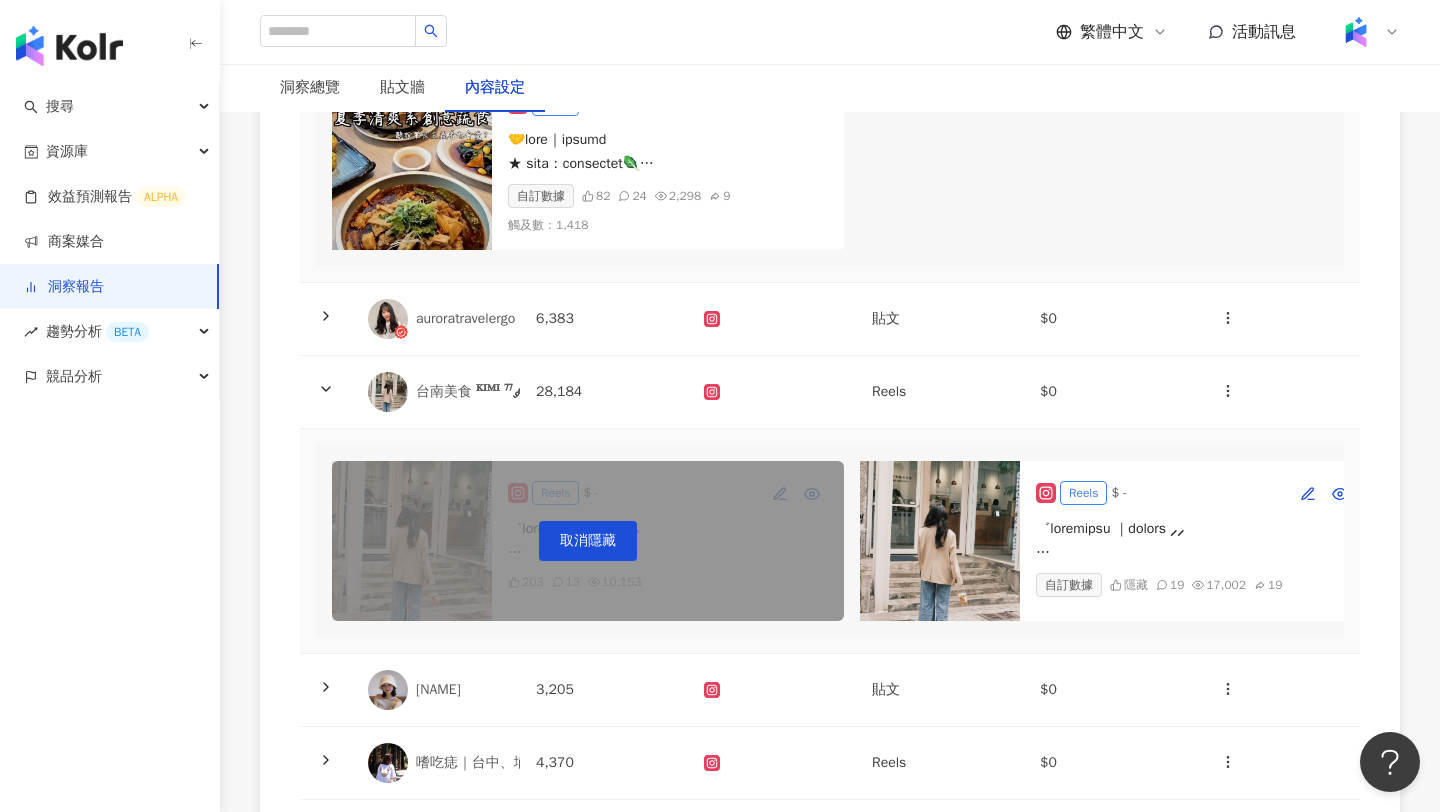 scroll, scrollTop: 656, scrollLeft: 0, axis: vertical 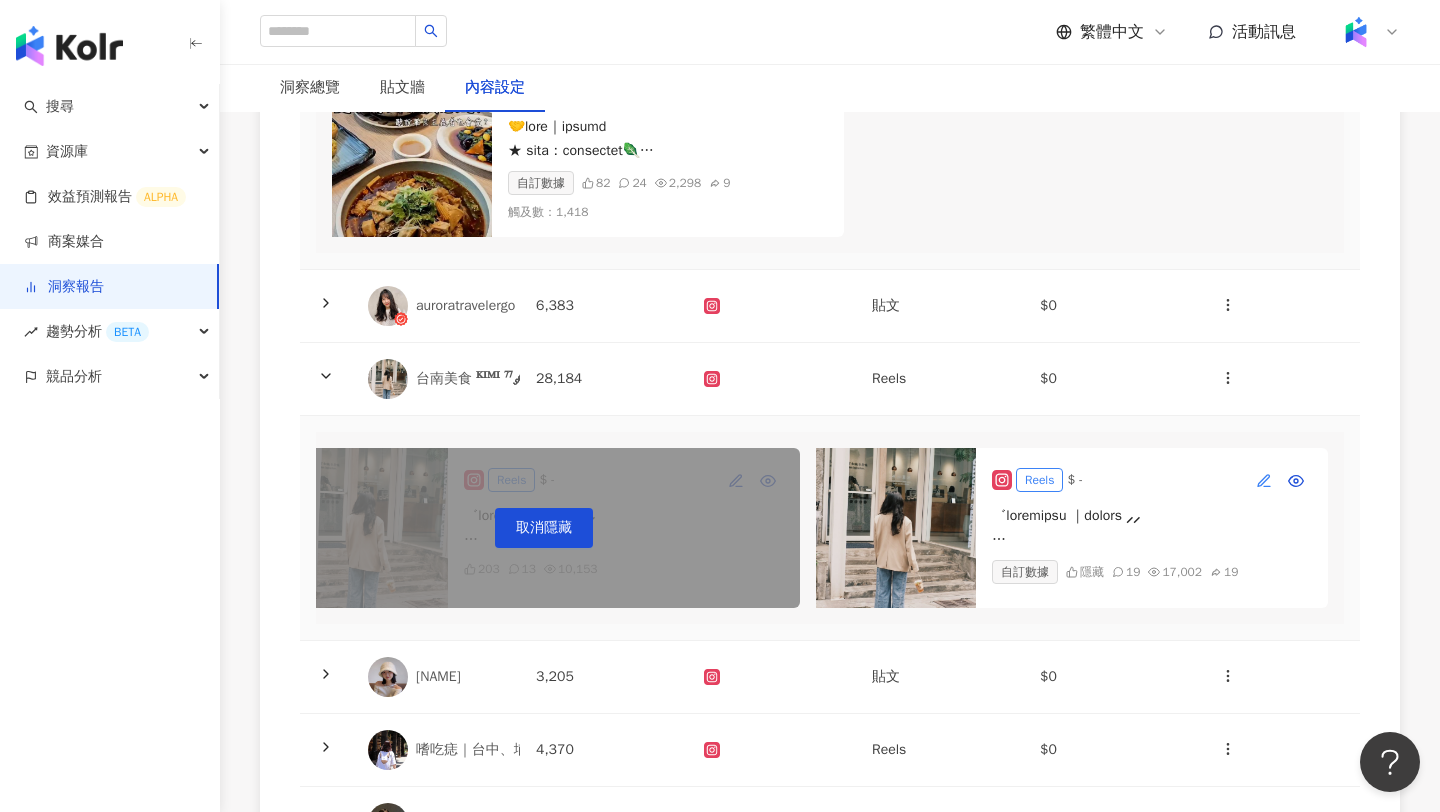 click 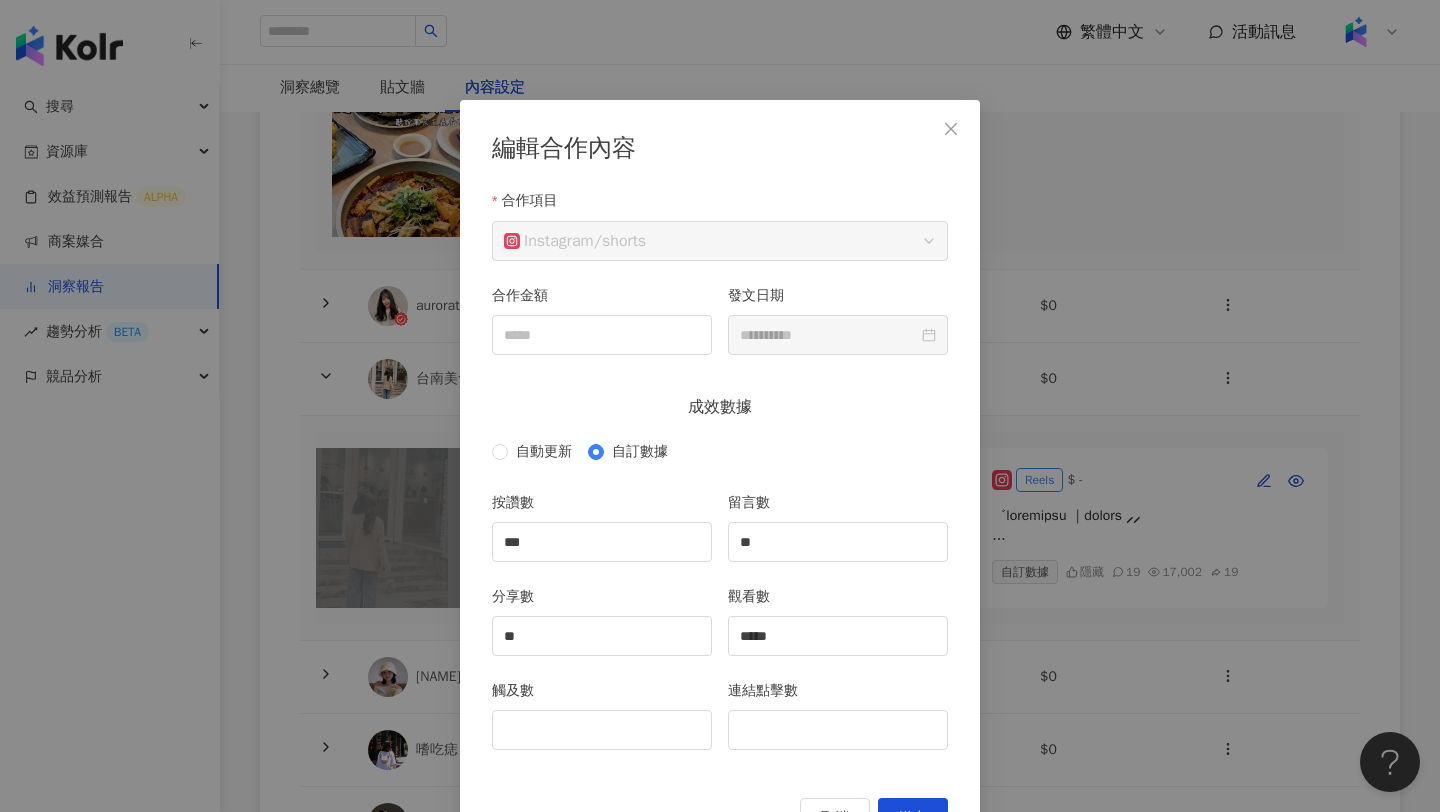 scroll, scrollTop: 49, scrollLeft: 0, axis: vertical 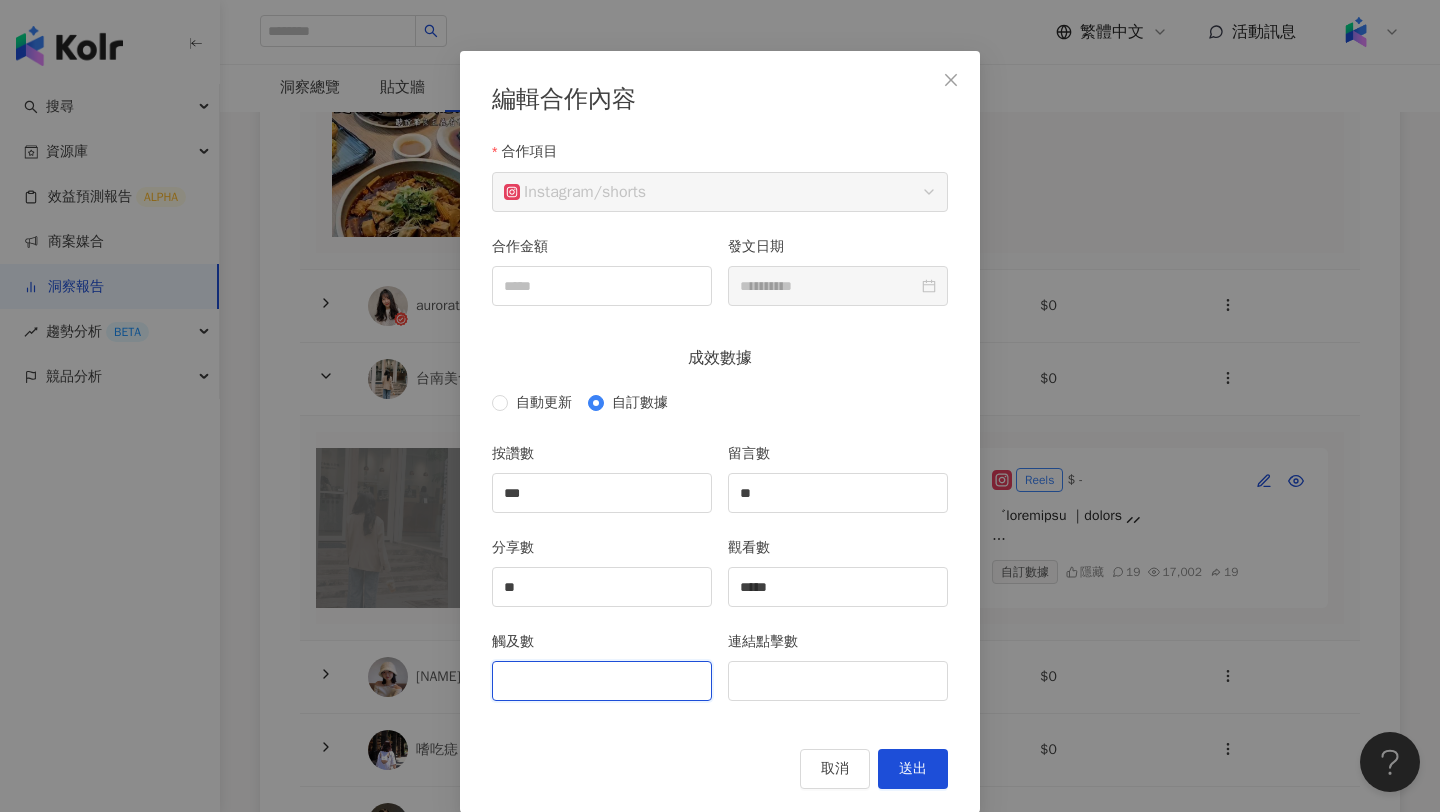 click on "觸及數" at bounding box center [602, 681] 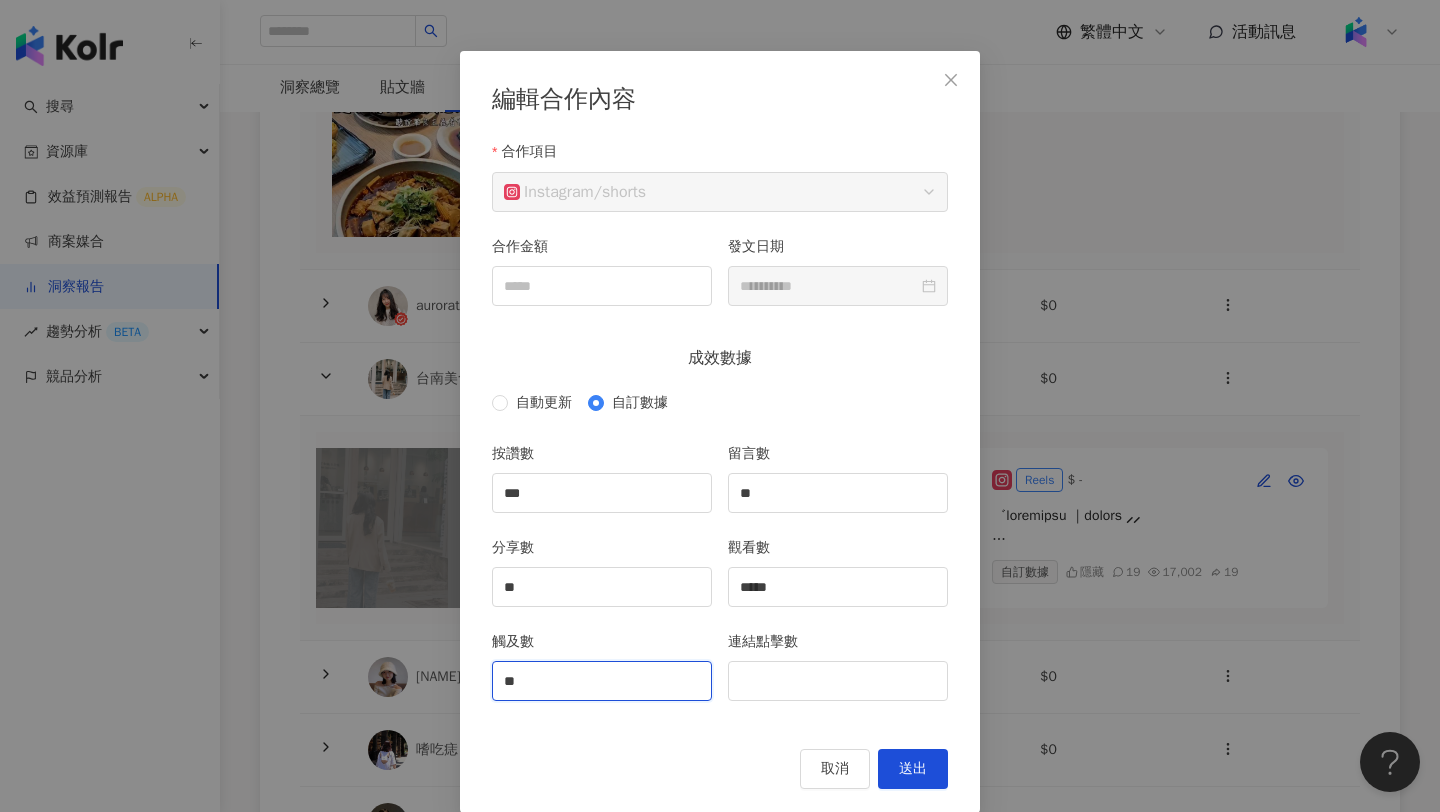 type on "*" 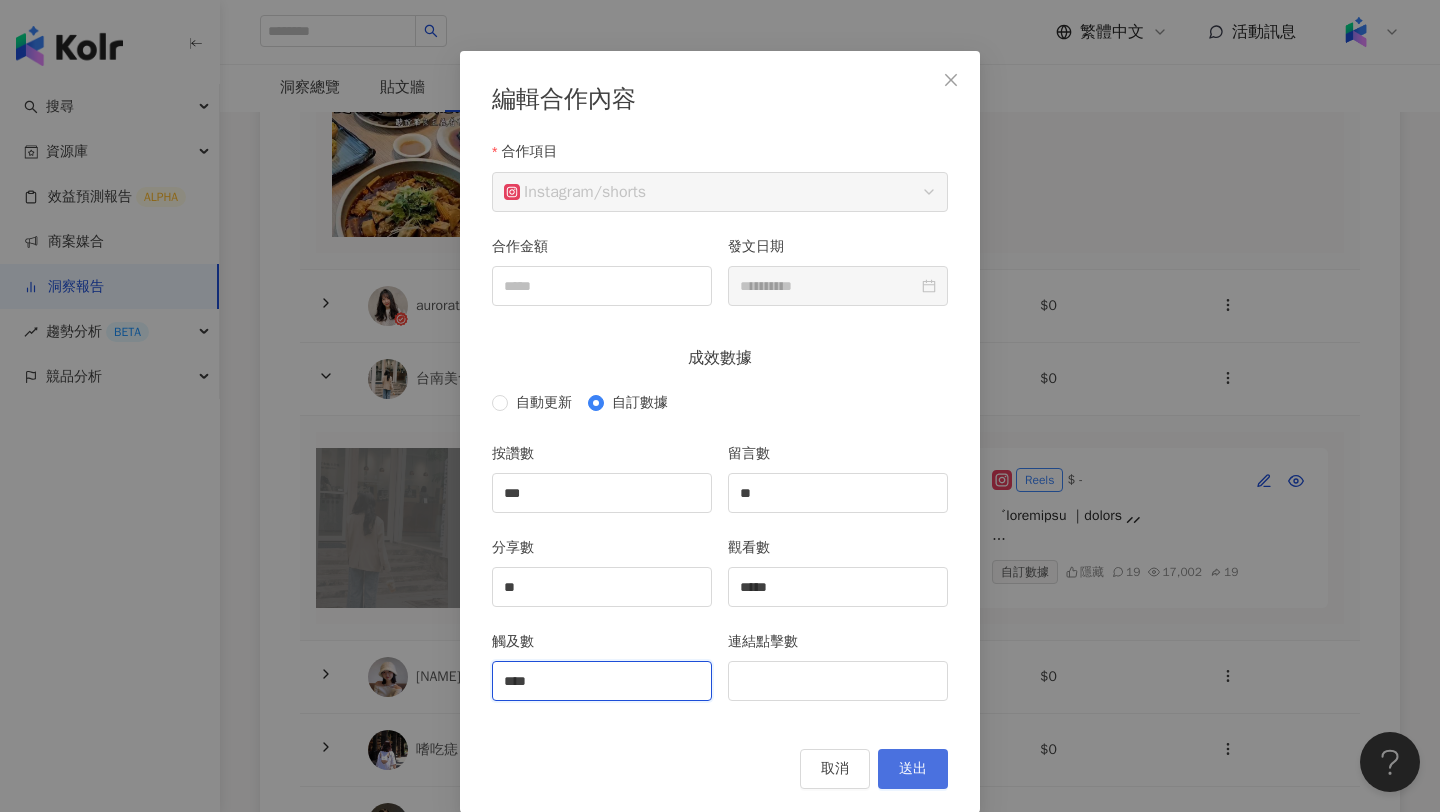 type on "****" 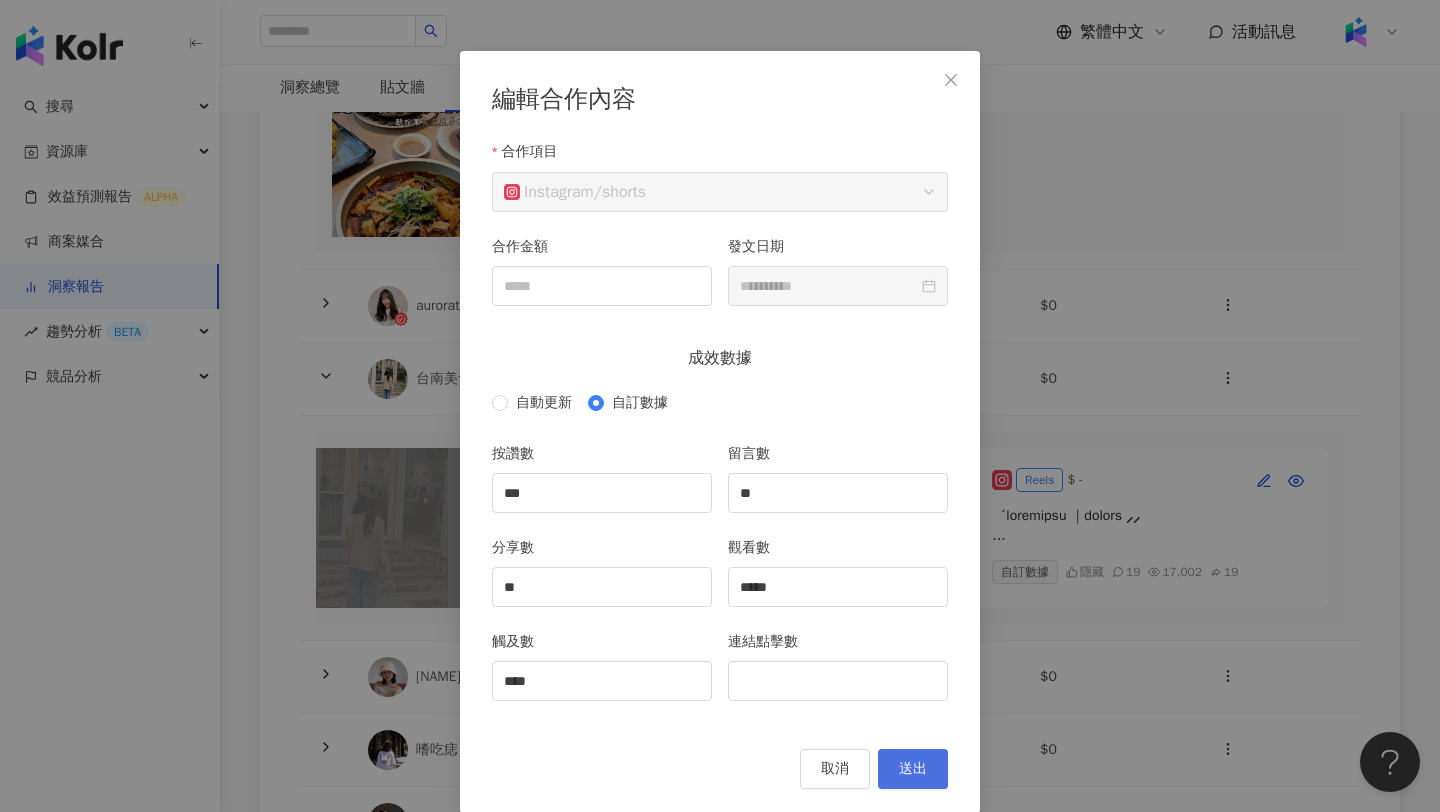 click on "送出" at bounding box center [913, 769] 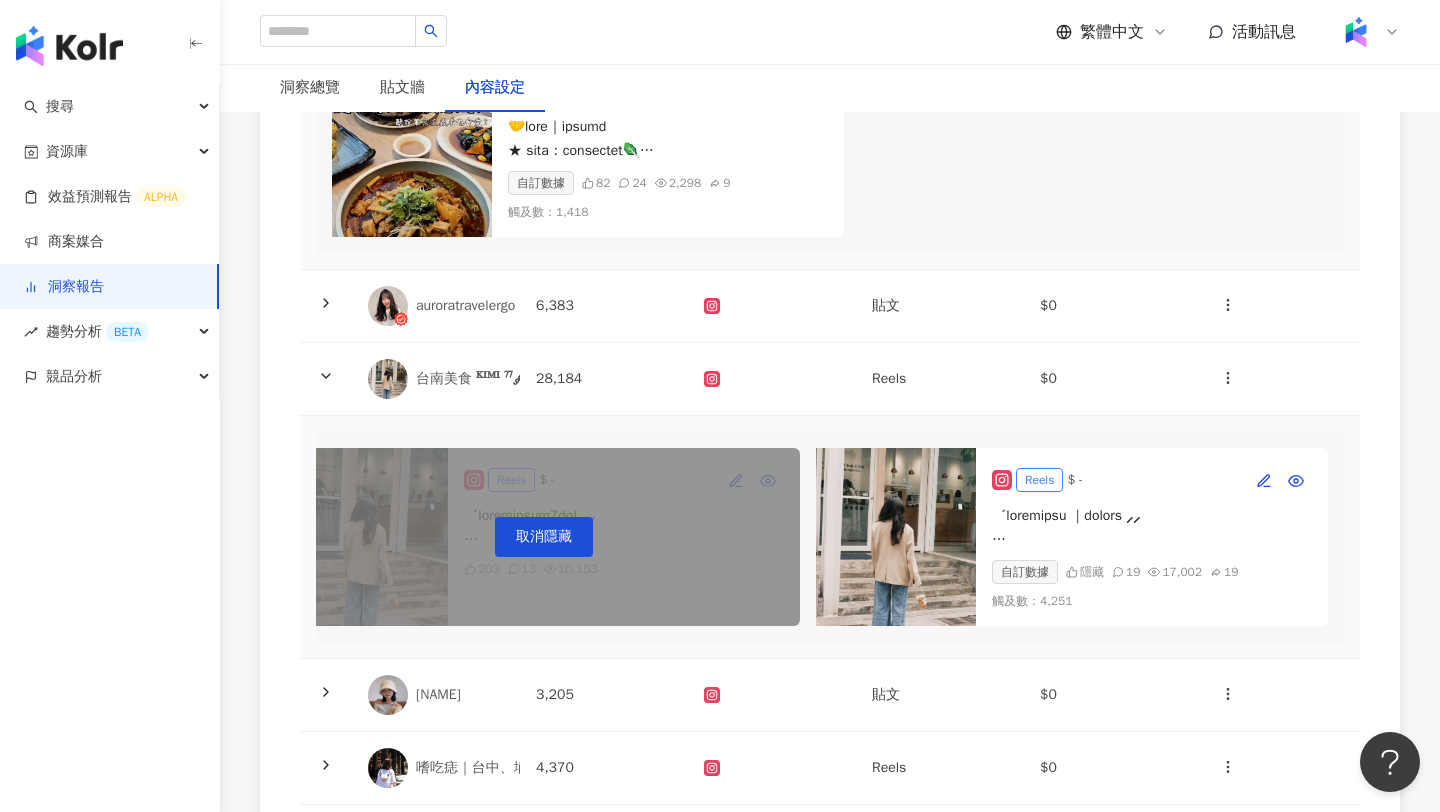 type on "***" 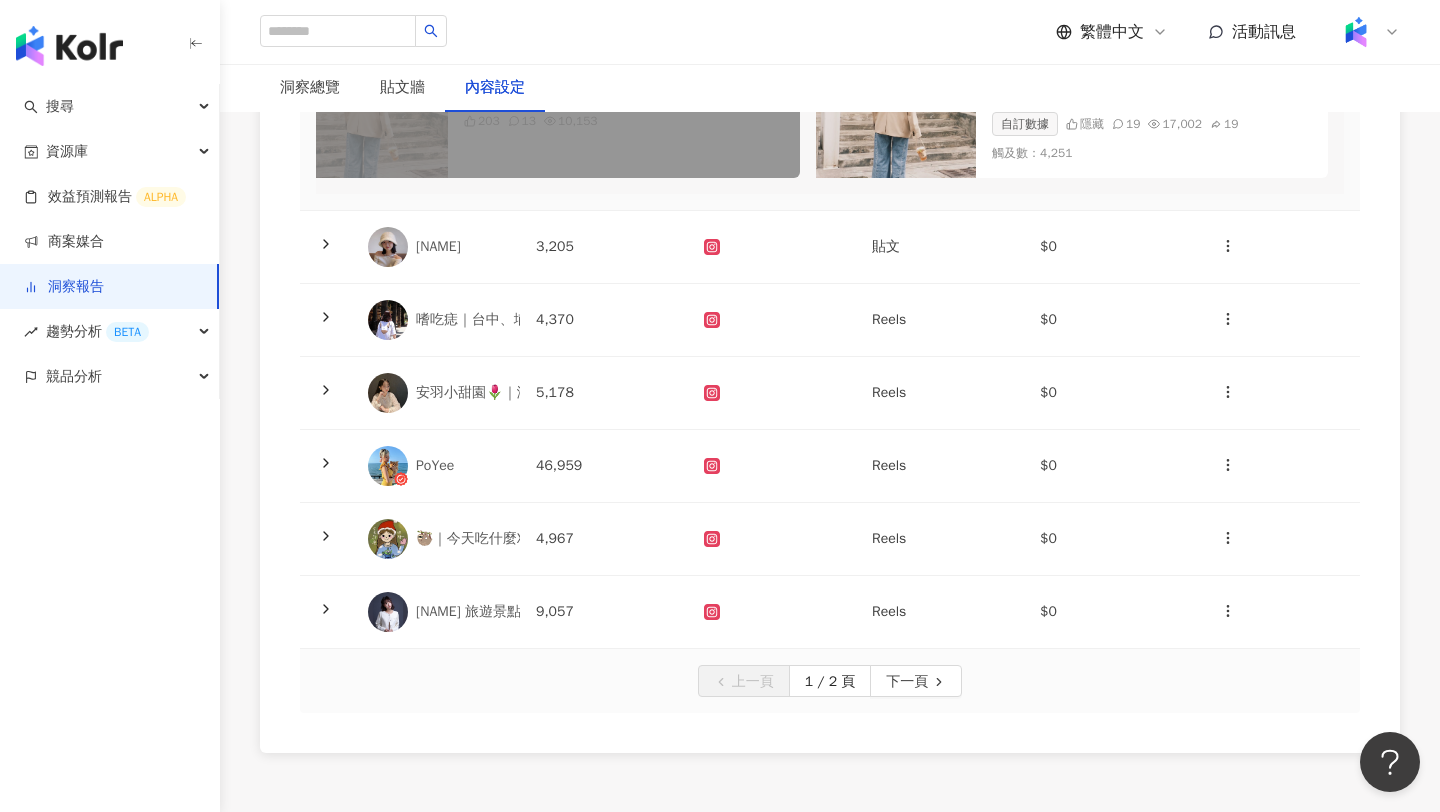 scroll, scrollTop: 1143, scrollLeft: 0, axis: vertical 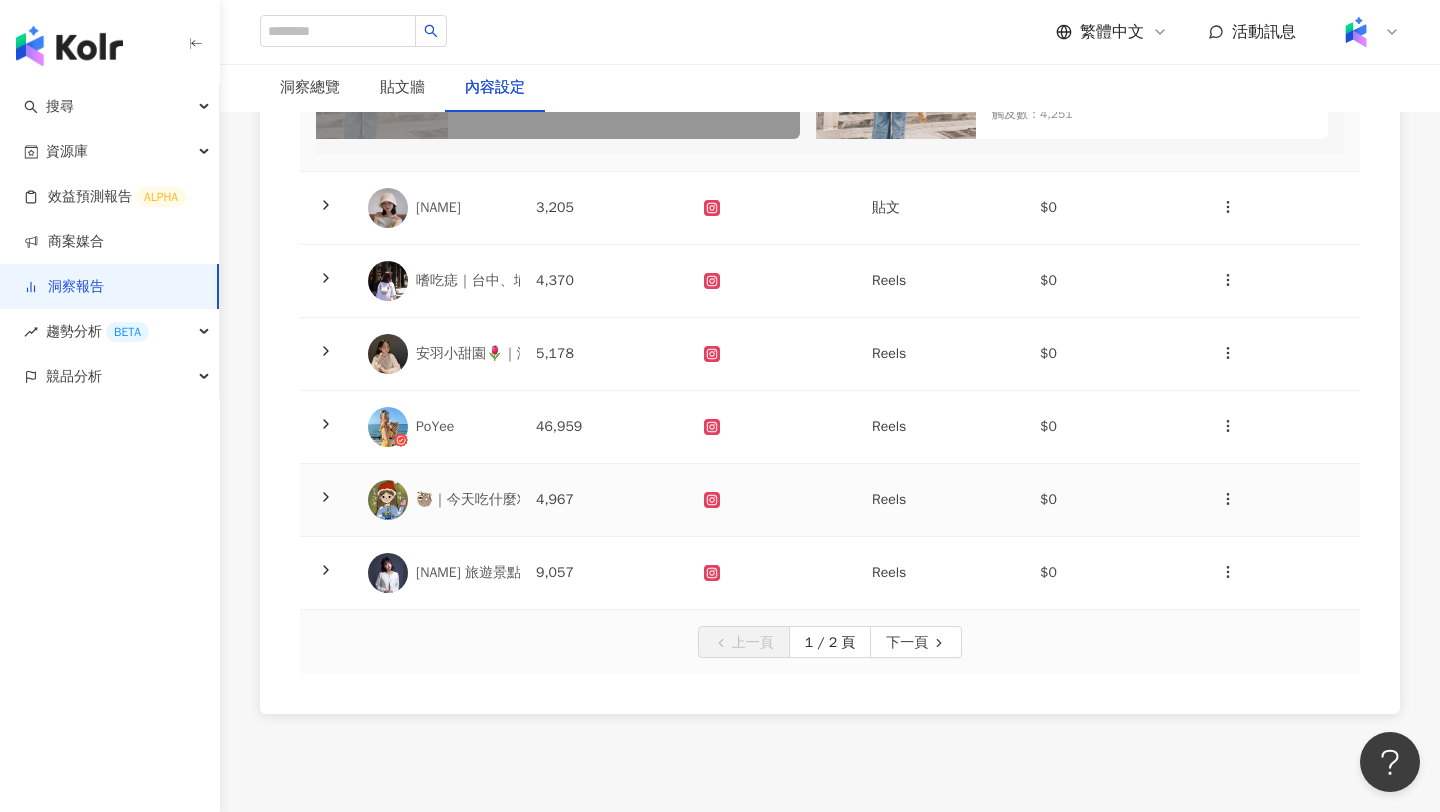 click on "🦥｜今天吃什麼XPearl 台中美食 ·全台美食｜" at bounding box center (554, 500) 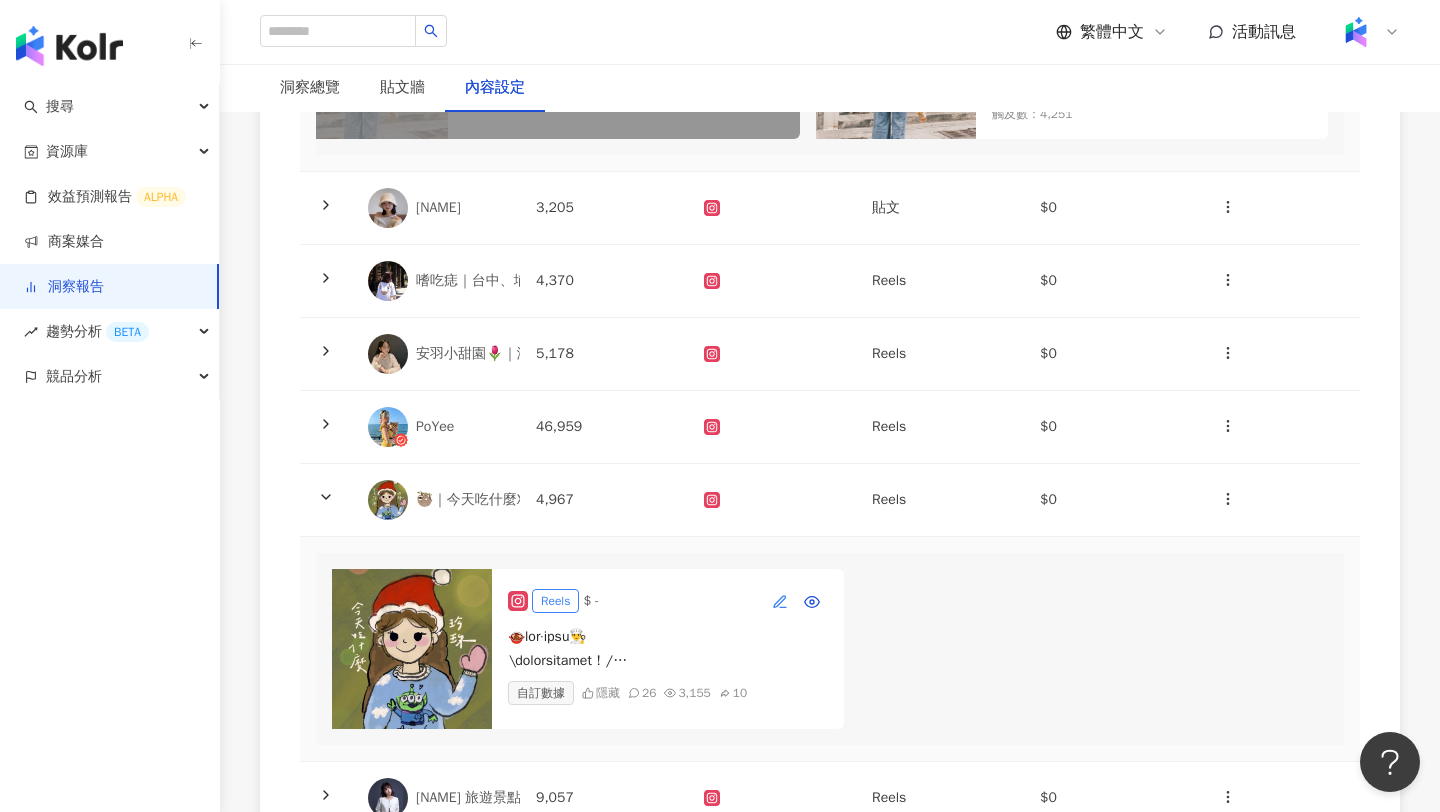 click 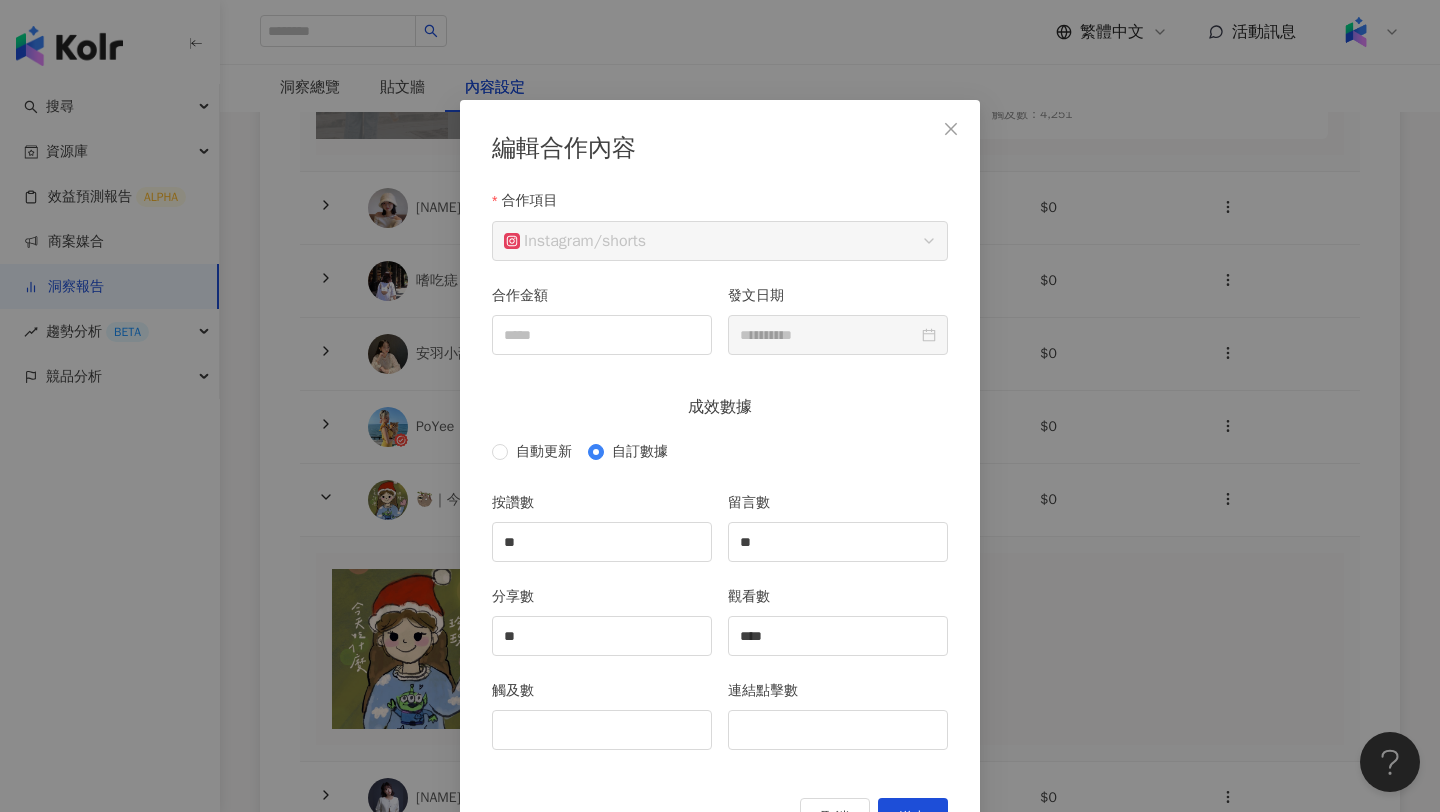 scroll, scrollTop: 49, scrollLeft: 0, axis: vertical 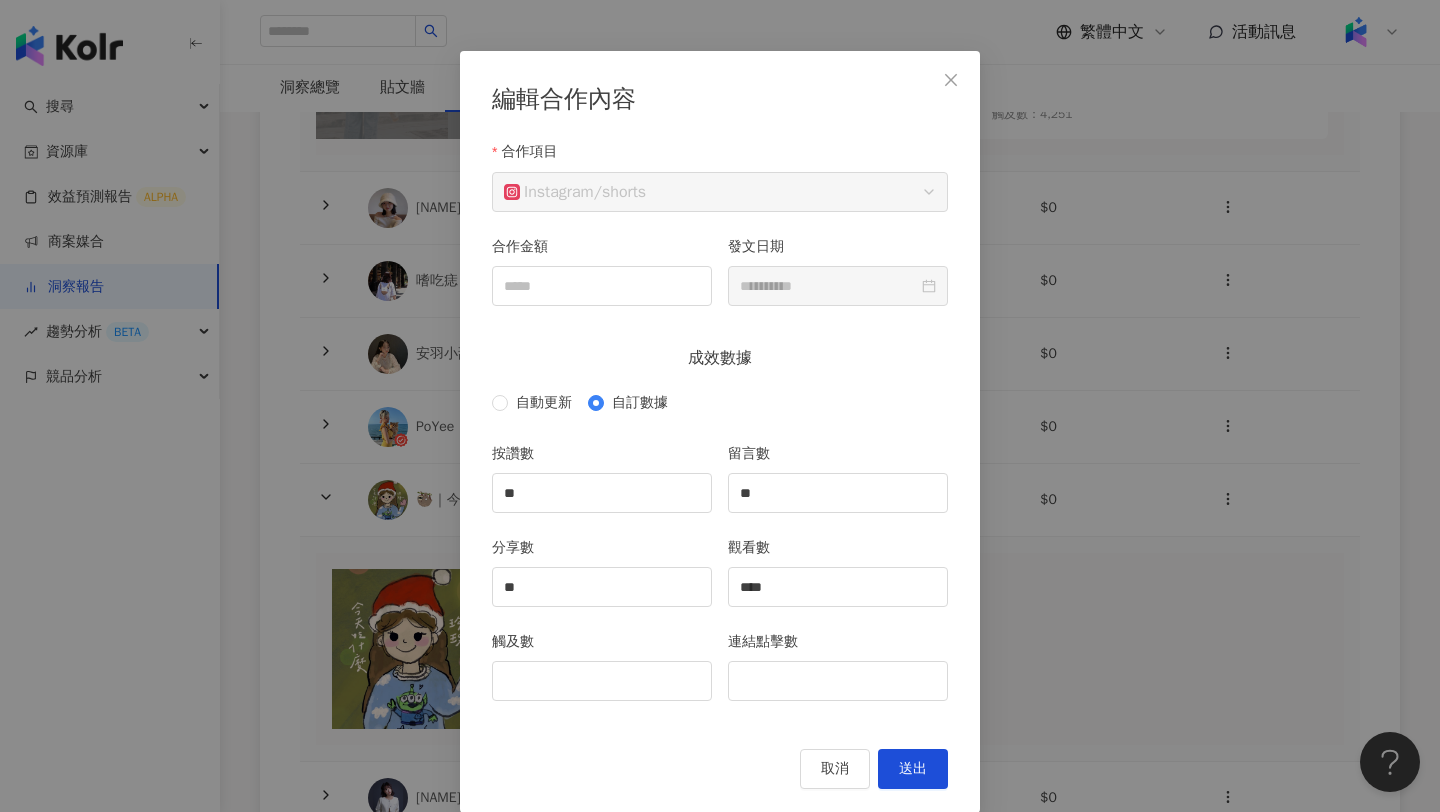 click on "觸及數" at bounding box center [602, 678] 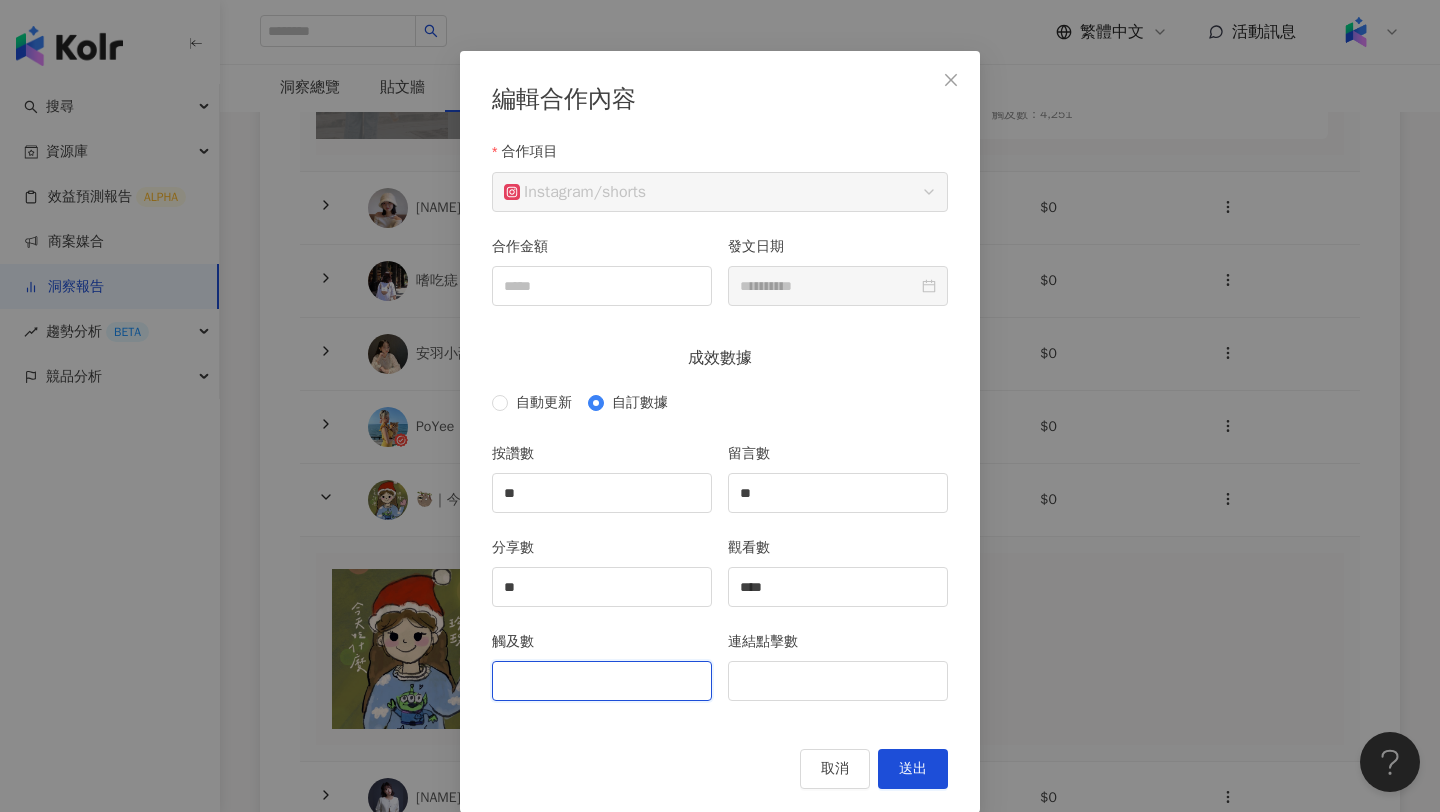 click on "觸及數" at bounding box center [602, 681] 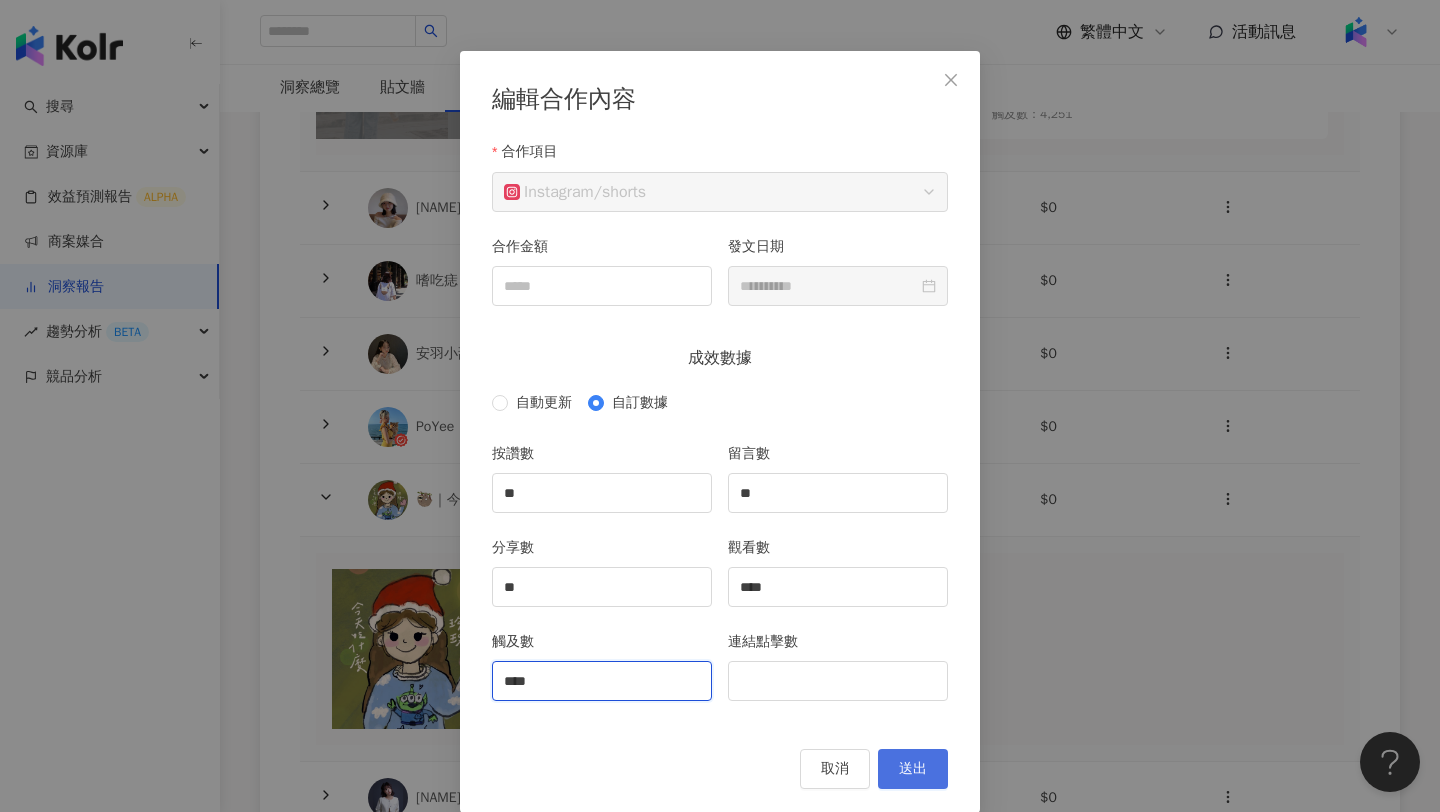 type on "****" 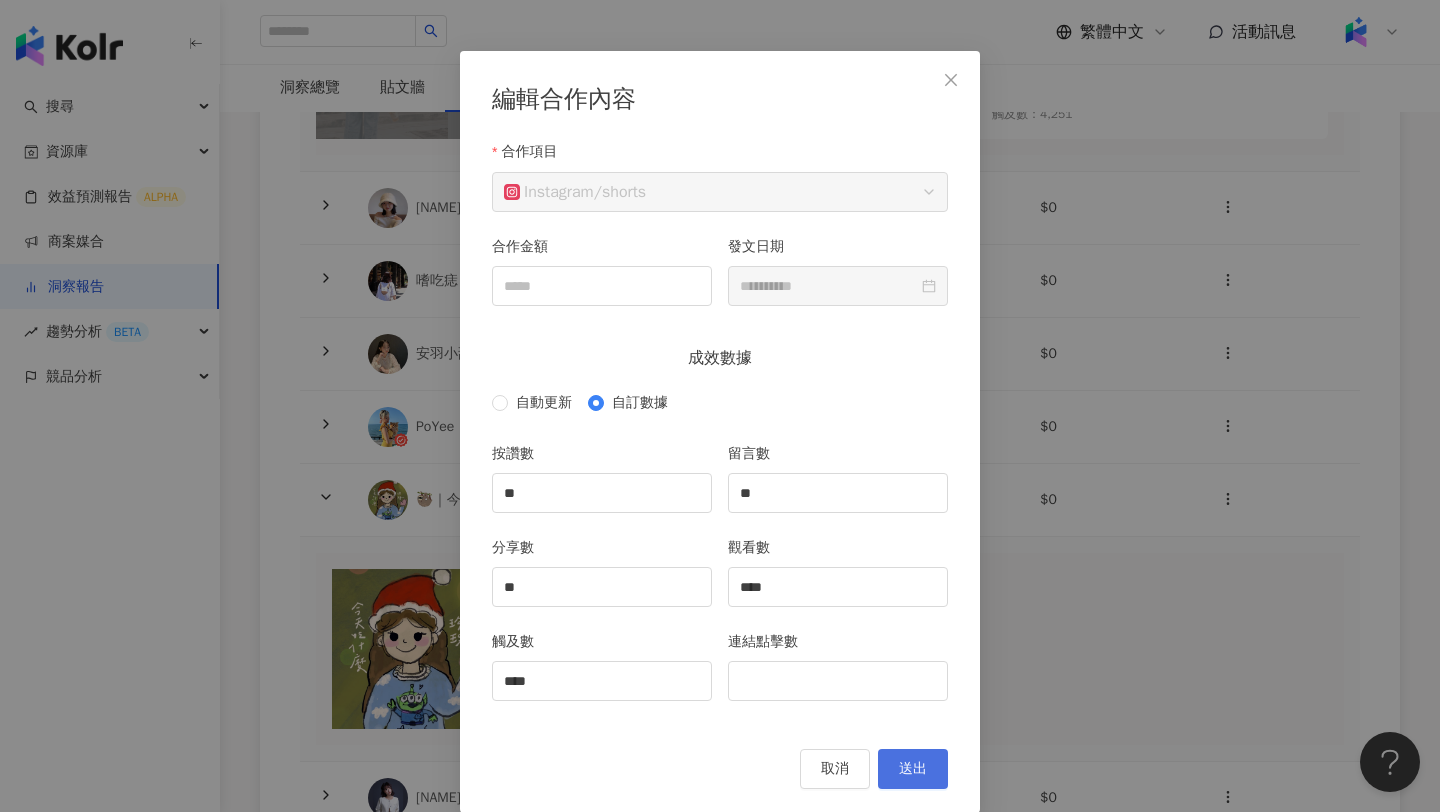 click on "送出" at bounding box center [913, 769] 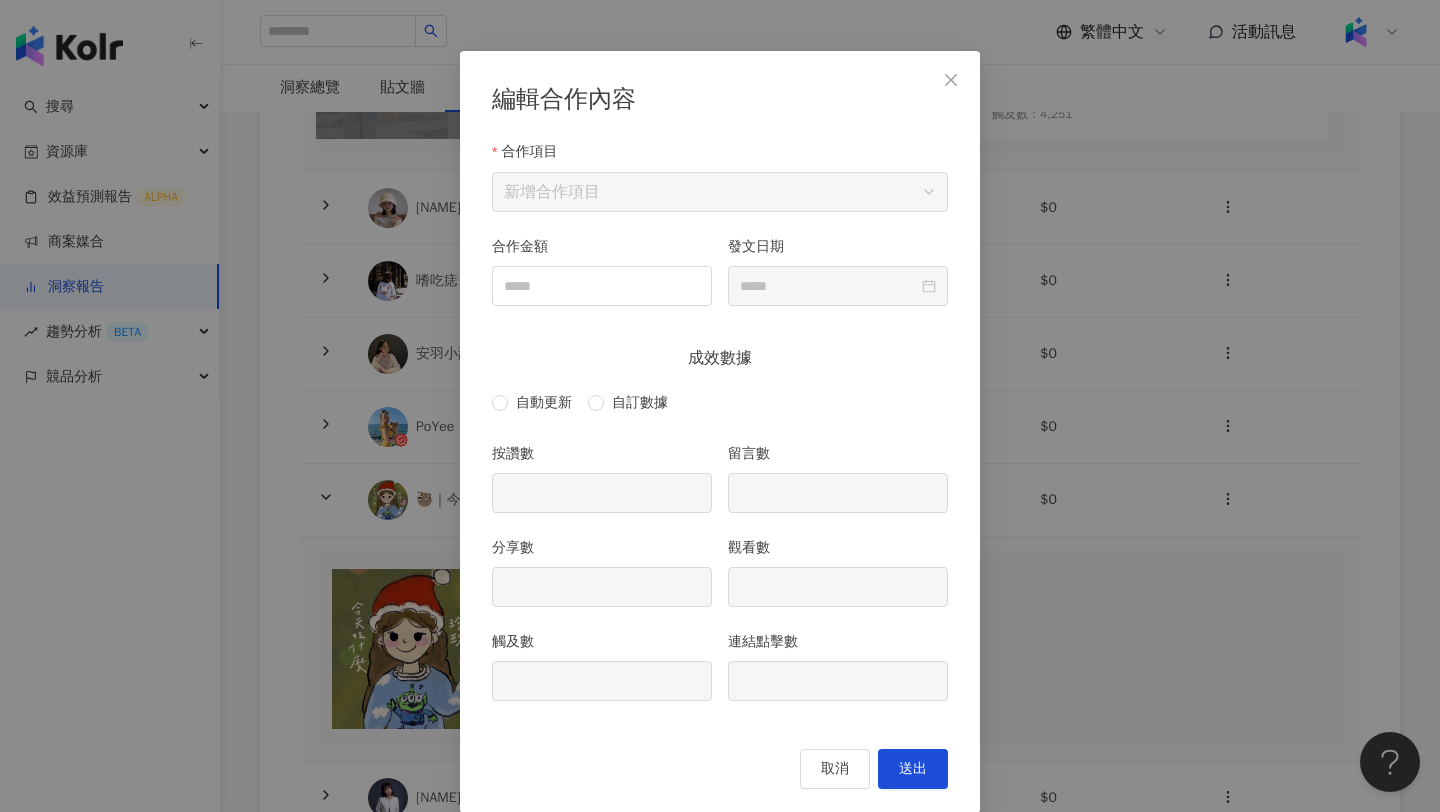 type on "**" 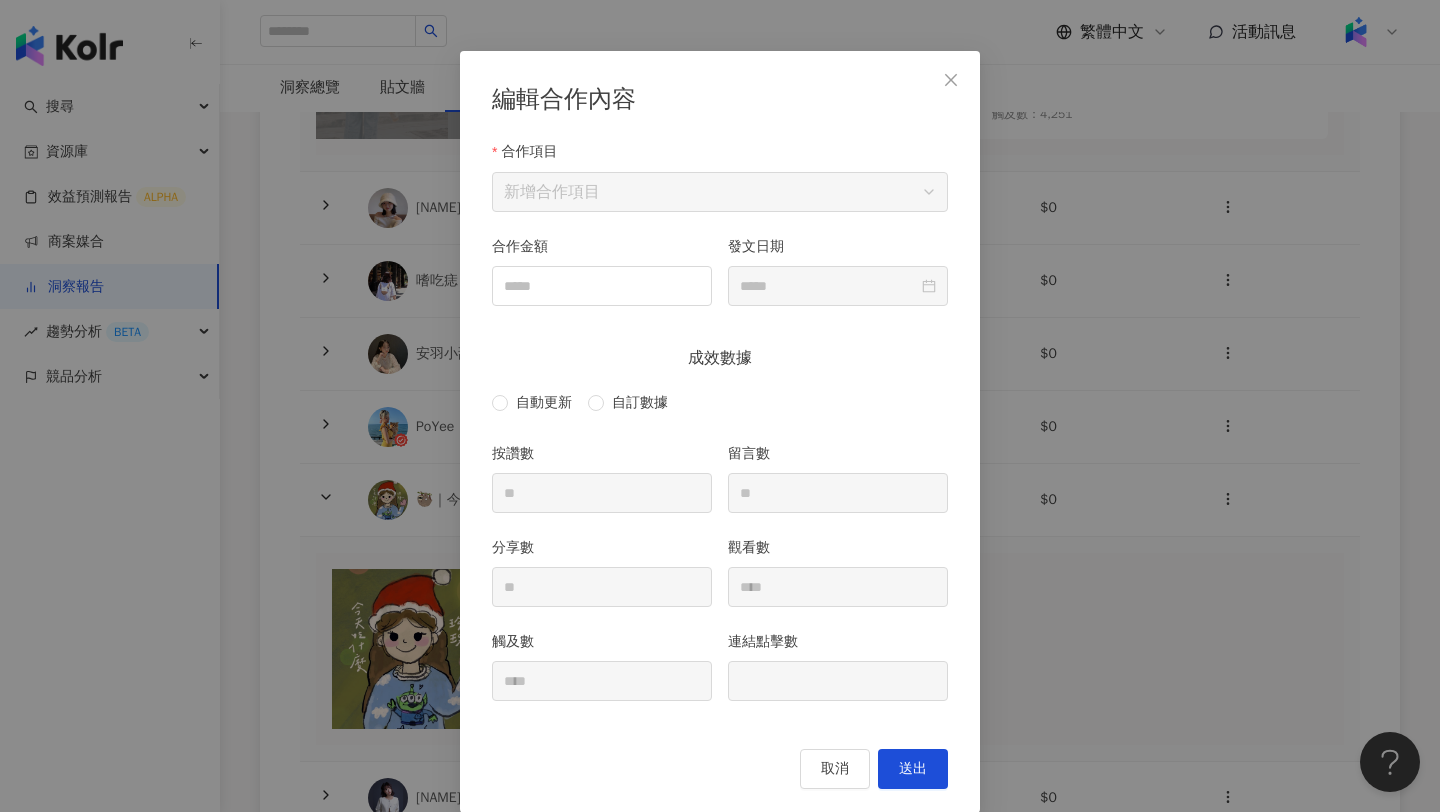 type on "**********" 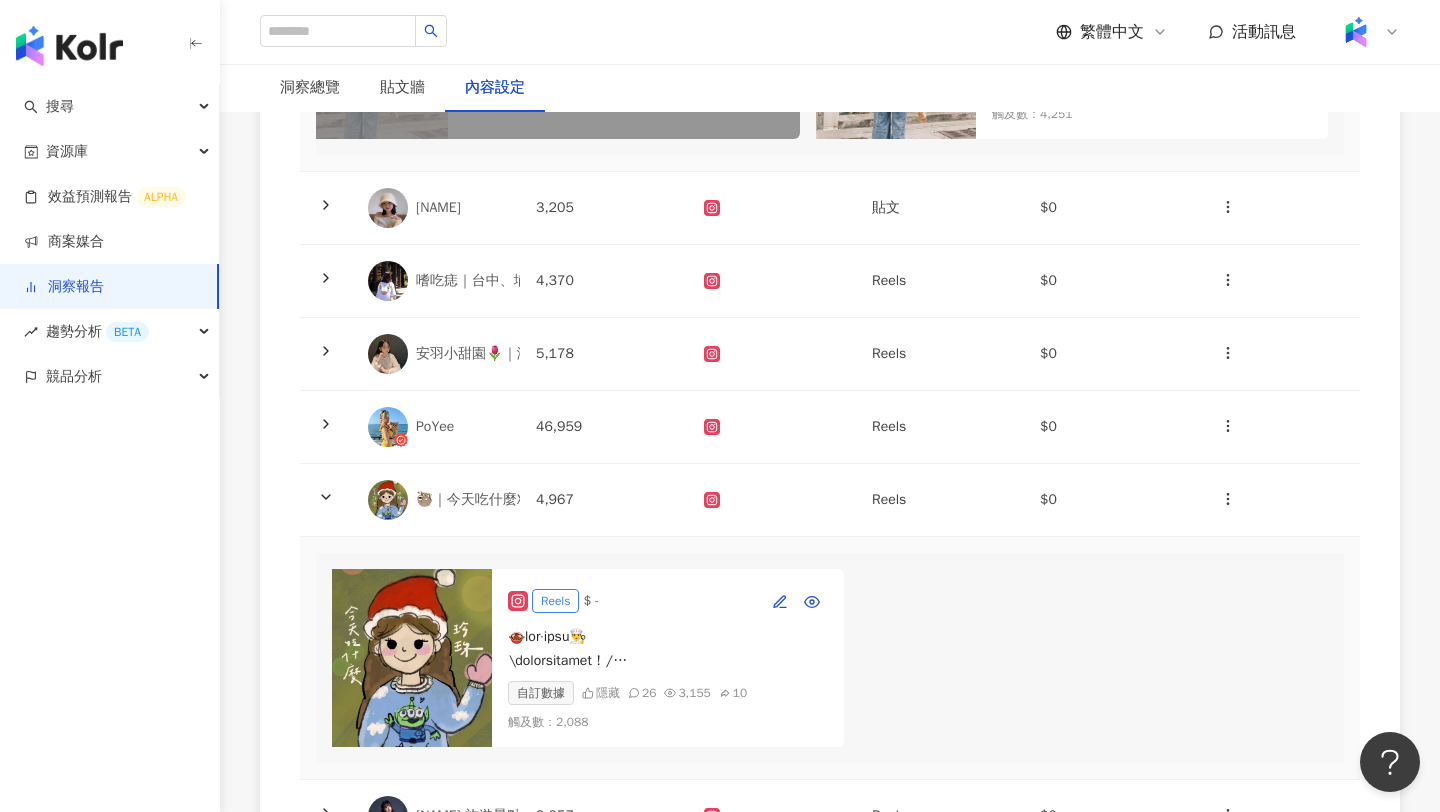 scroll, scrollTop: 0, scrollLeft: 0, axis: both 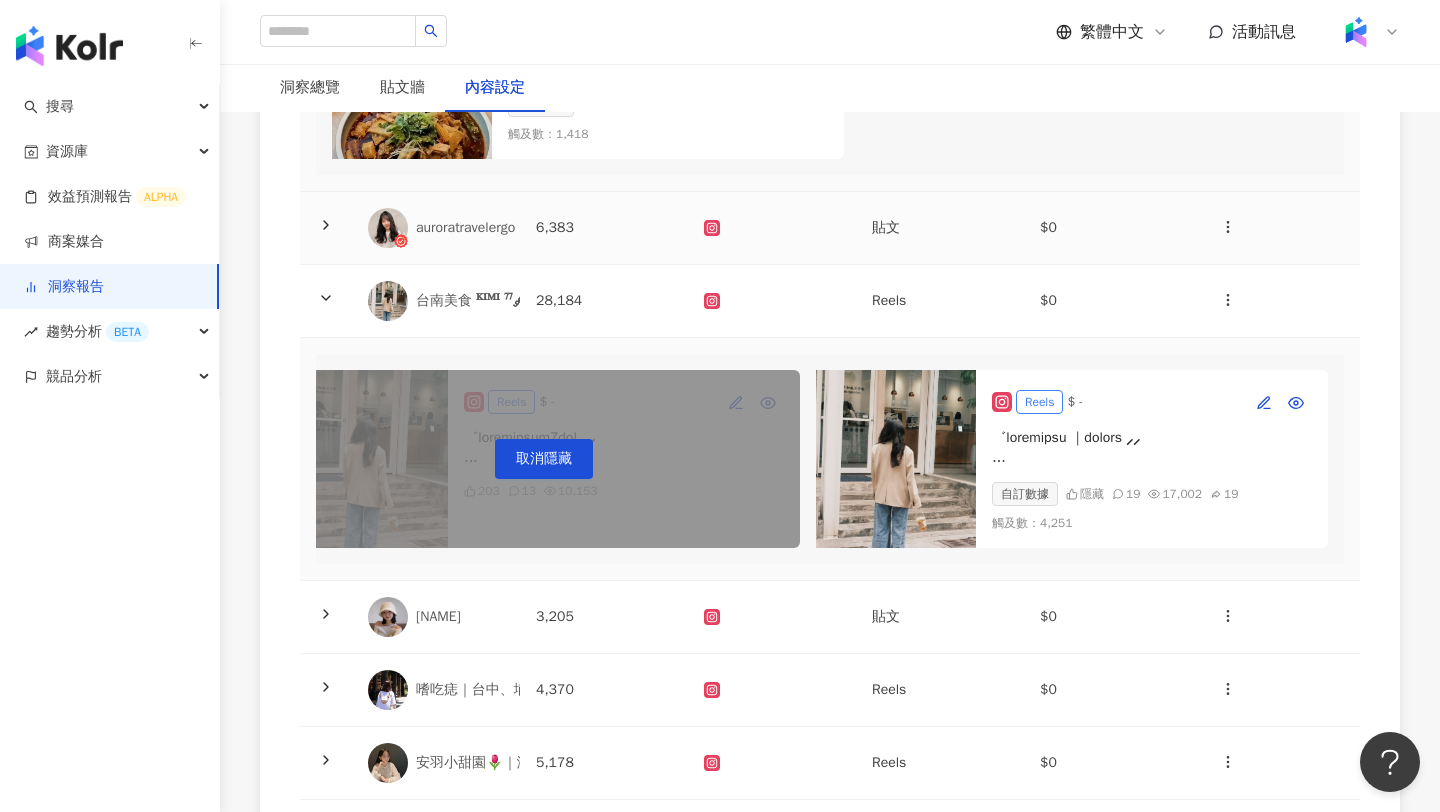 click on "auroratravelergo" at bounding box center [465, 228] 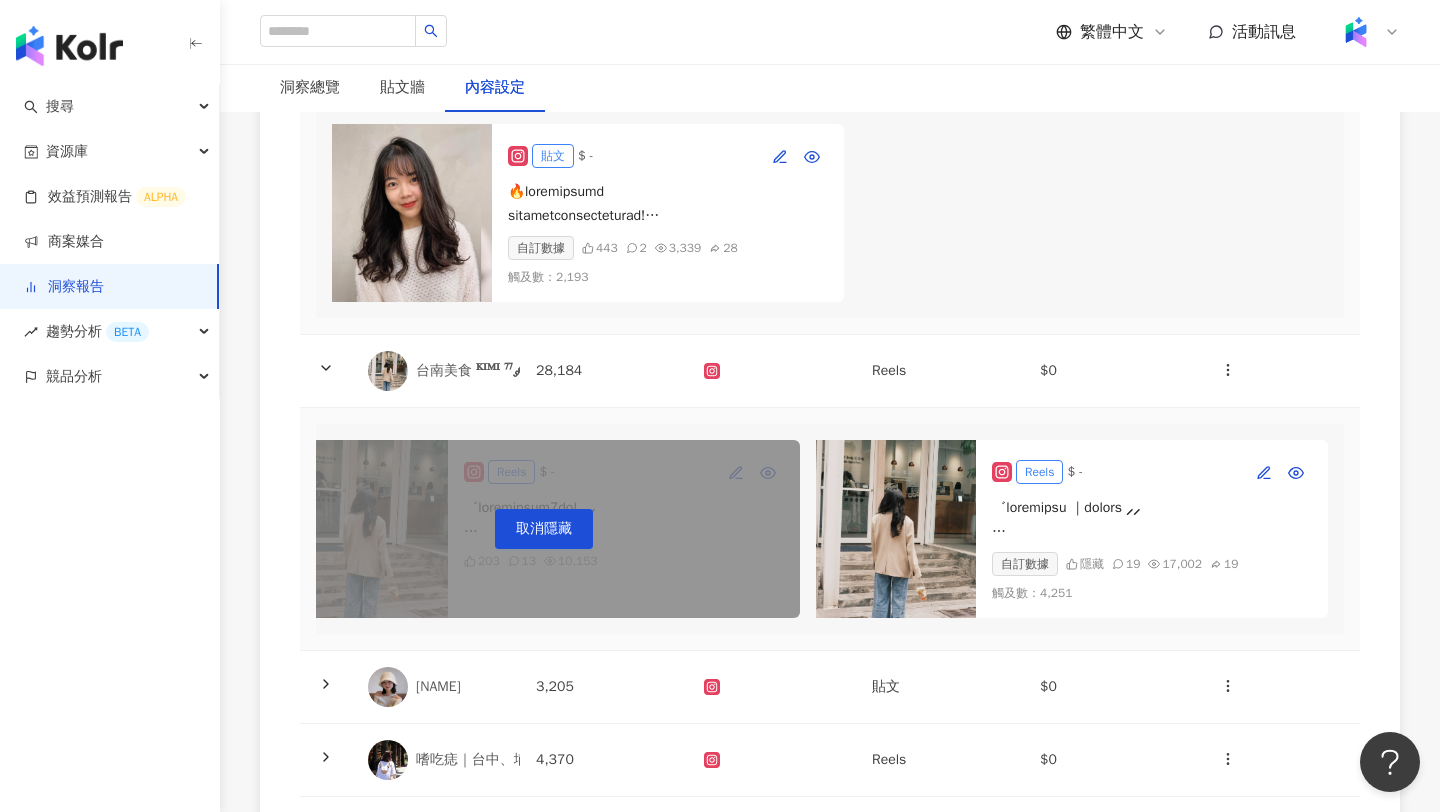 scroll, scrollTop: 843, scrollLeft: 0, axis: vertical 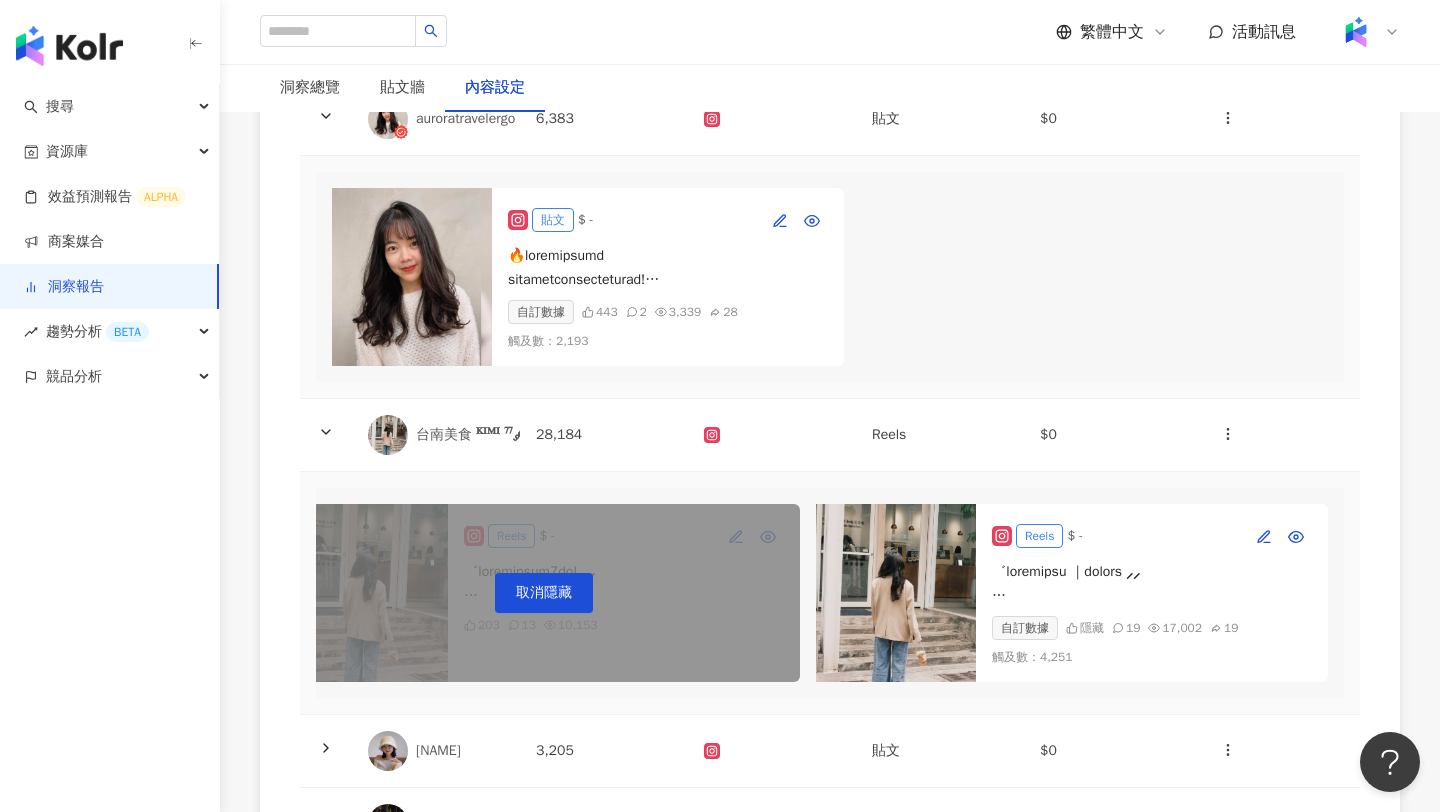 click on "貼文 $ - 自訂數據 443 2 3,339 28 觸及數 ： 2,193" at bounding box center [830, 277] 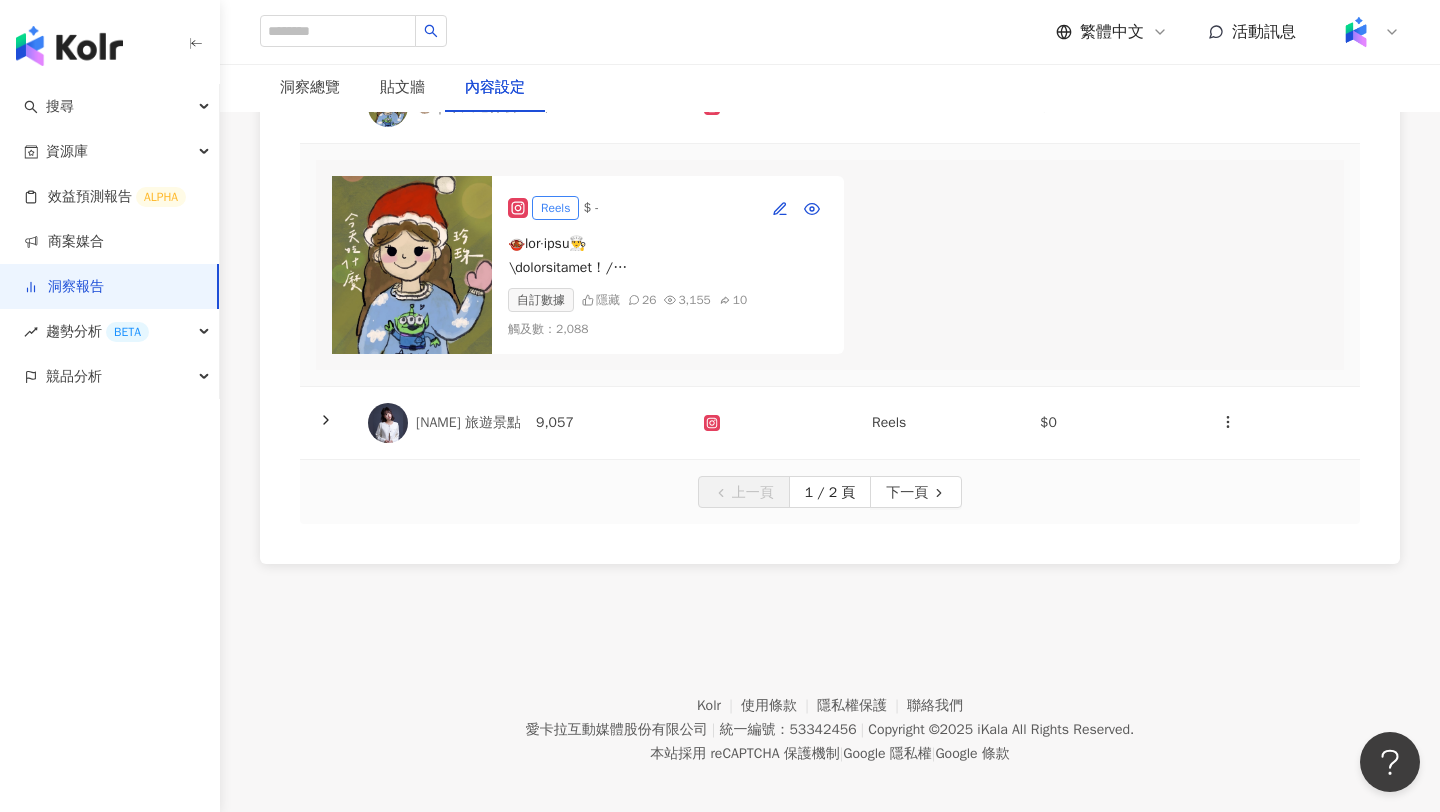 scroll, scrollTop: 1790, scrollLeft: 0, axis: vertical 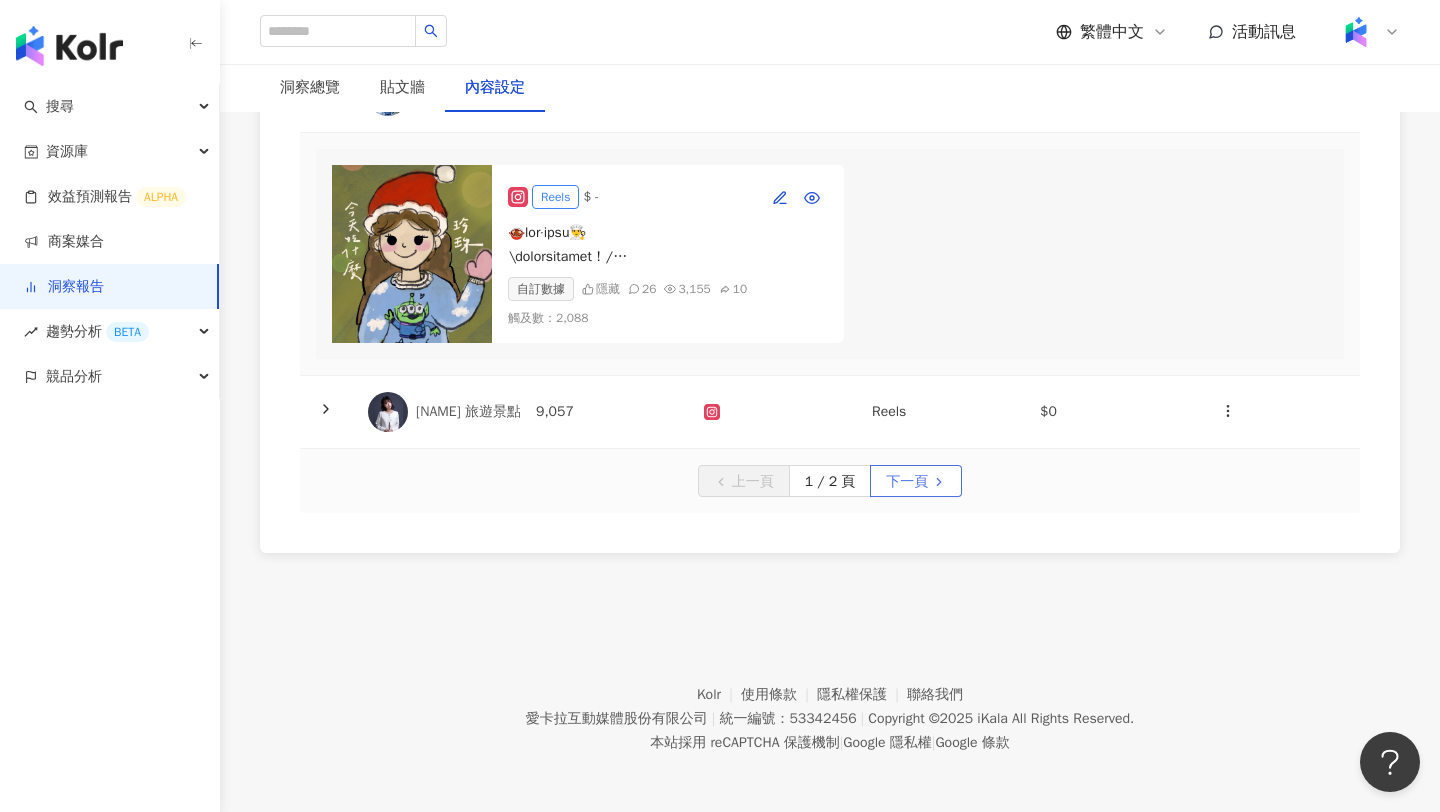 click on "下一頁" at bounding box center [907, 482] 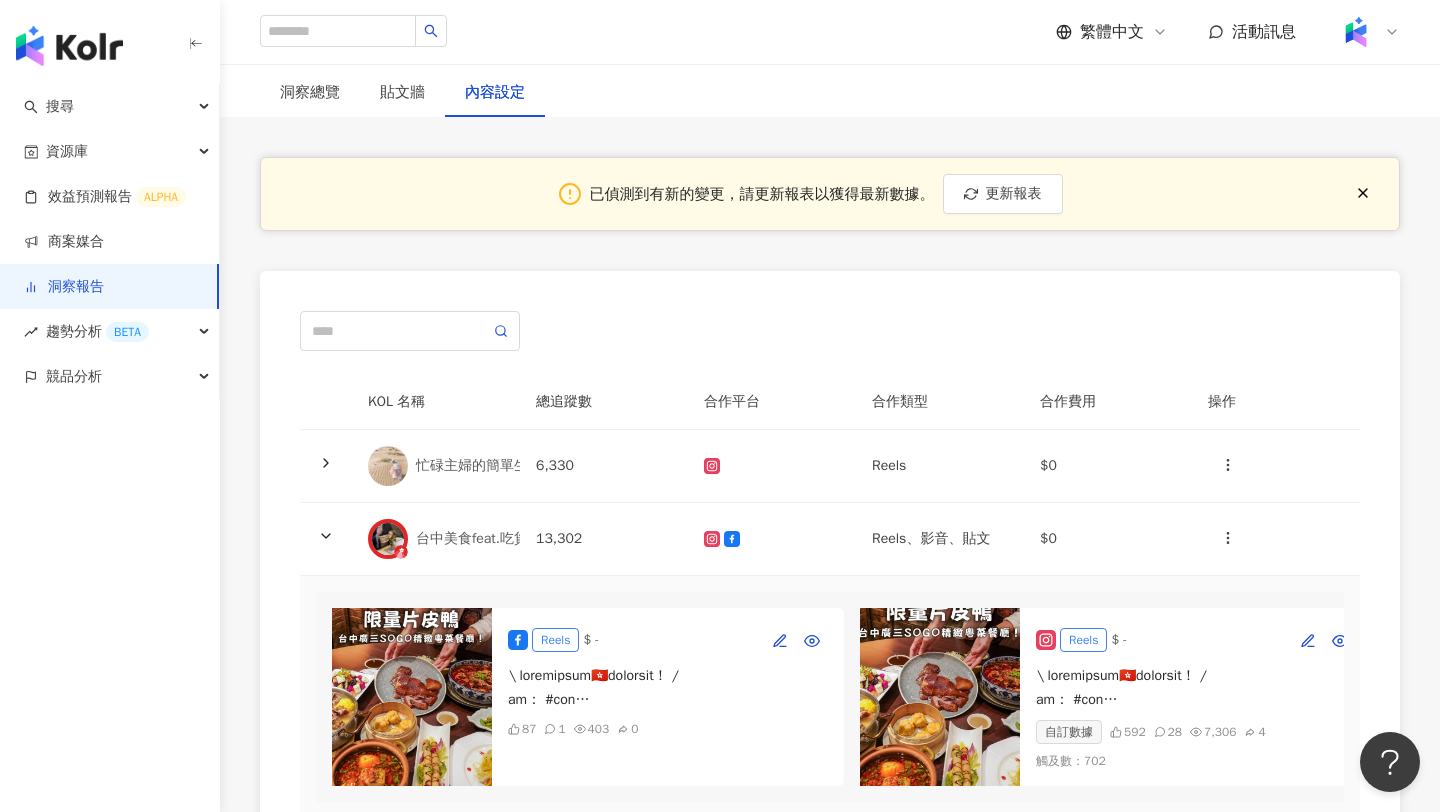 scroll, scrollTop: 251, scrollLeft: 0, axis: vertical 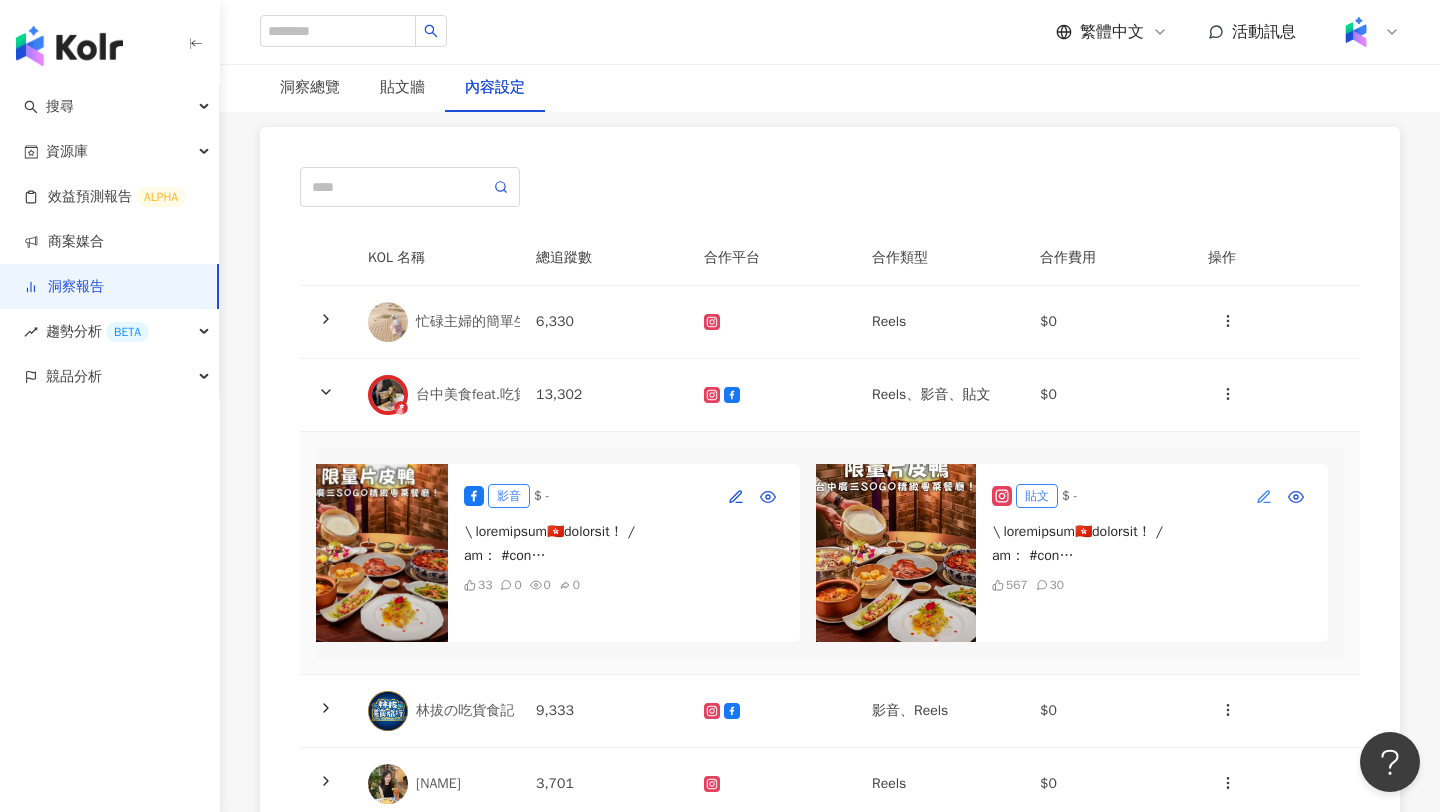 click 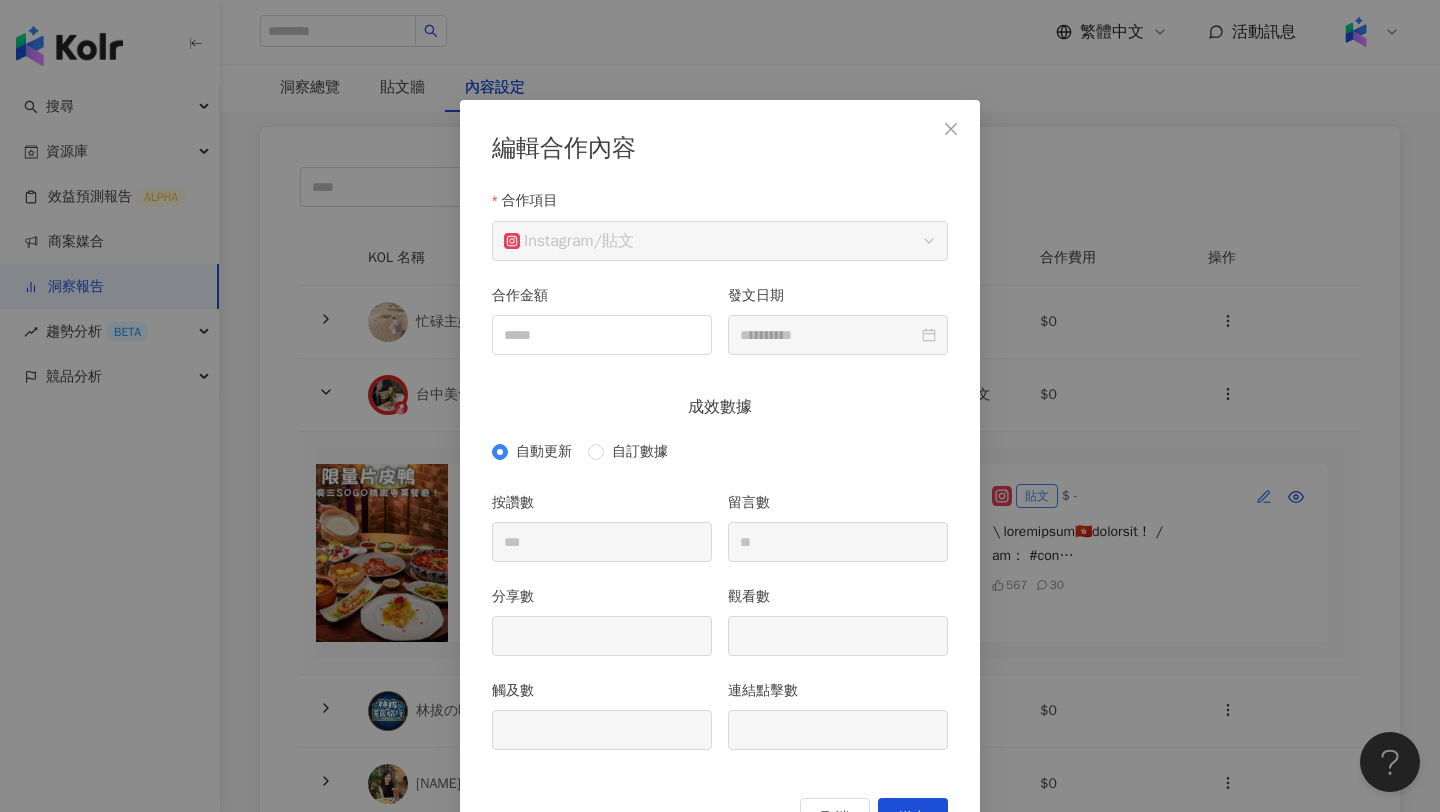scroll, scrollTop: 49, scrollLeft: 0, axis: vertical 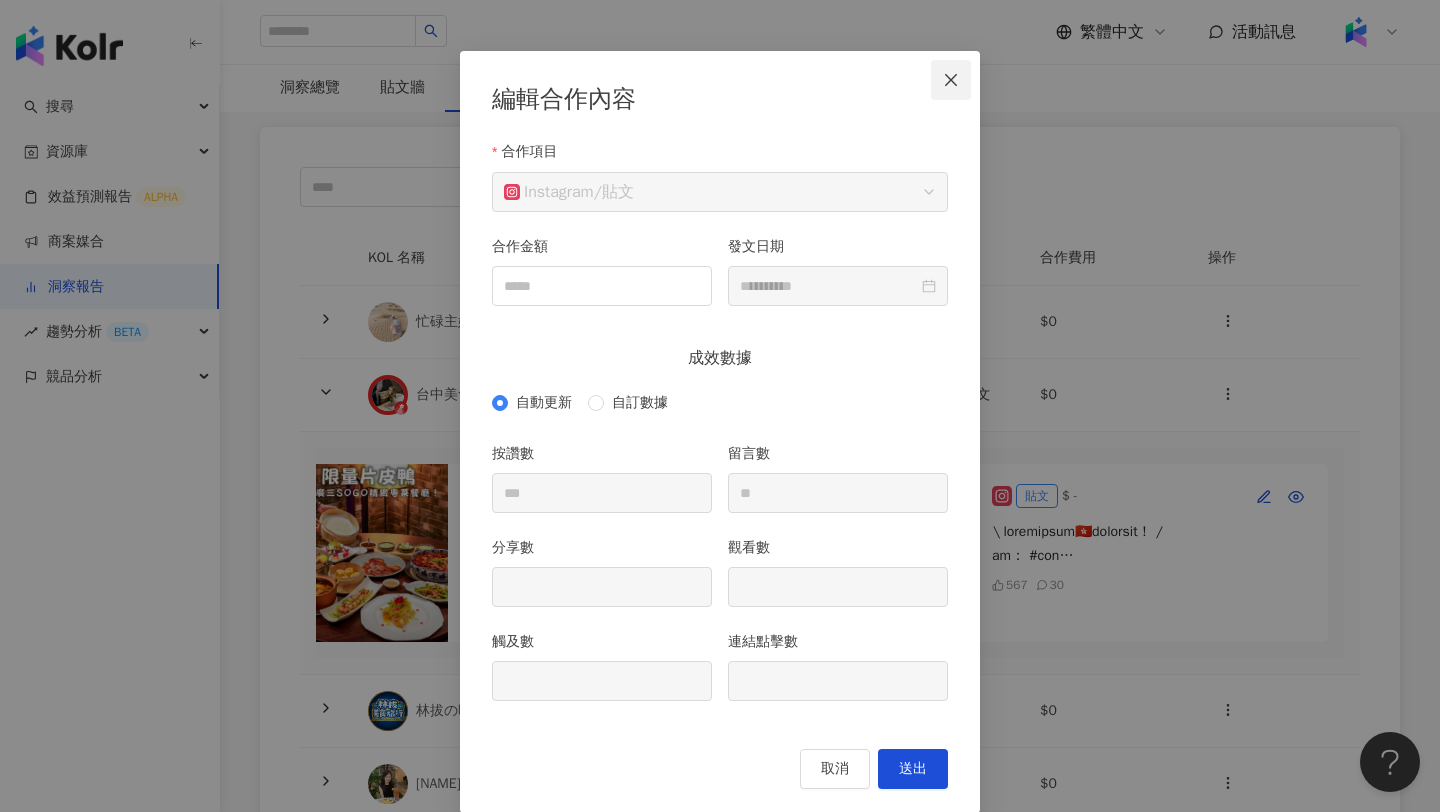 click at bounding box center (951, 80) 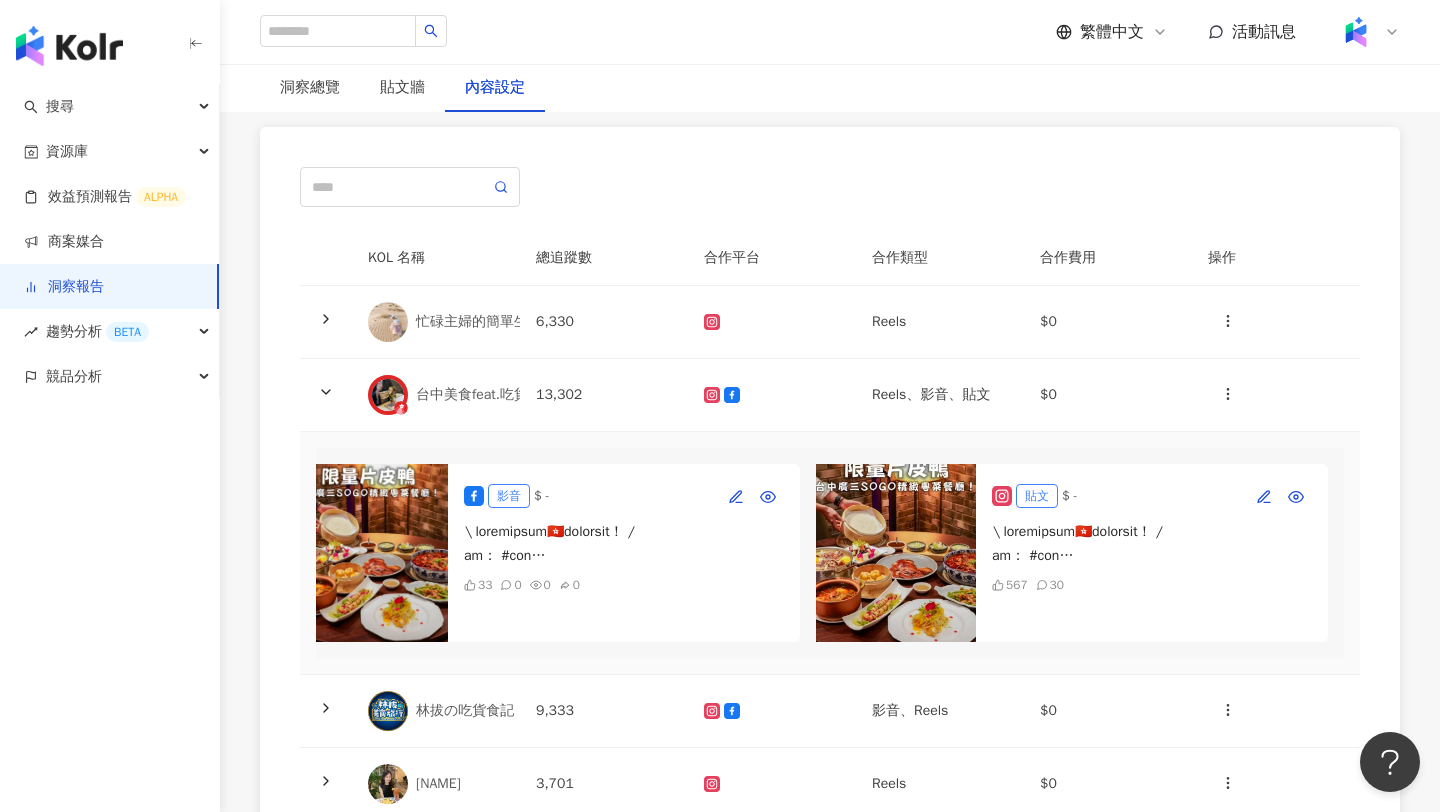 scroll, scrollTop: 0, scrollLeft: 0, axis: both 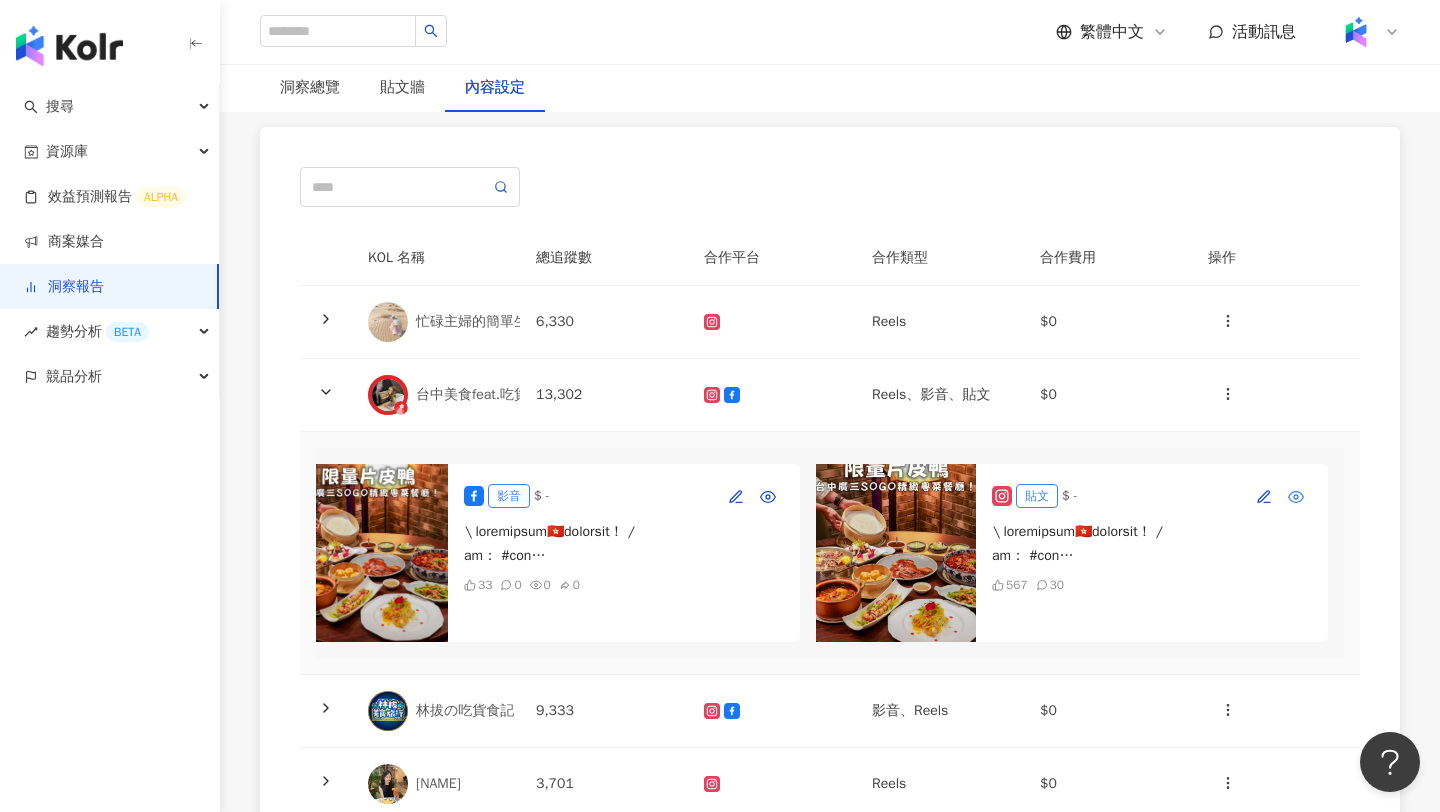 click 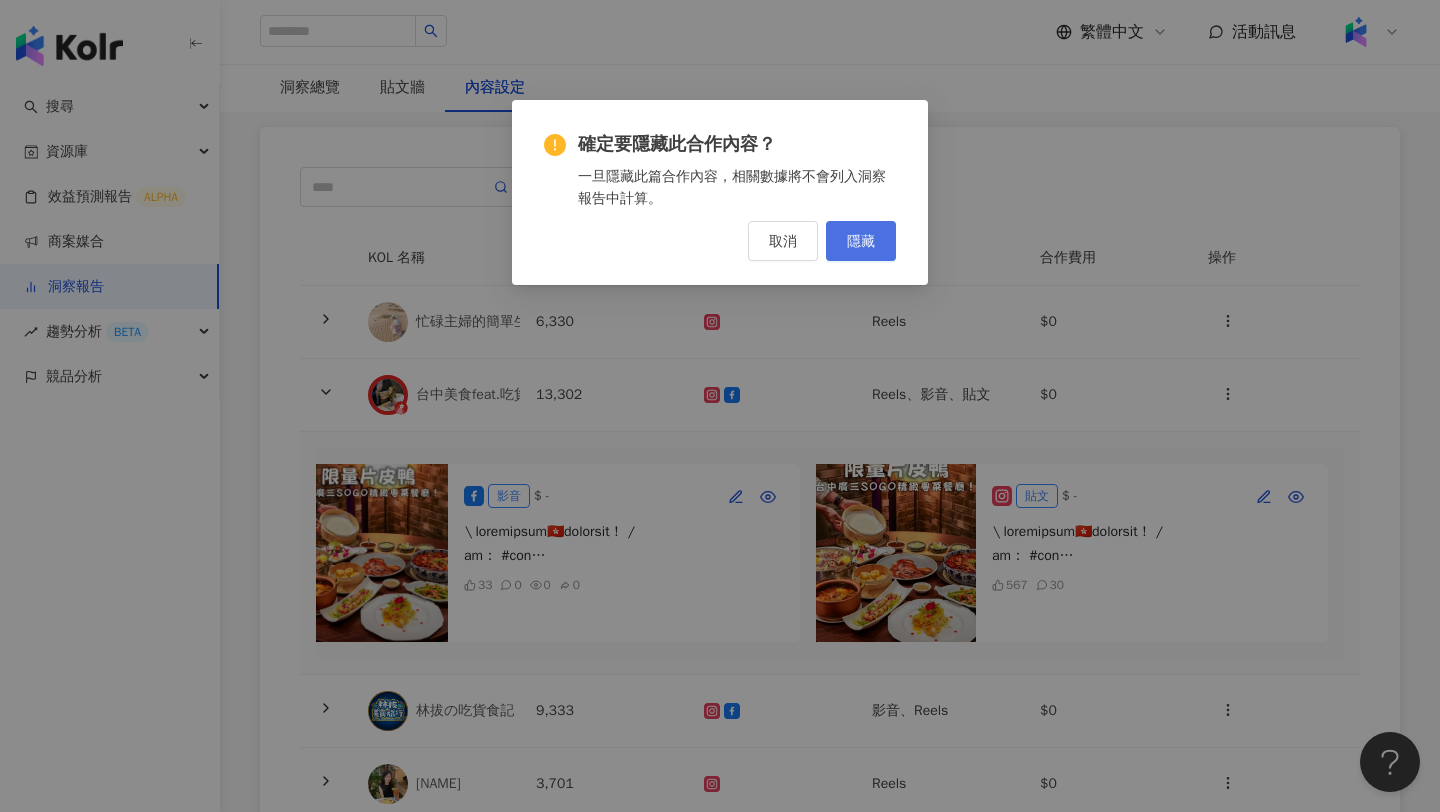 click on "隱藏" at bounding box center [861, 241] 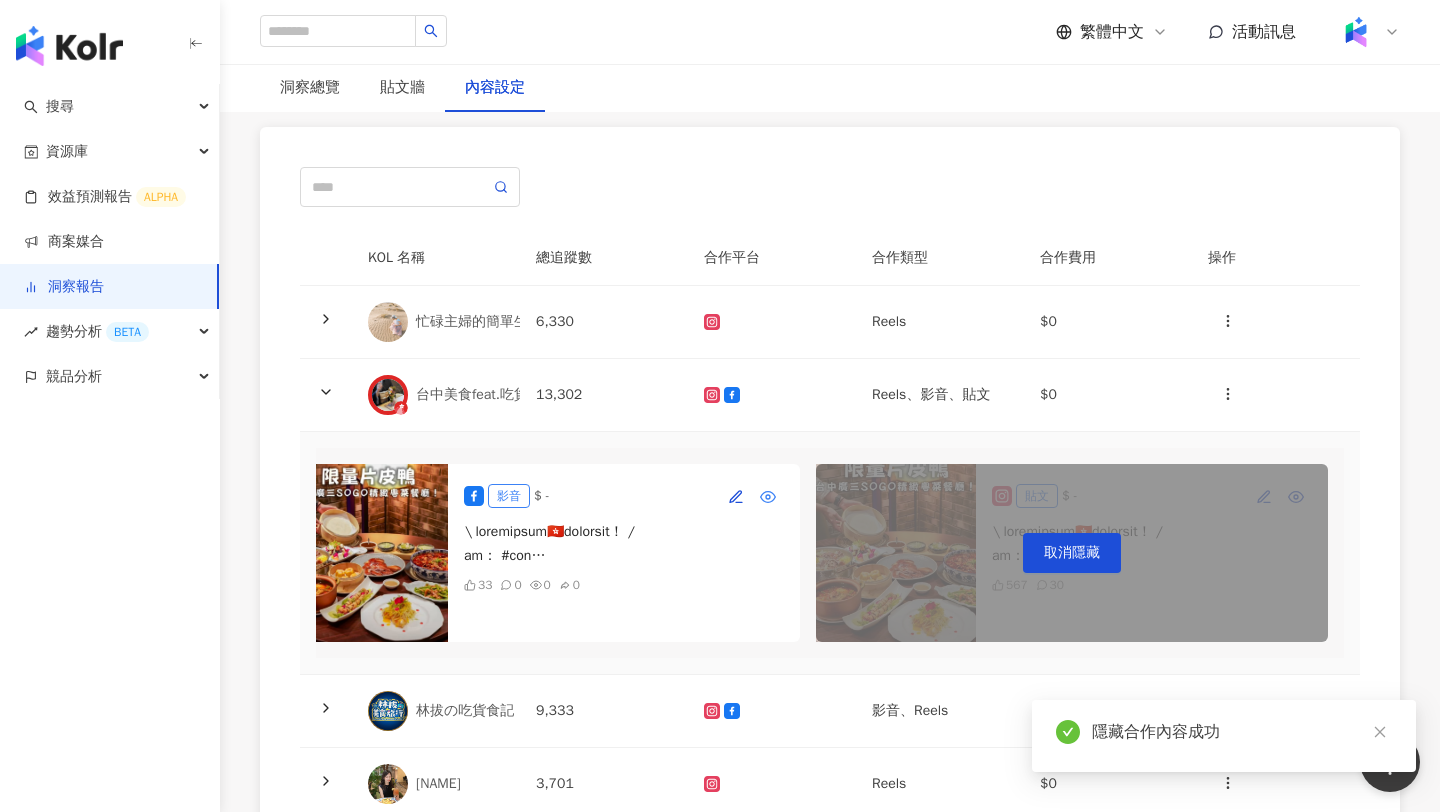 click 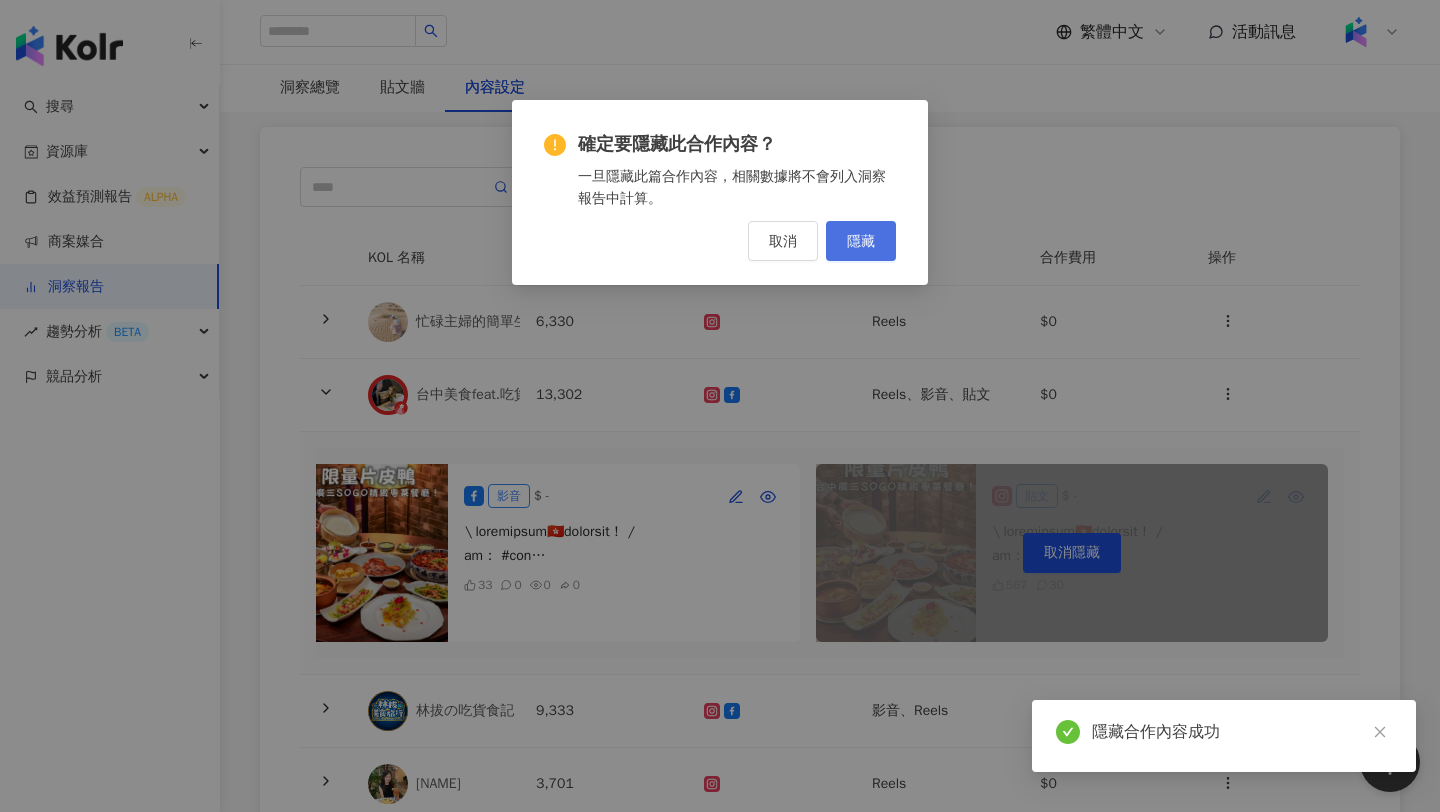 click on "隱藏" at bounding box center (861, 241) 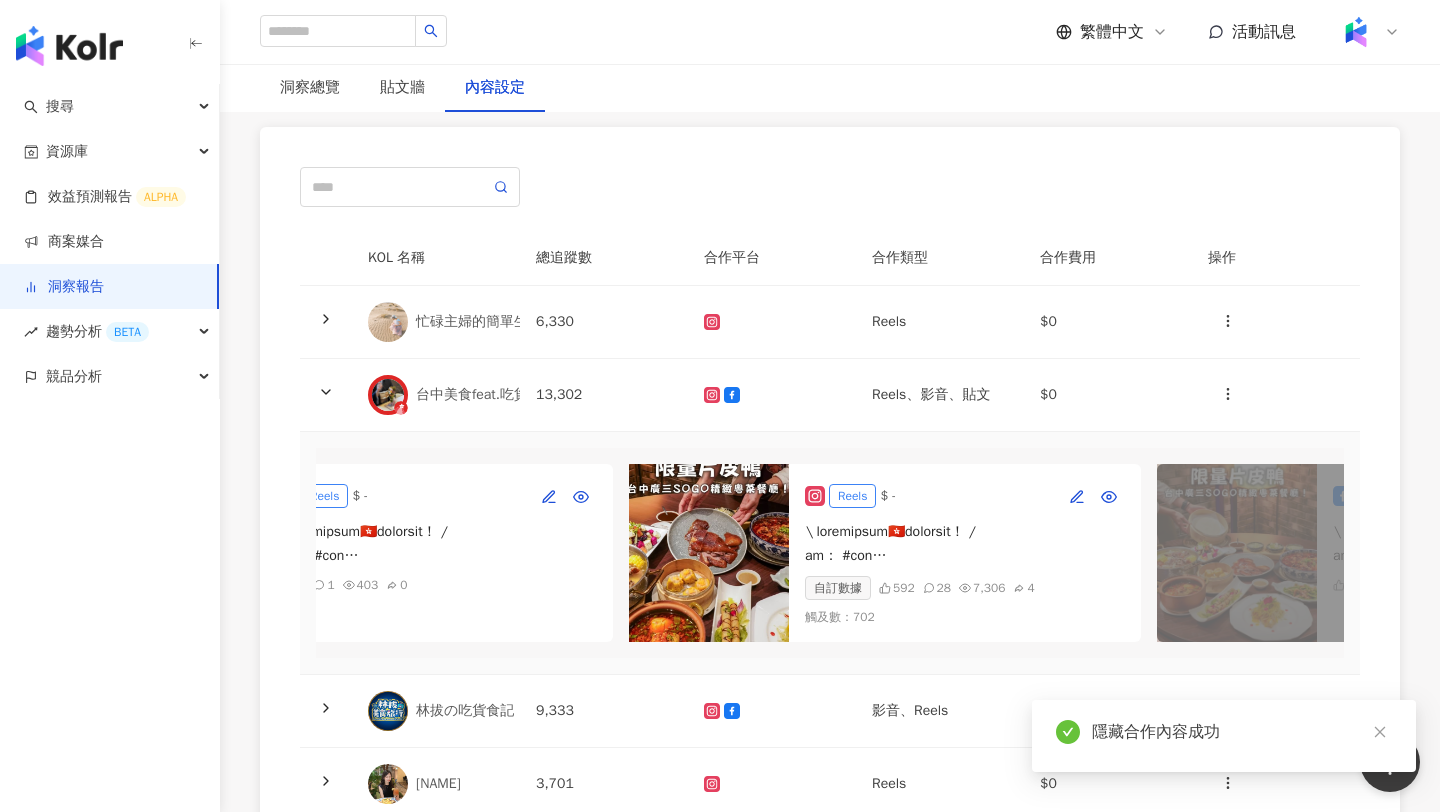 scroll, scrollTop: 0, scrollLeft: 0, axis: both 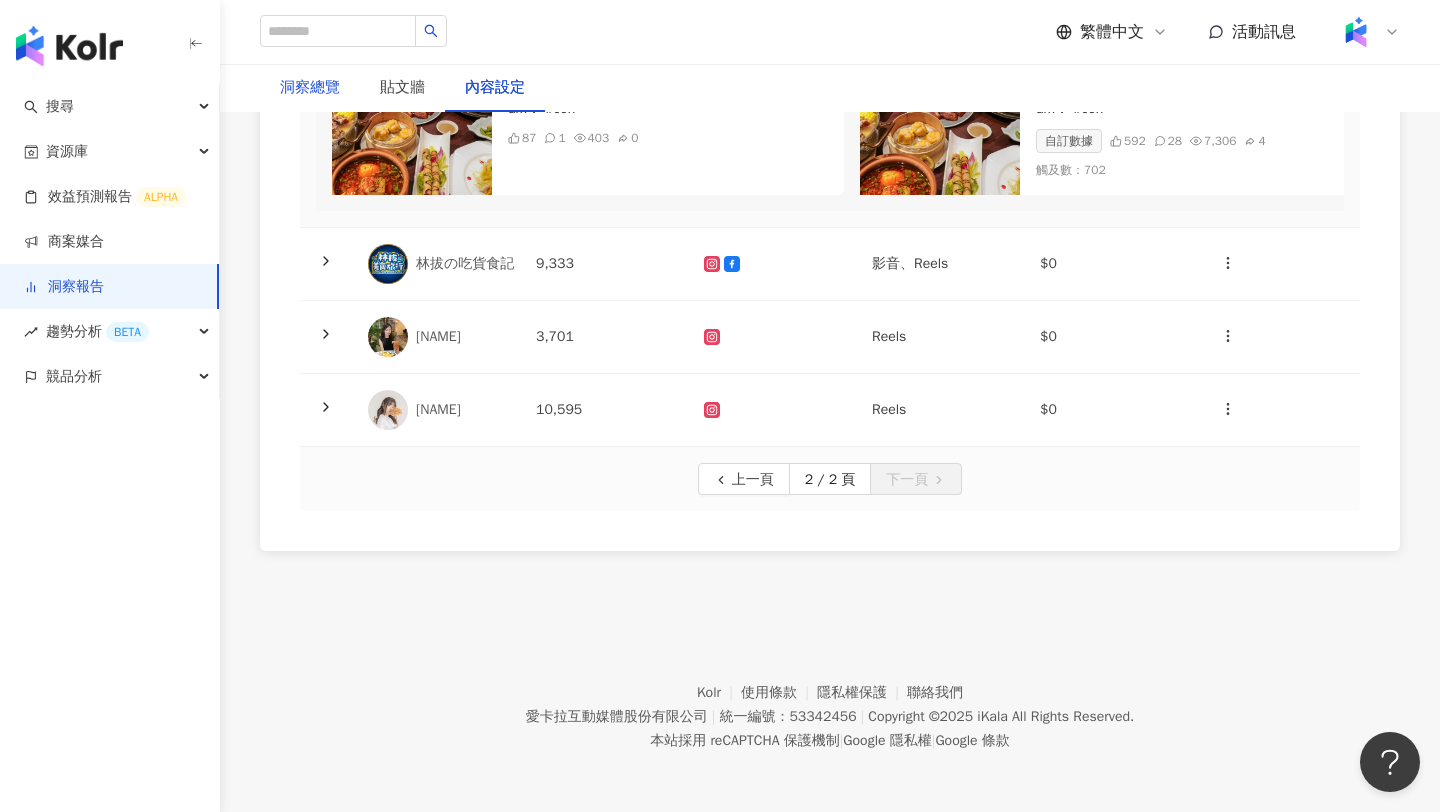 click on "洞察總覽" at bounding box center (310, 88) 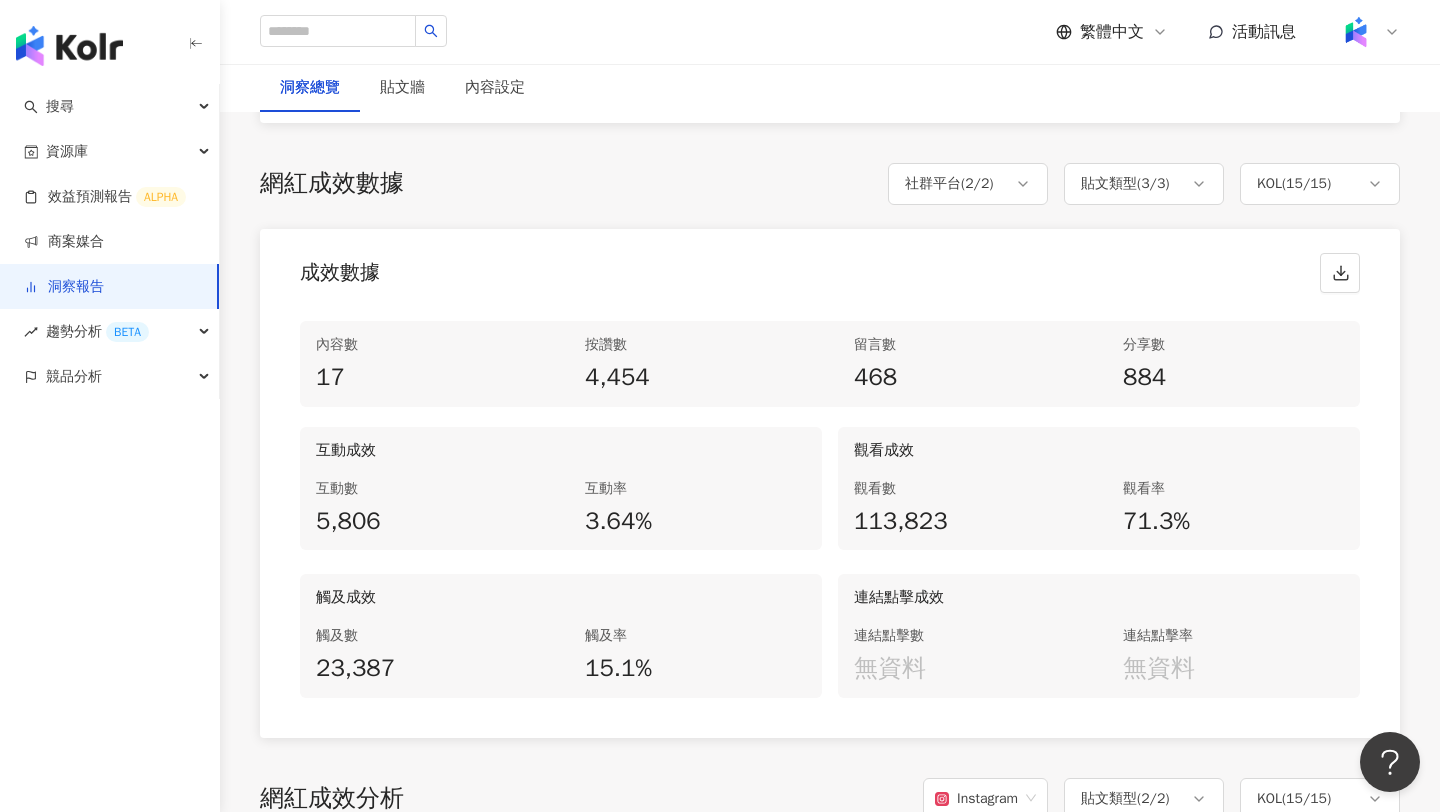 scroll, scrollTop: 988, scrollLeft: 0, axis: vertical 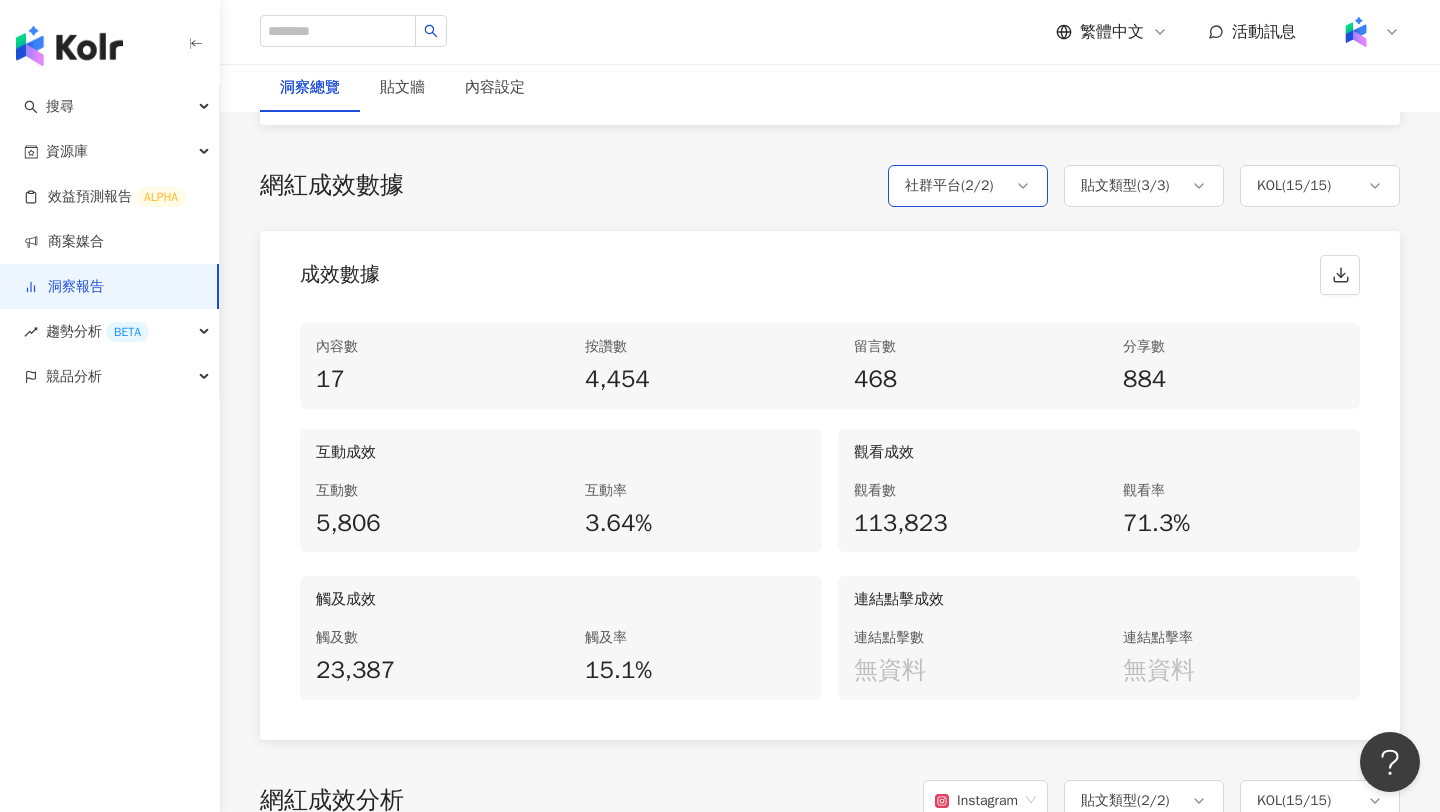 click on "社群平台  ( 2 / 2 )" at bounding box center [968, 186] 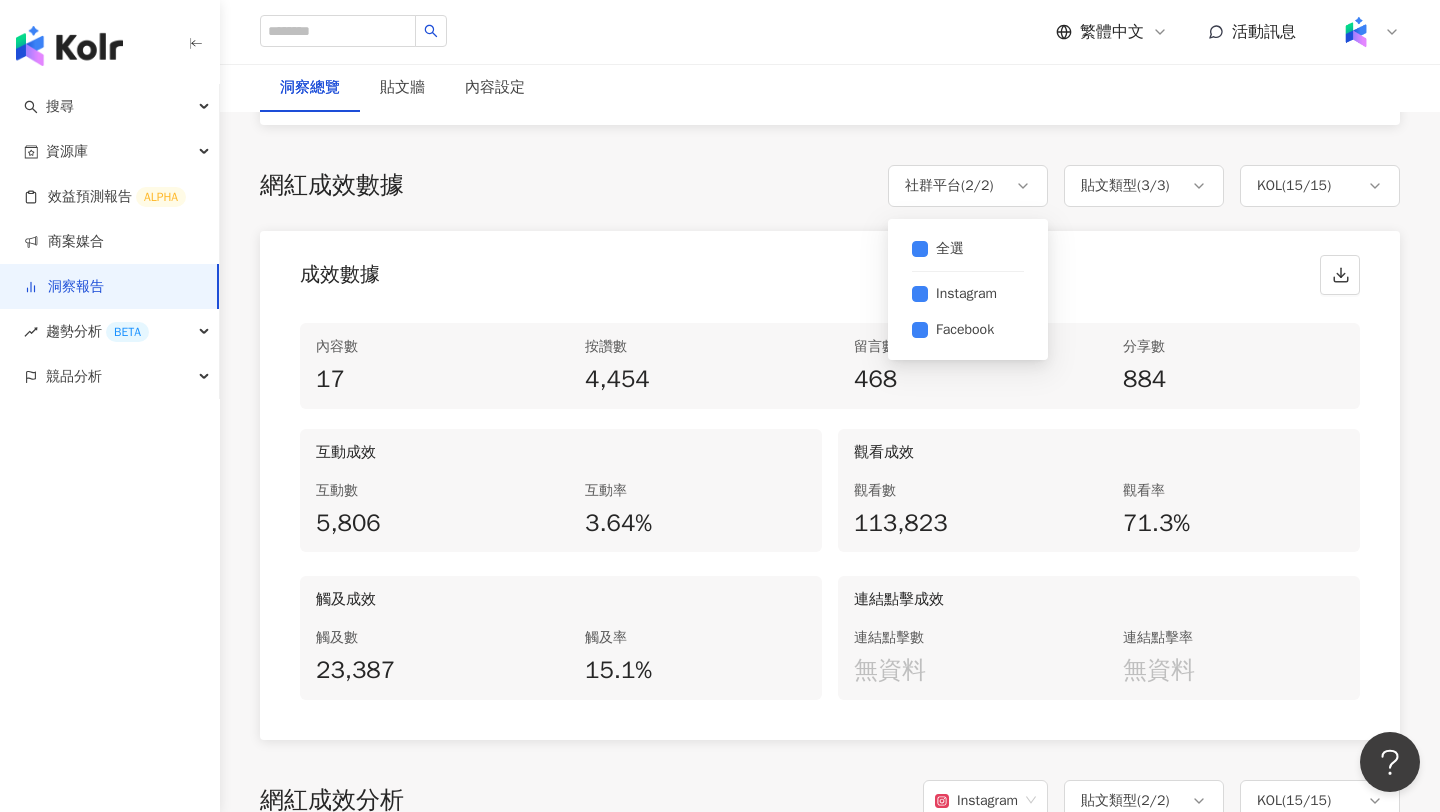 click on "成效數據" at bounding box center [830, 269] 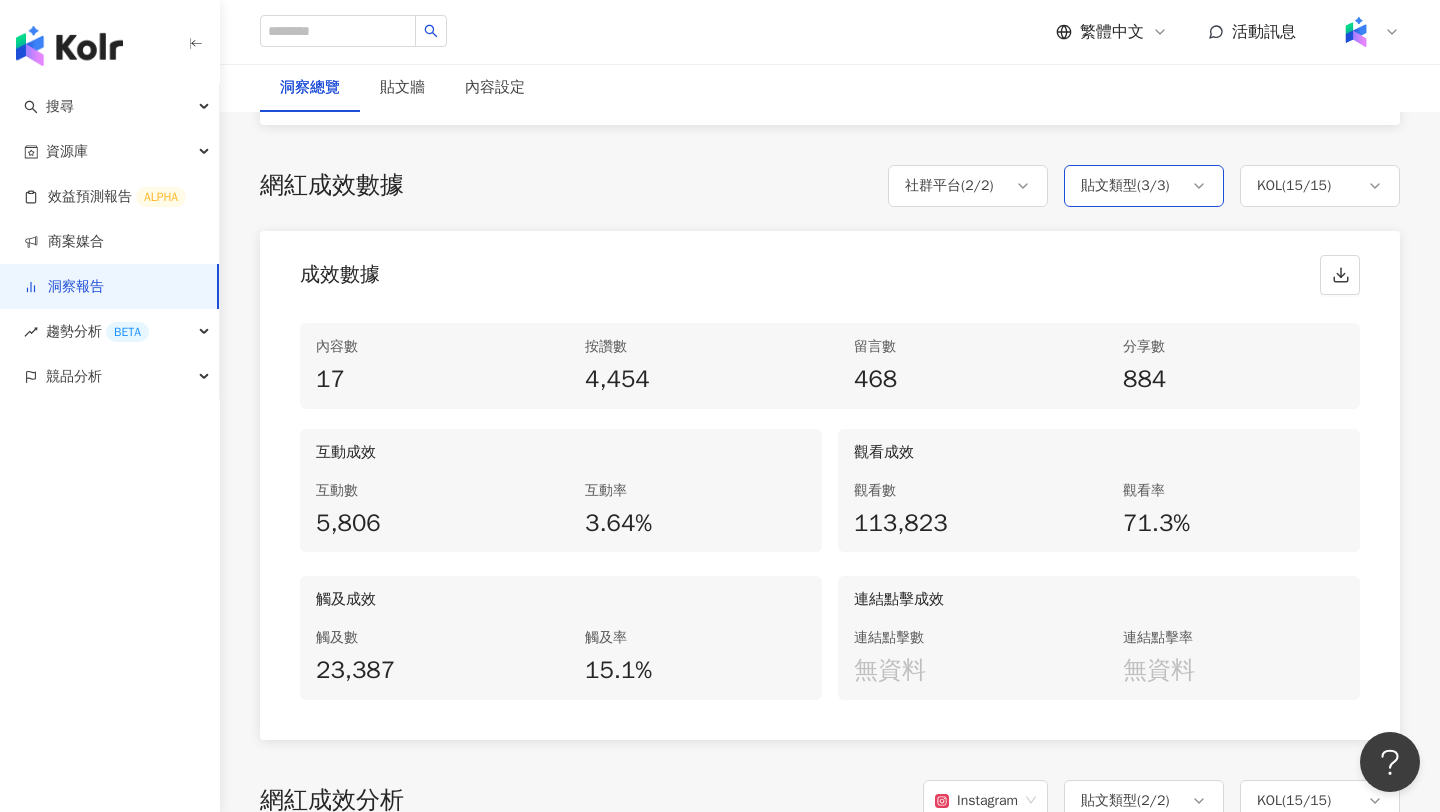 click on "貼文類型  ( 3 / 3 )" at bounding box center [1144, 186] 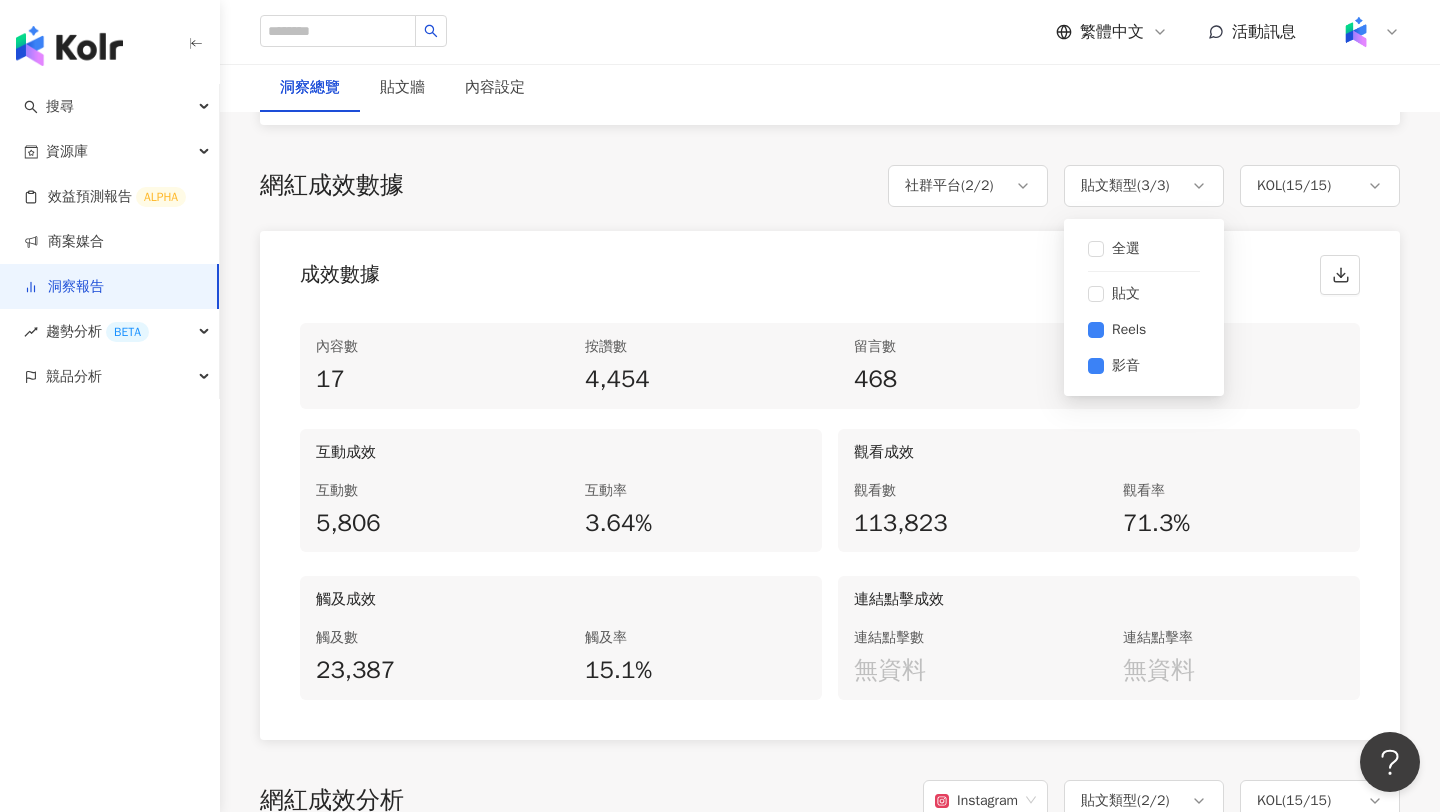 click on "成效數據" at bounding box center (830, 269) 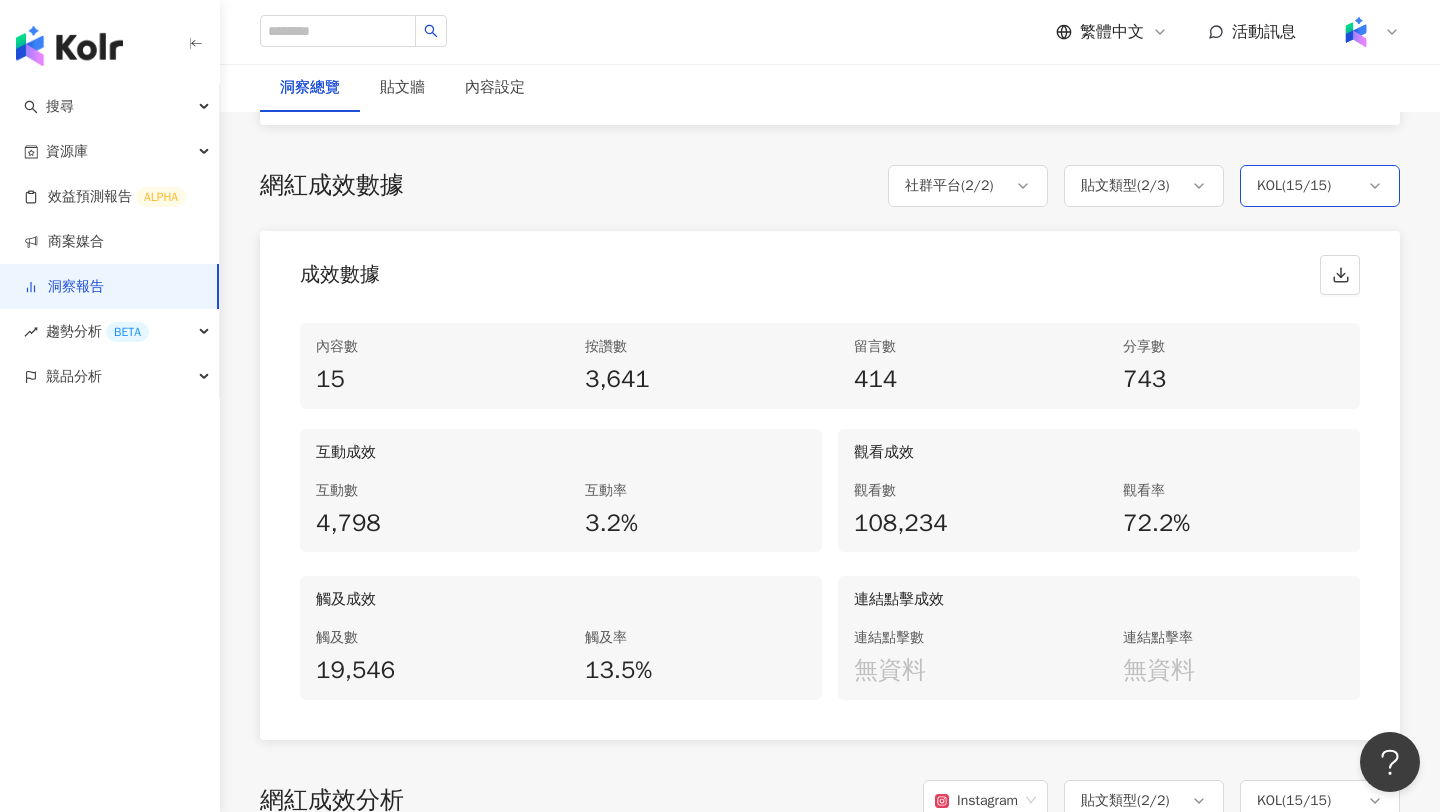 click on "KOL  ( 15 / 15 )" at bounding box center (1320, 186) 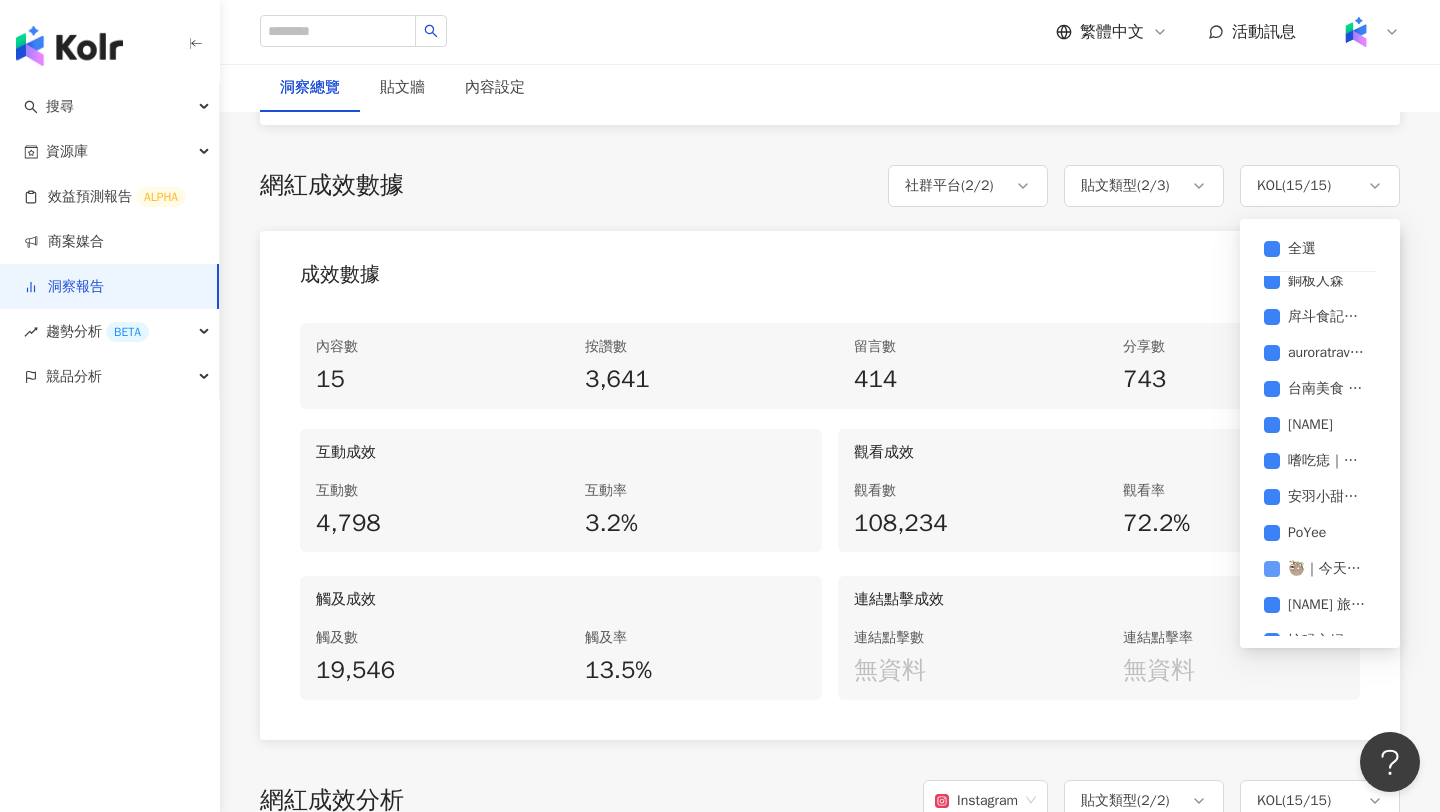 scroll, scrollTop: 0, scrollLeft: 0, axis: both 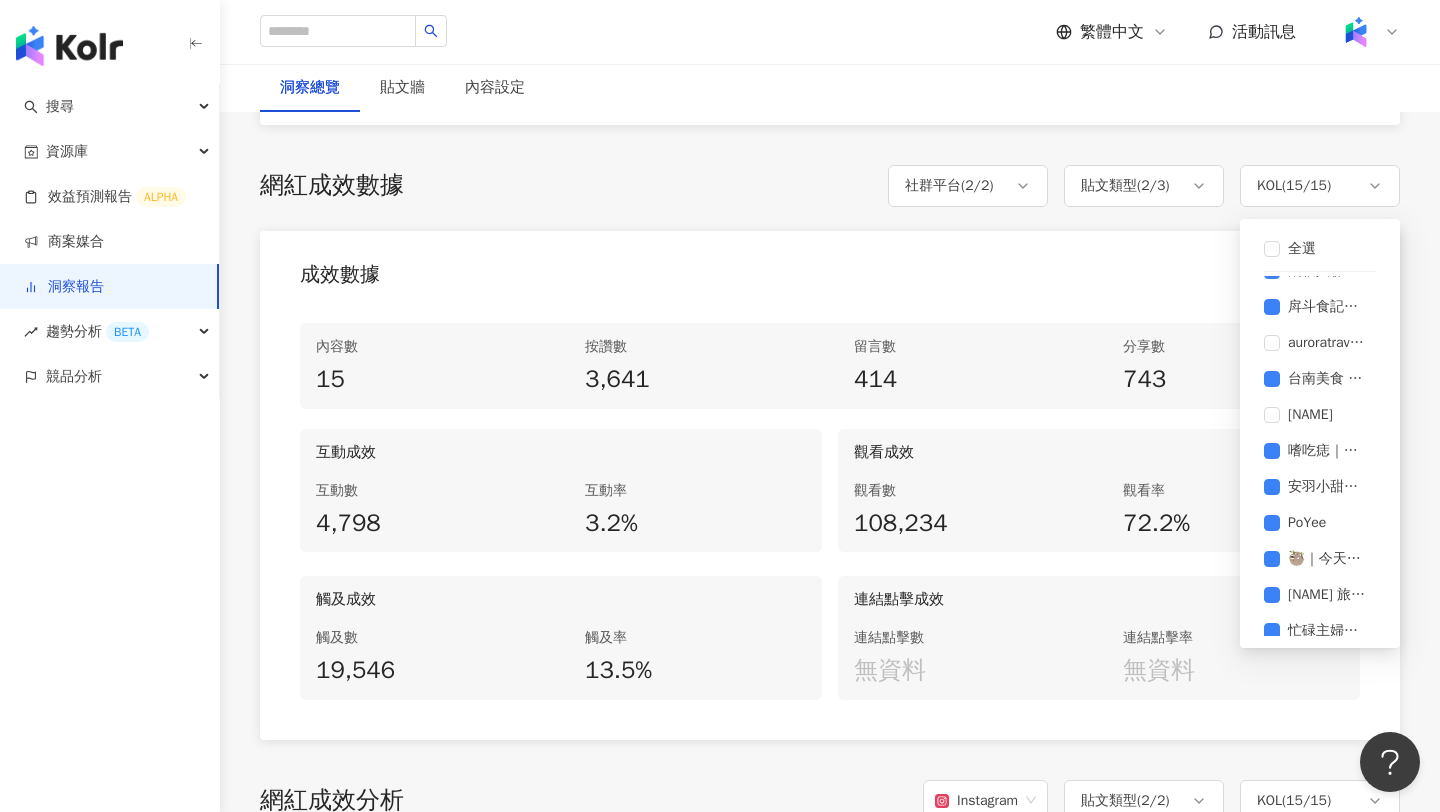 click on "成效數據" at bounding box center (830, 269) 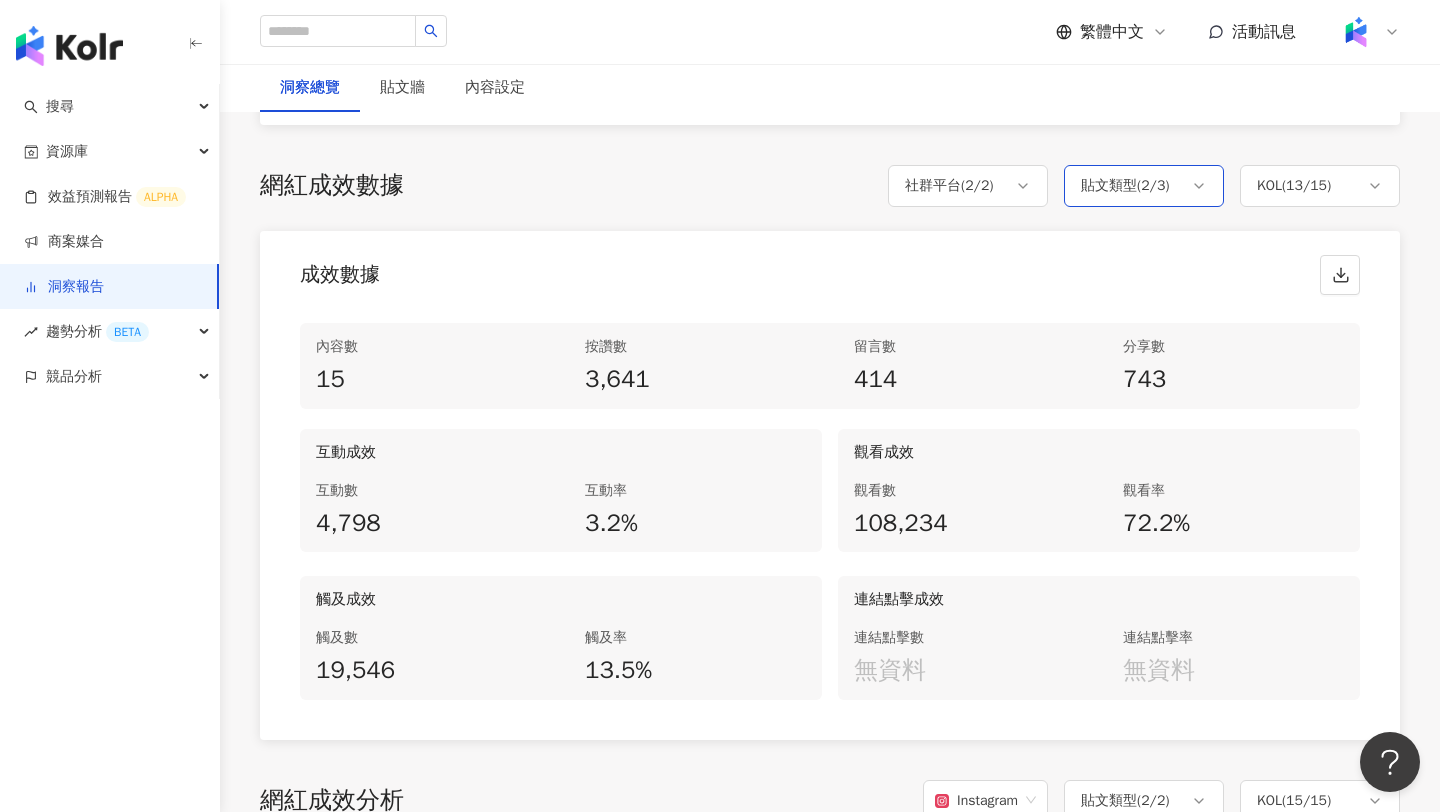 click on "貼文類型  ( 2 / 3 )" at bounding box center [1144, 186] 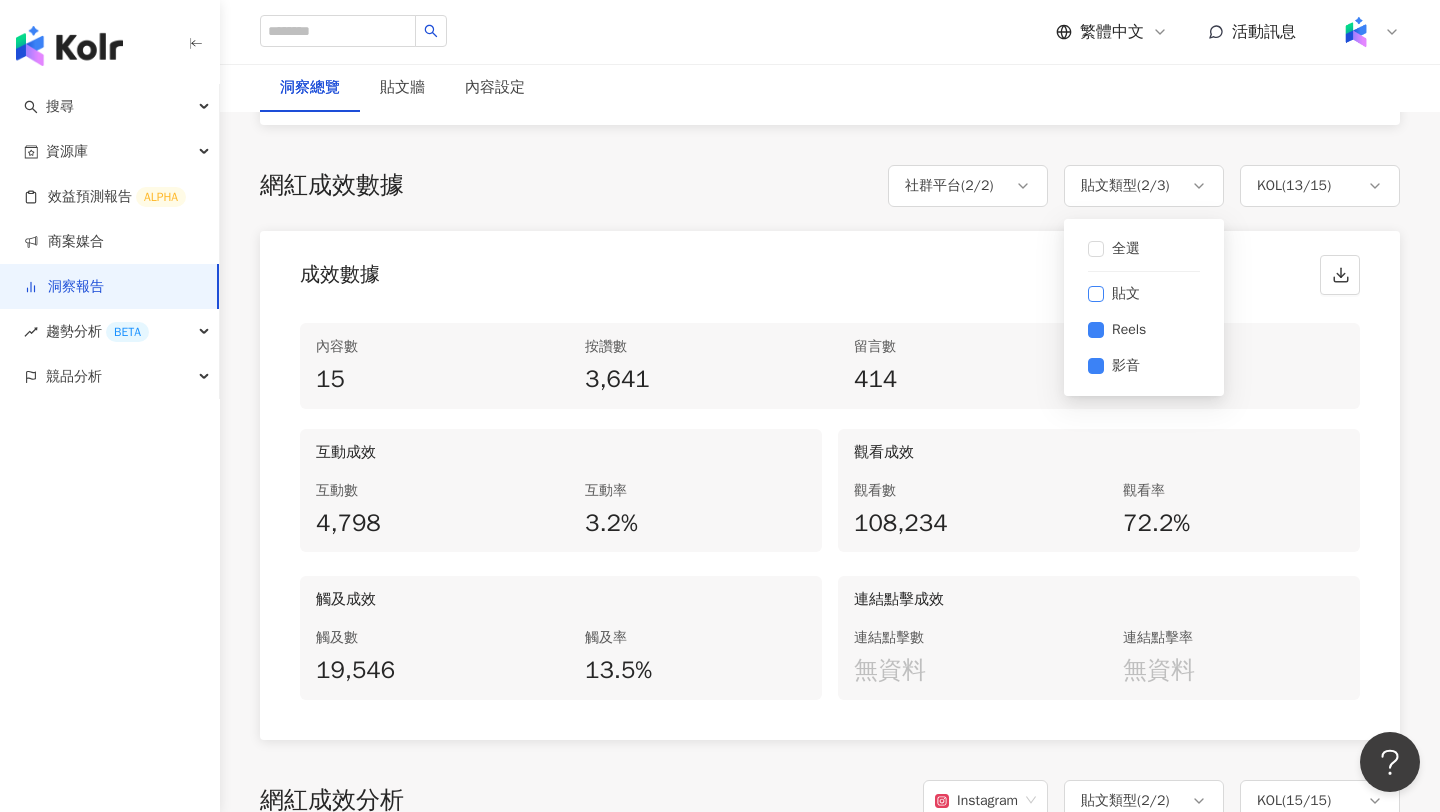 click on "貼文" at bounding box center (1126, 294) 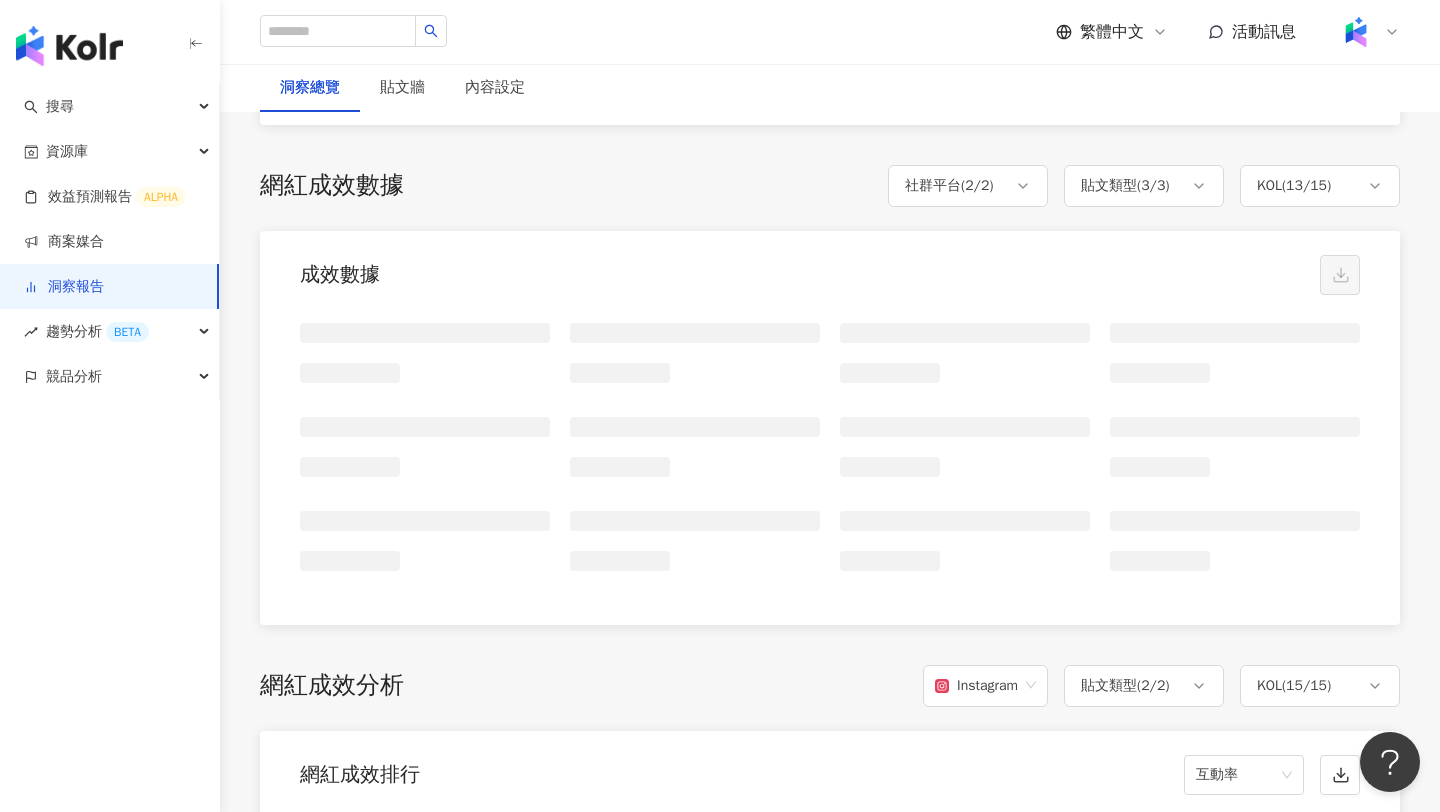 click on "成效數據" at bounding box center (830, 269) 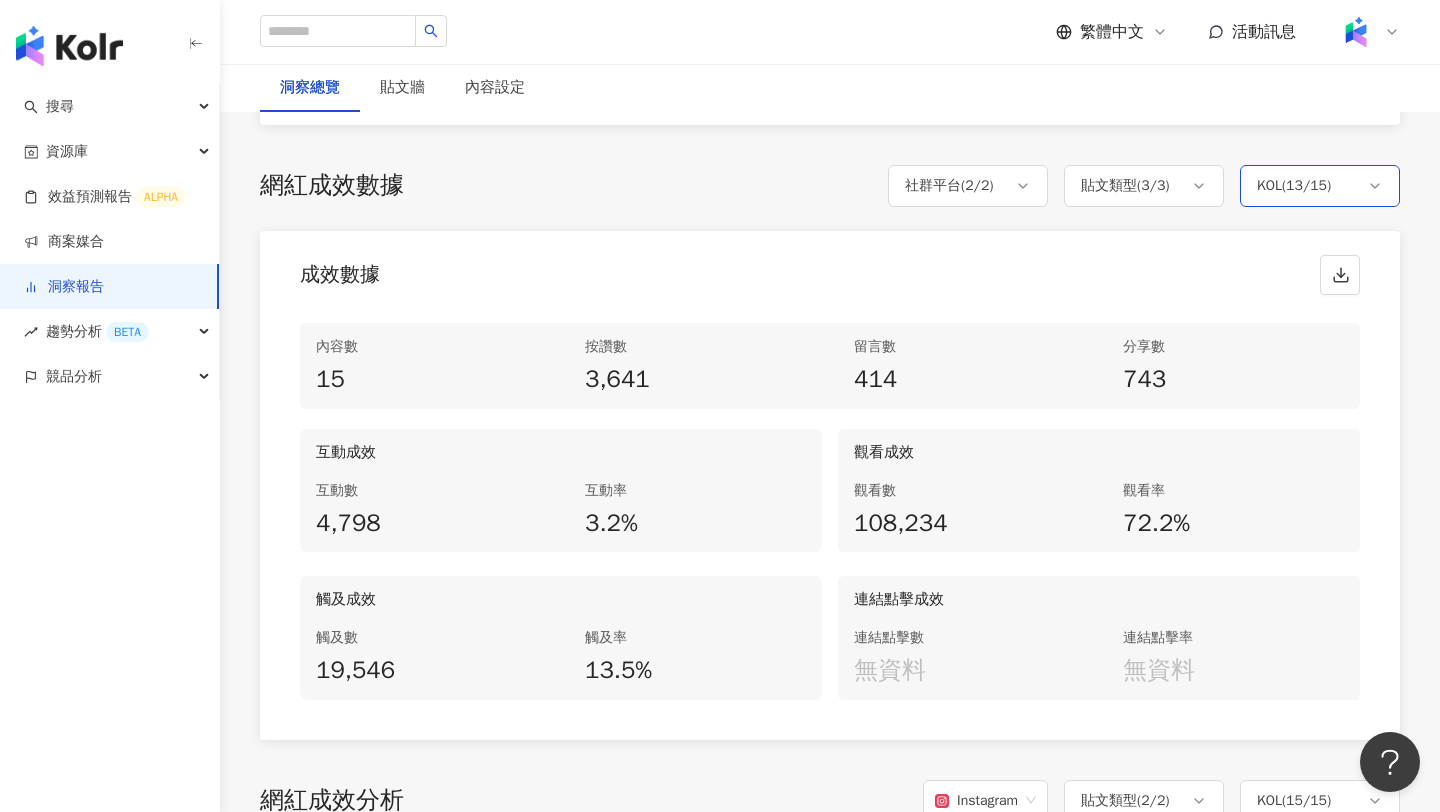 click on "KOL  ( 13 / 15 )" at bounding box center [1294, 186] 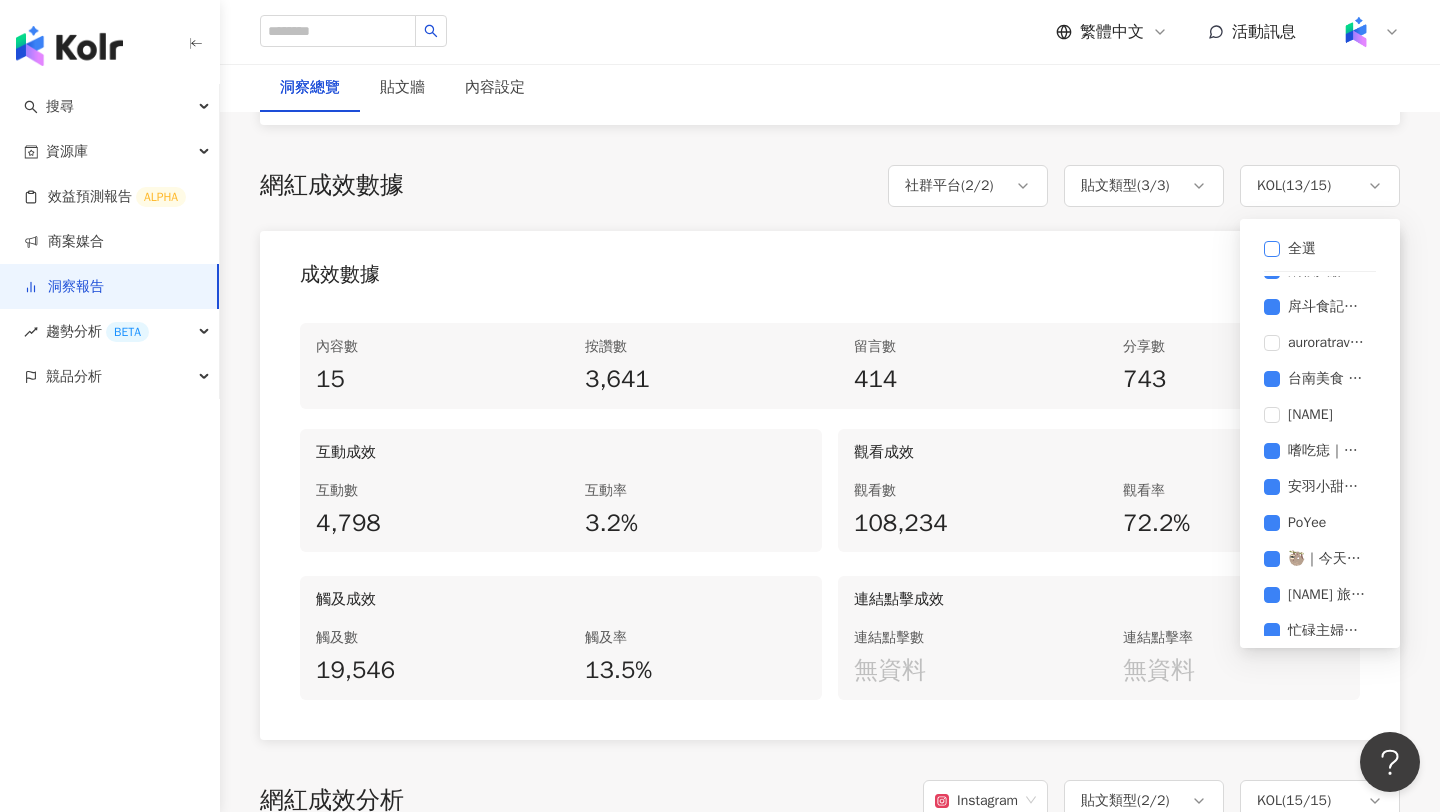 click on "全選" at bounding box center (1302, 249) 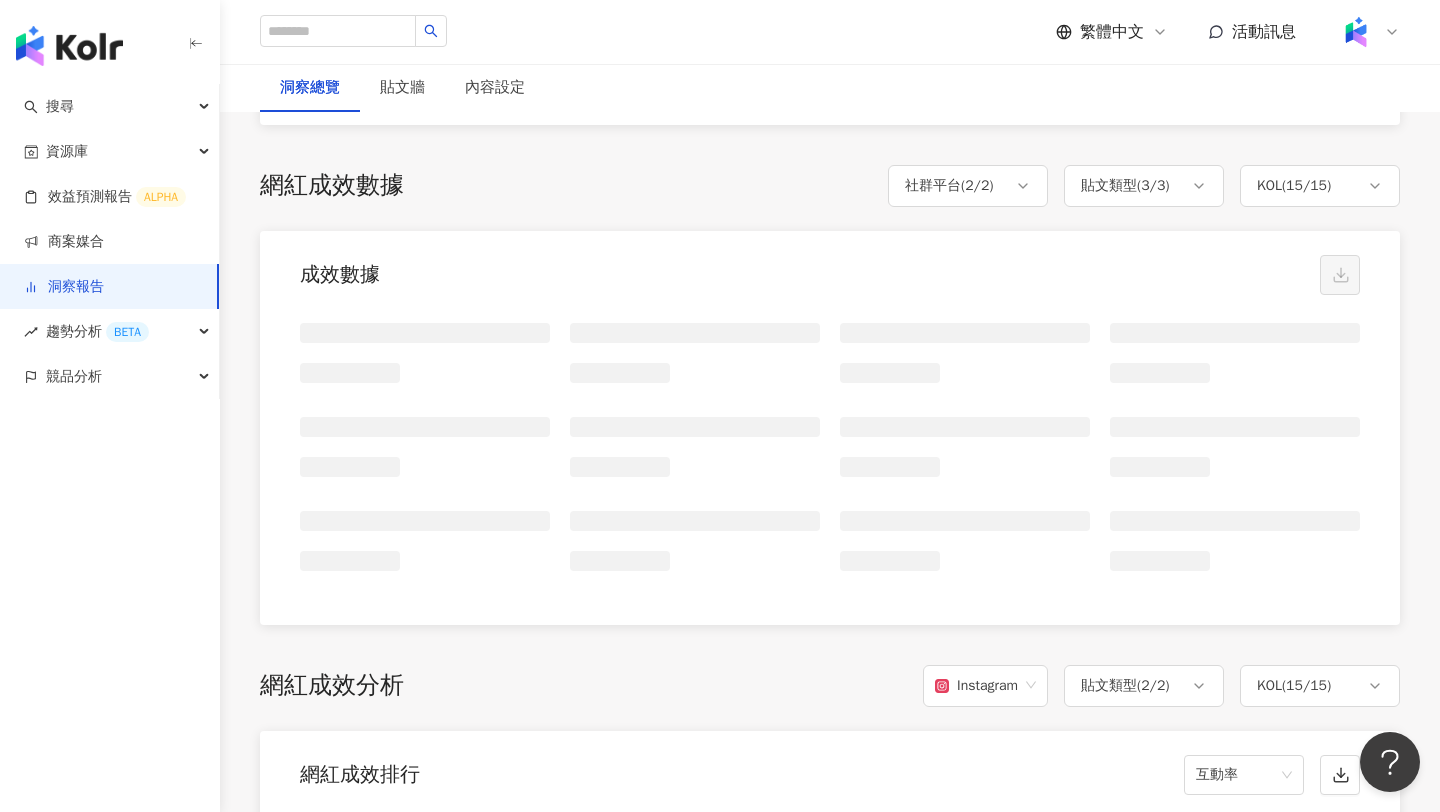 click on "成效數據" at bounding box center (830, 269) 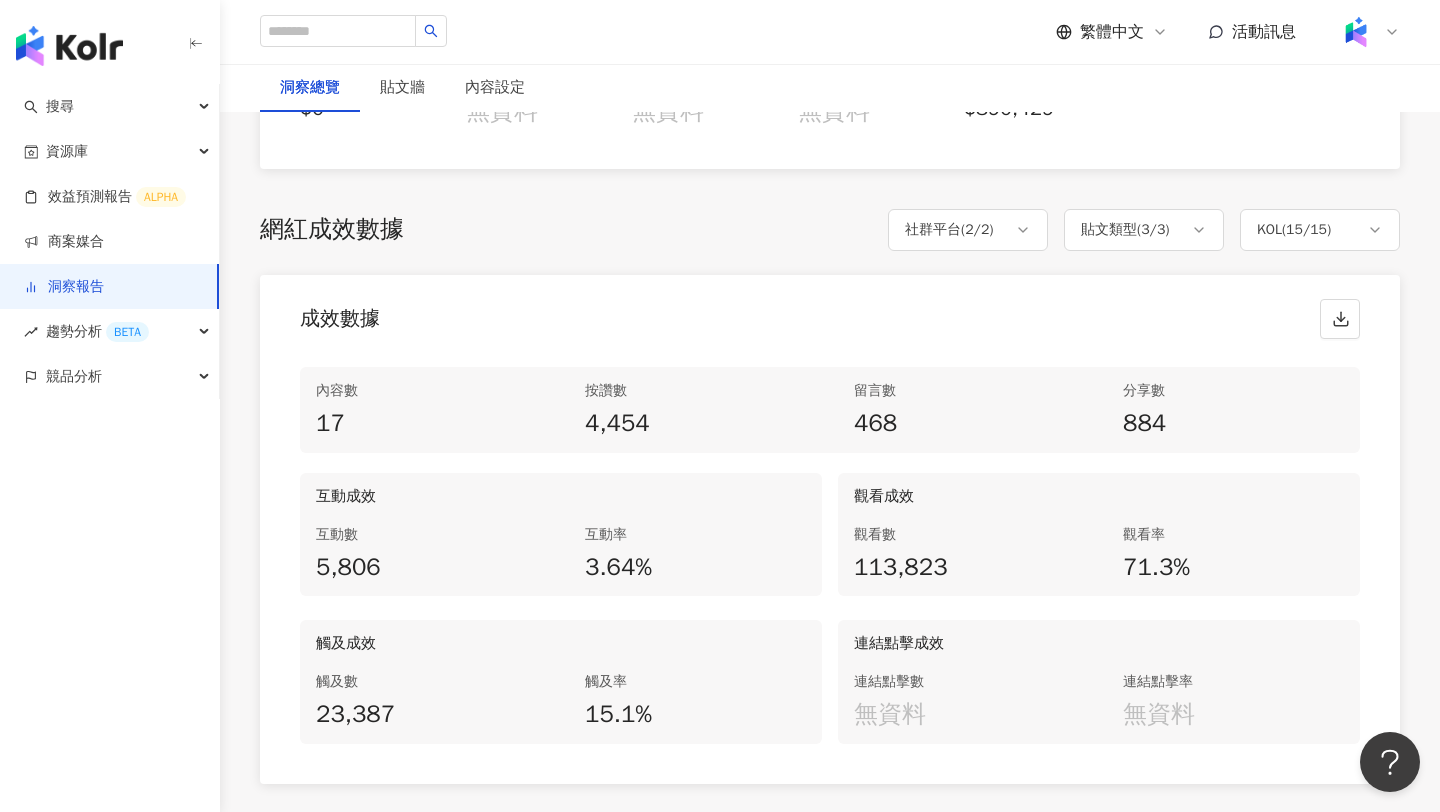 scroll, scrollTop: 811, scrollLeft: 0, axis: vertical 